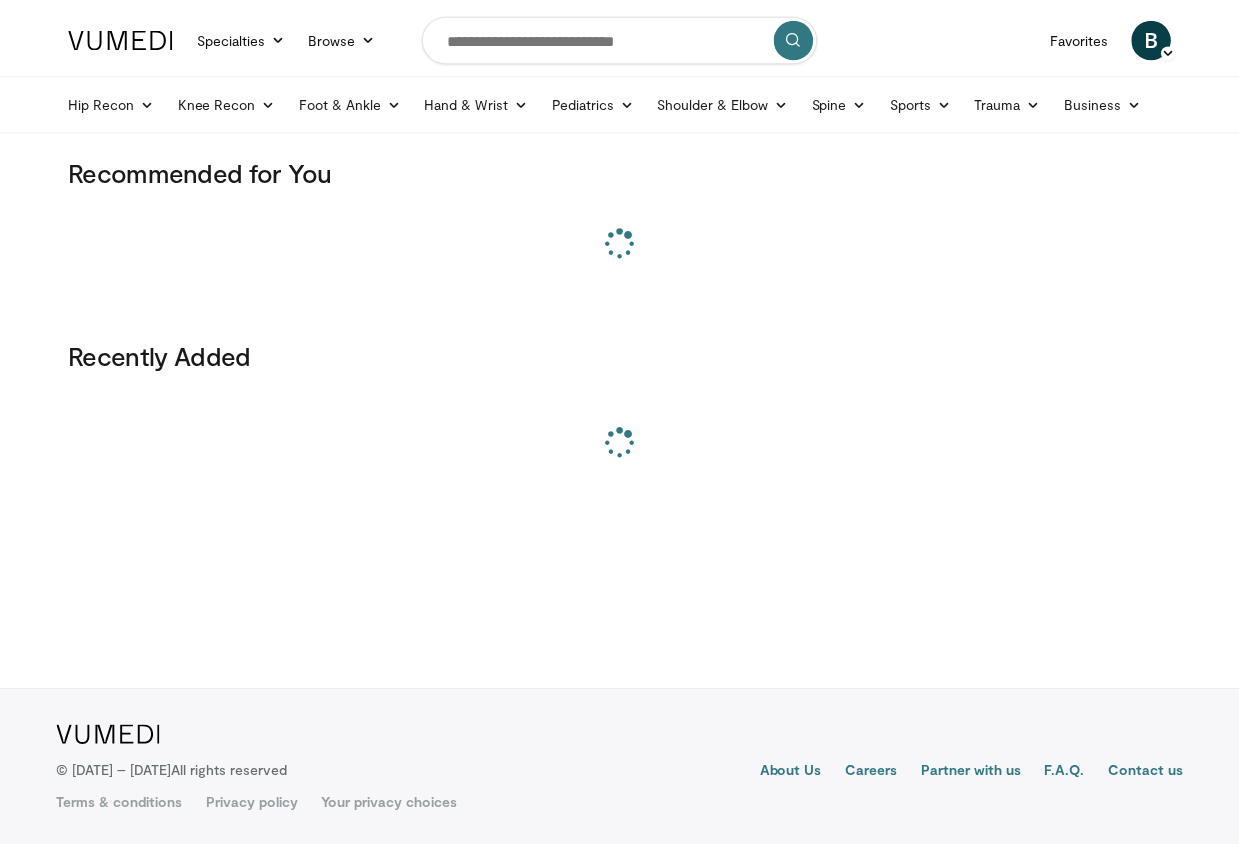 scroll, scrollTop: 0, scrollLeft: 0, axis: both 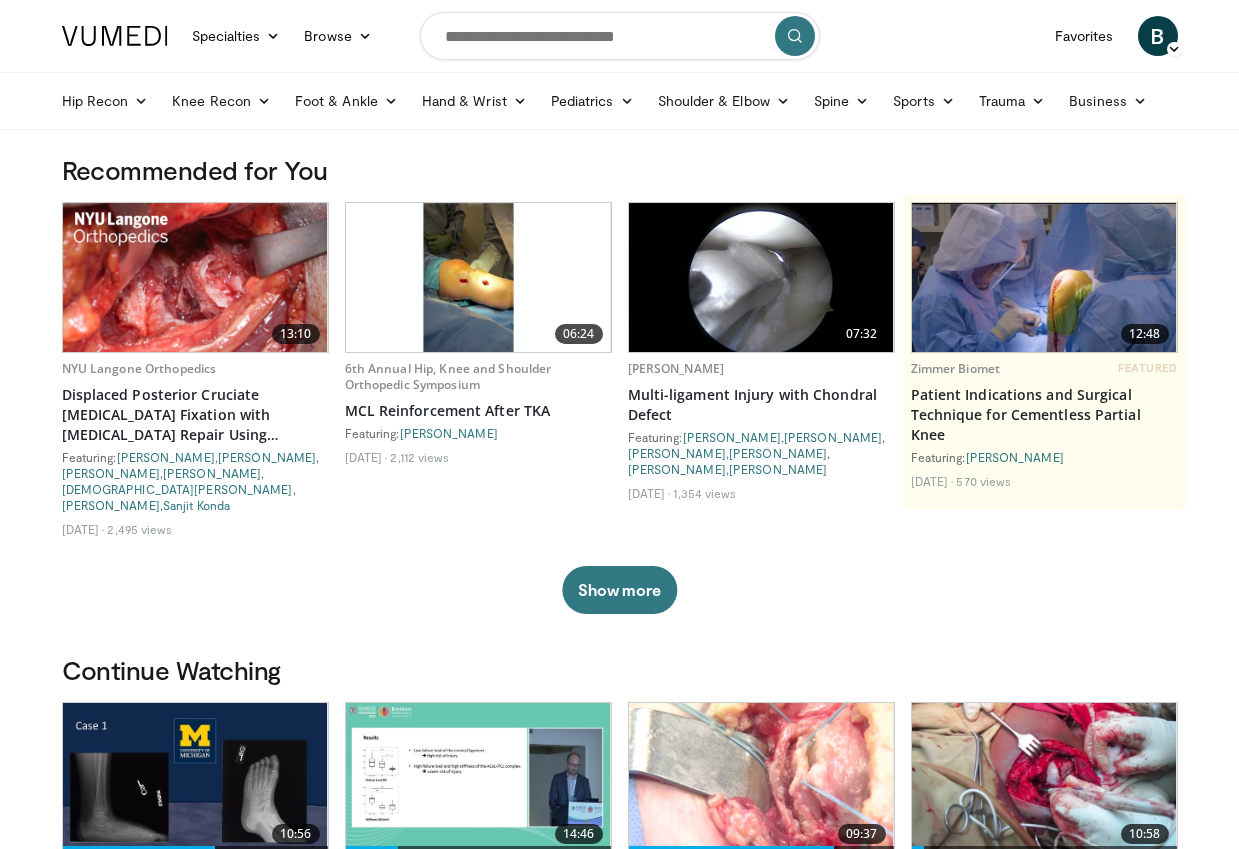 click at bounding box center (620, 36) 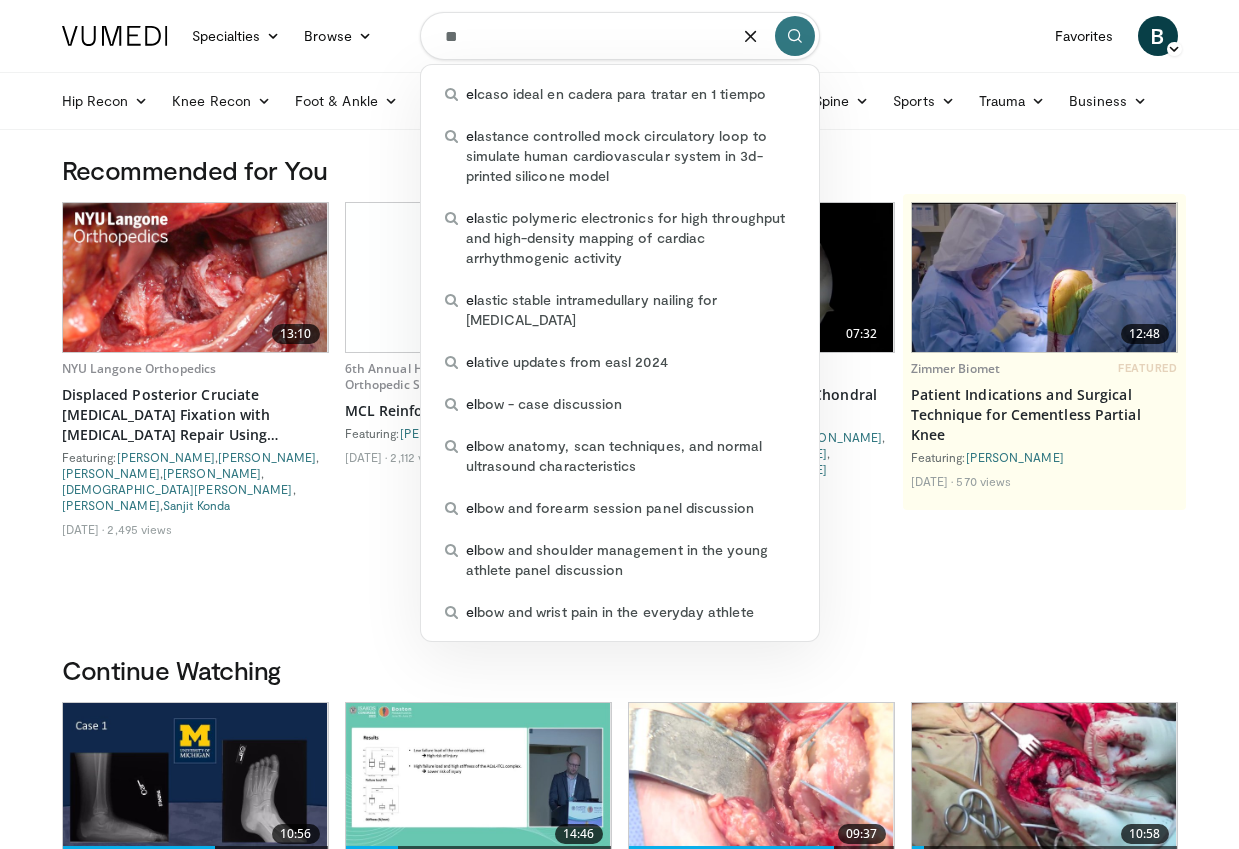 type on "*" 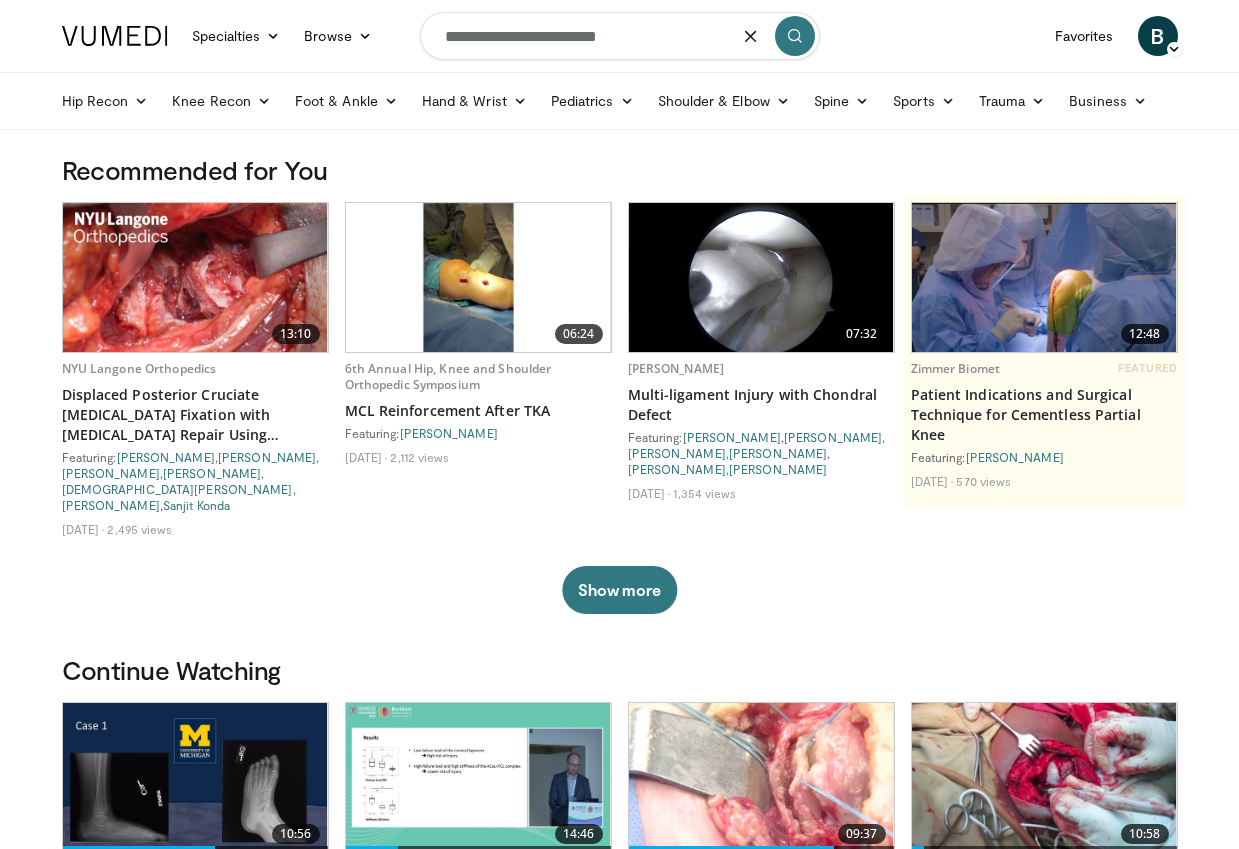 type on "**********" 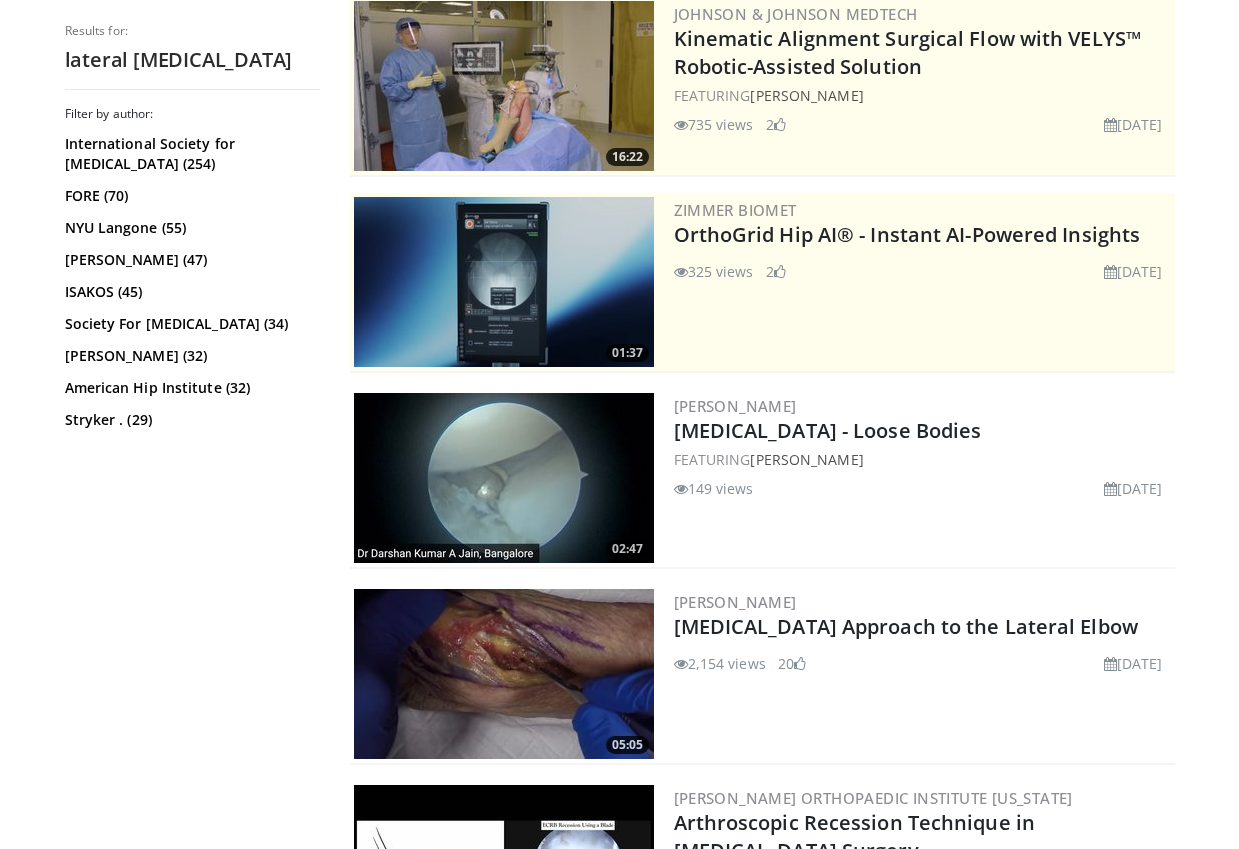 scroll, scrollTop: 413, scrollLeft: 0, axis: vertical 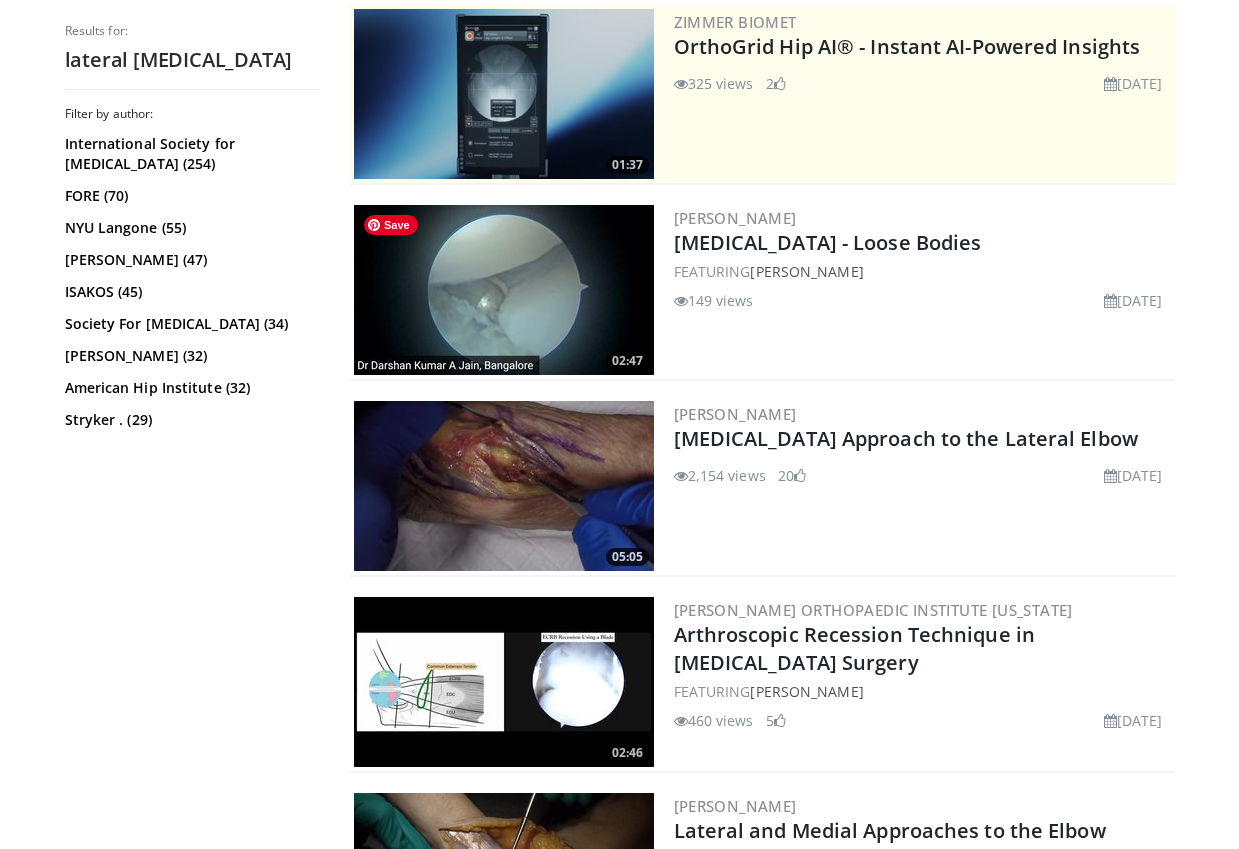 click at bounding box center (504, 290) 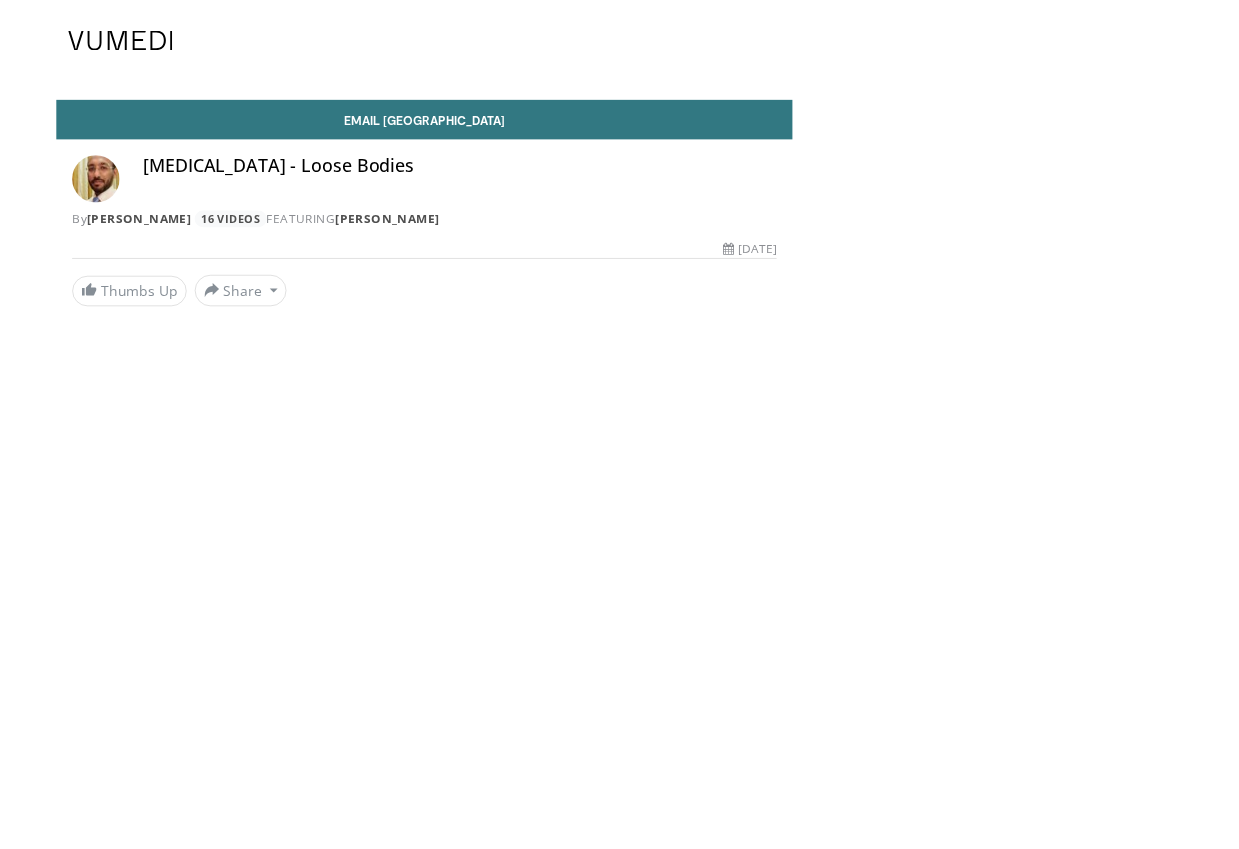 scroll, scrollTop: 0, scrollLeft: 0, axis: both 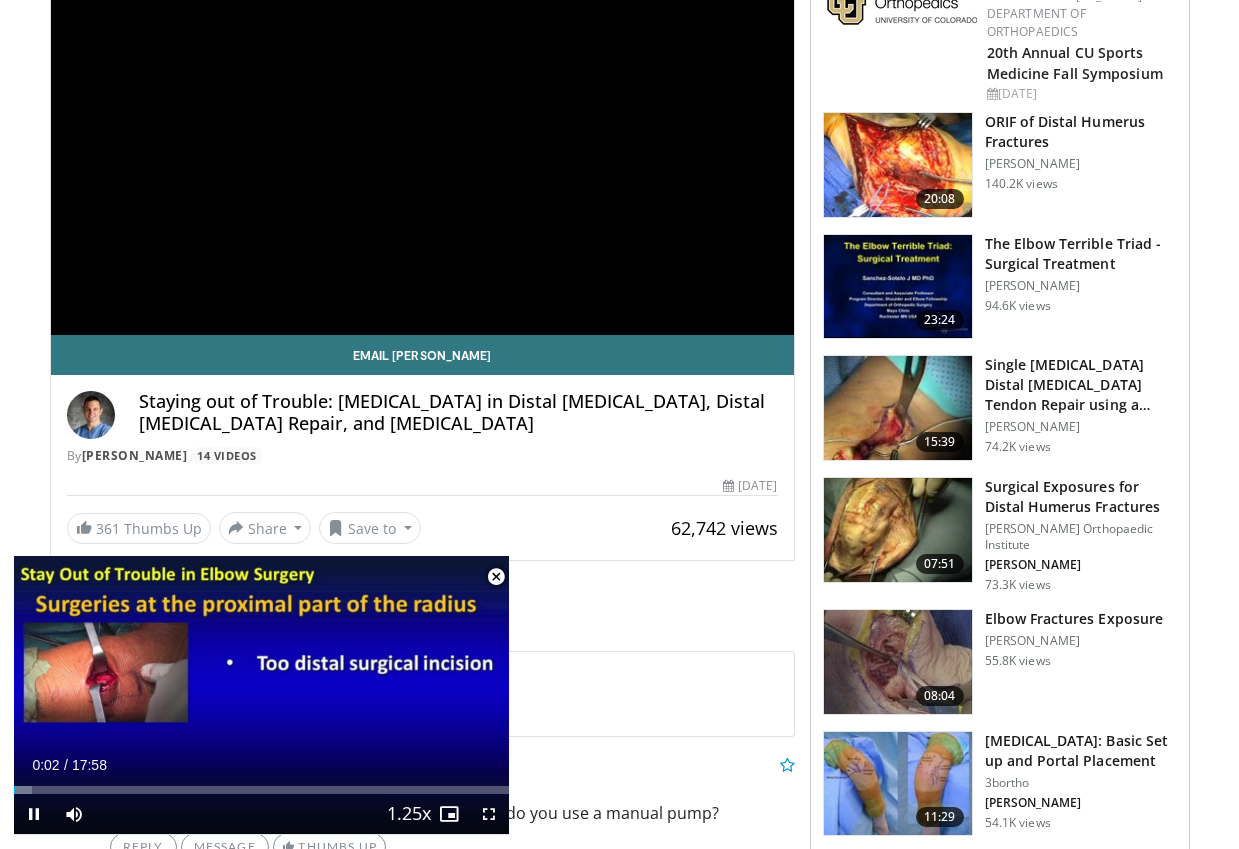 click at bounding box center (898, 784) 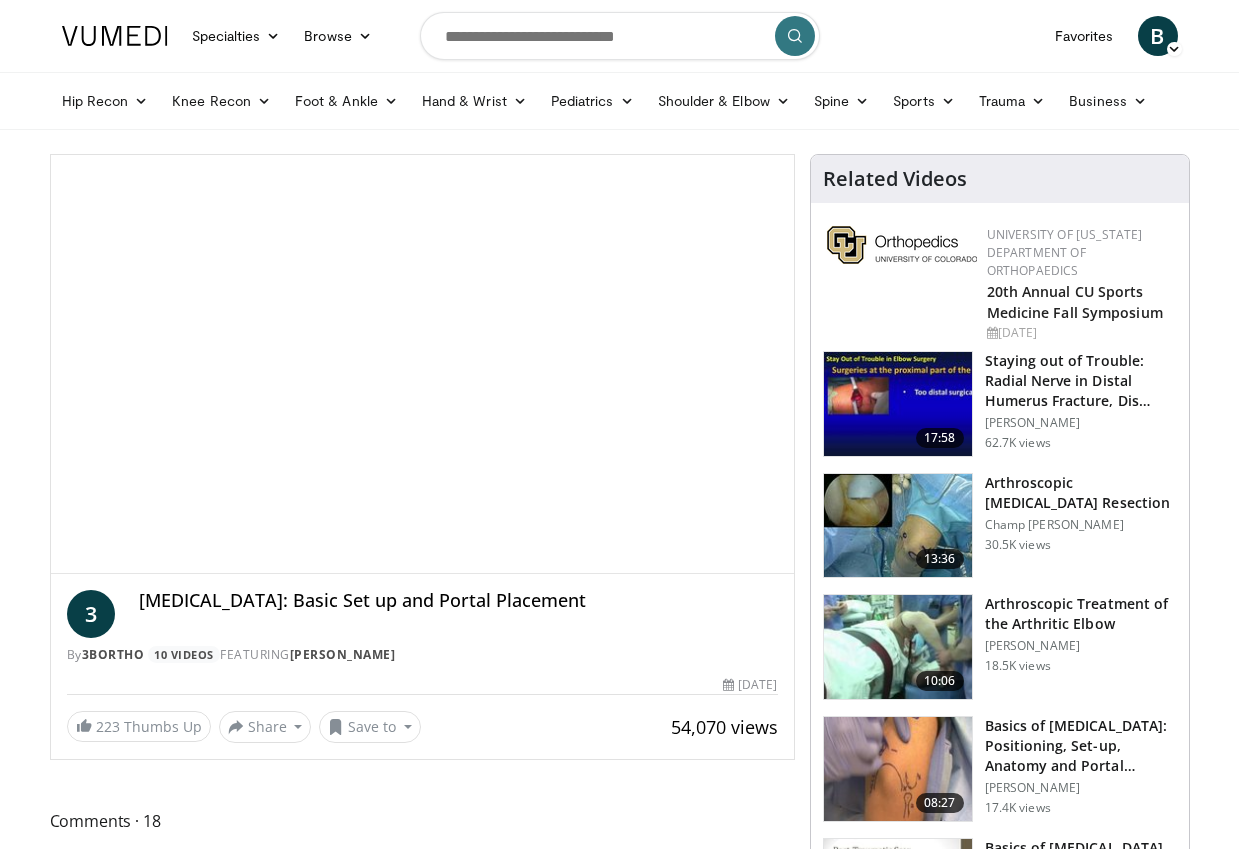 scroll, scrollTop: 0, scrollLeft: 0, axis: both 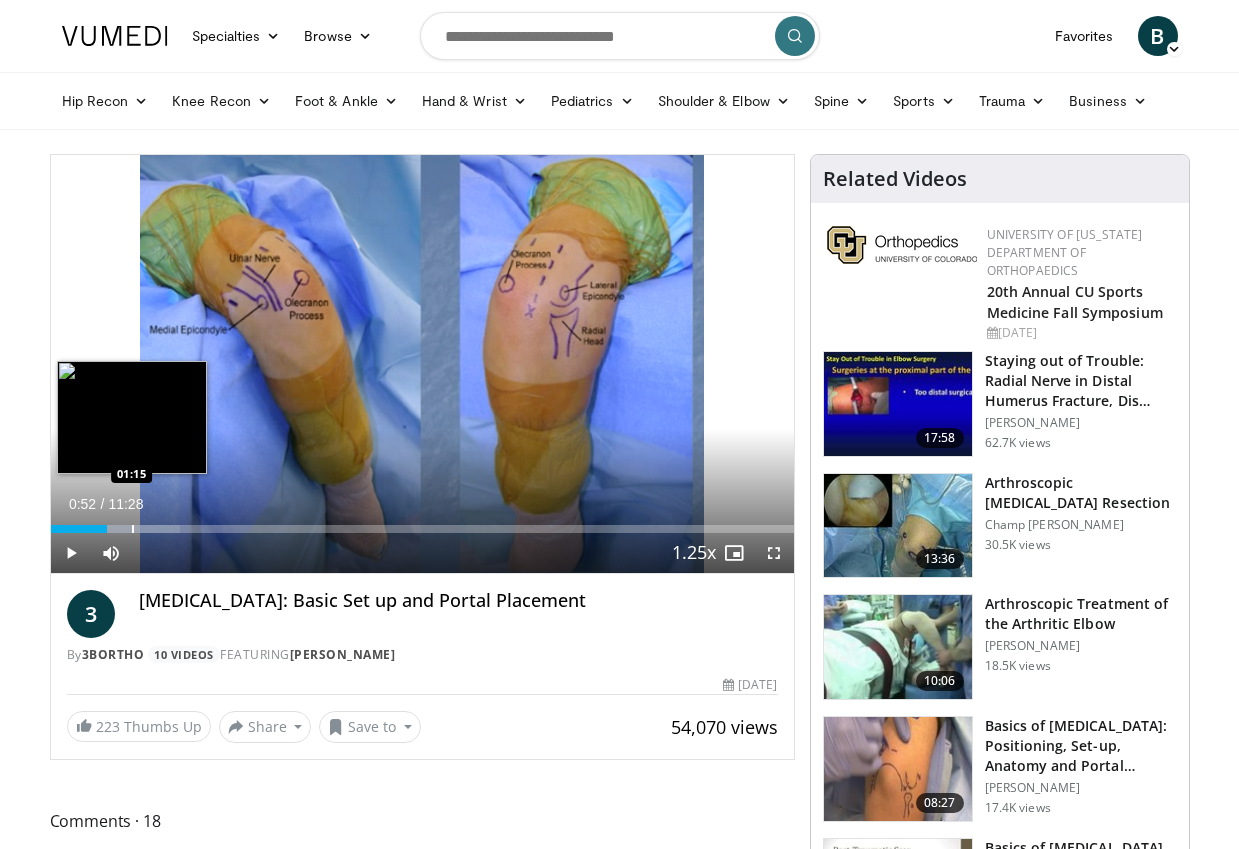click at bounding box center [133, 529] 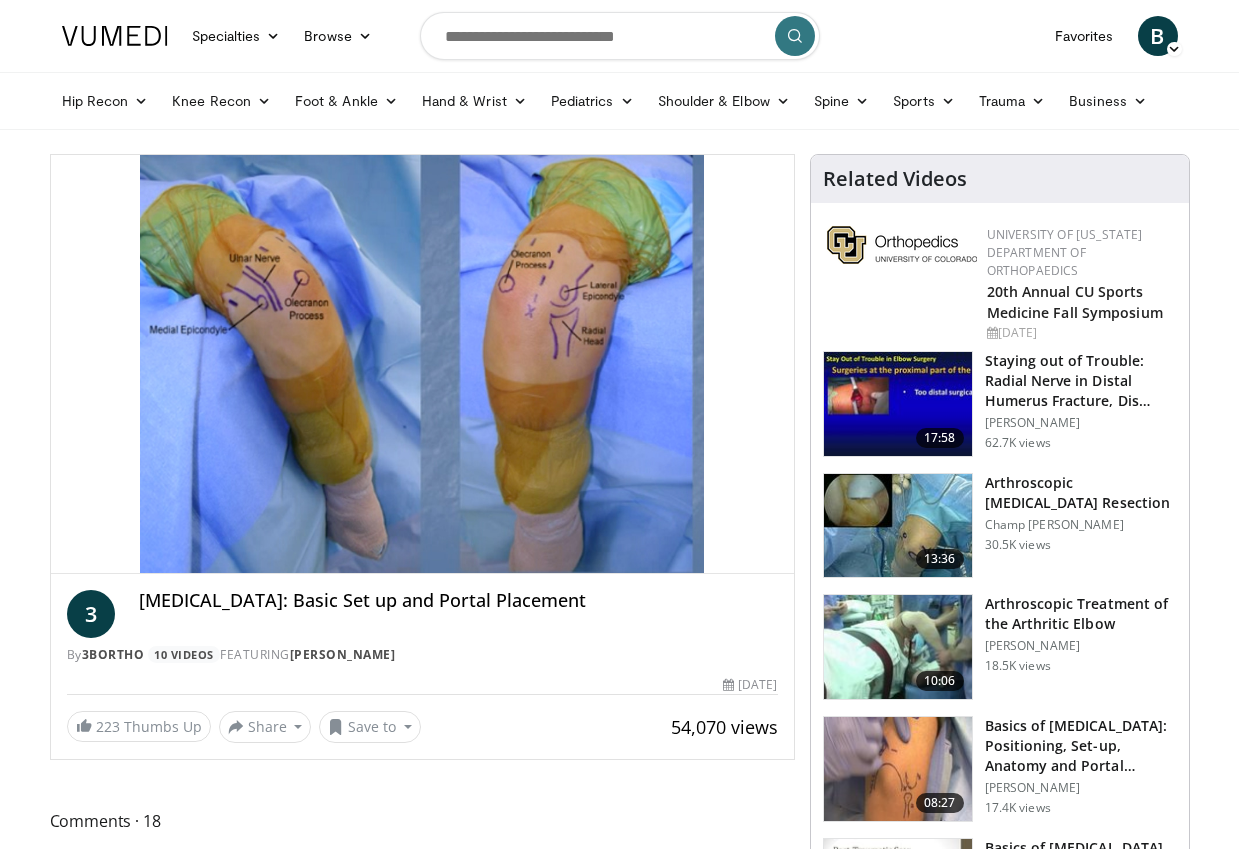 click on "10 seconds
Tap to unmute" at bounding box center (422, 364) 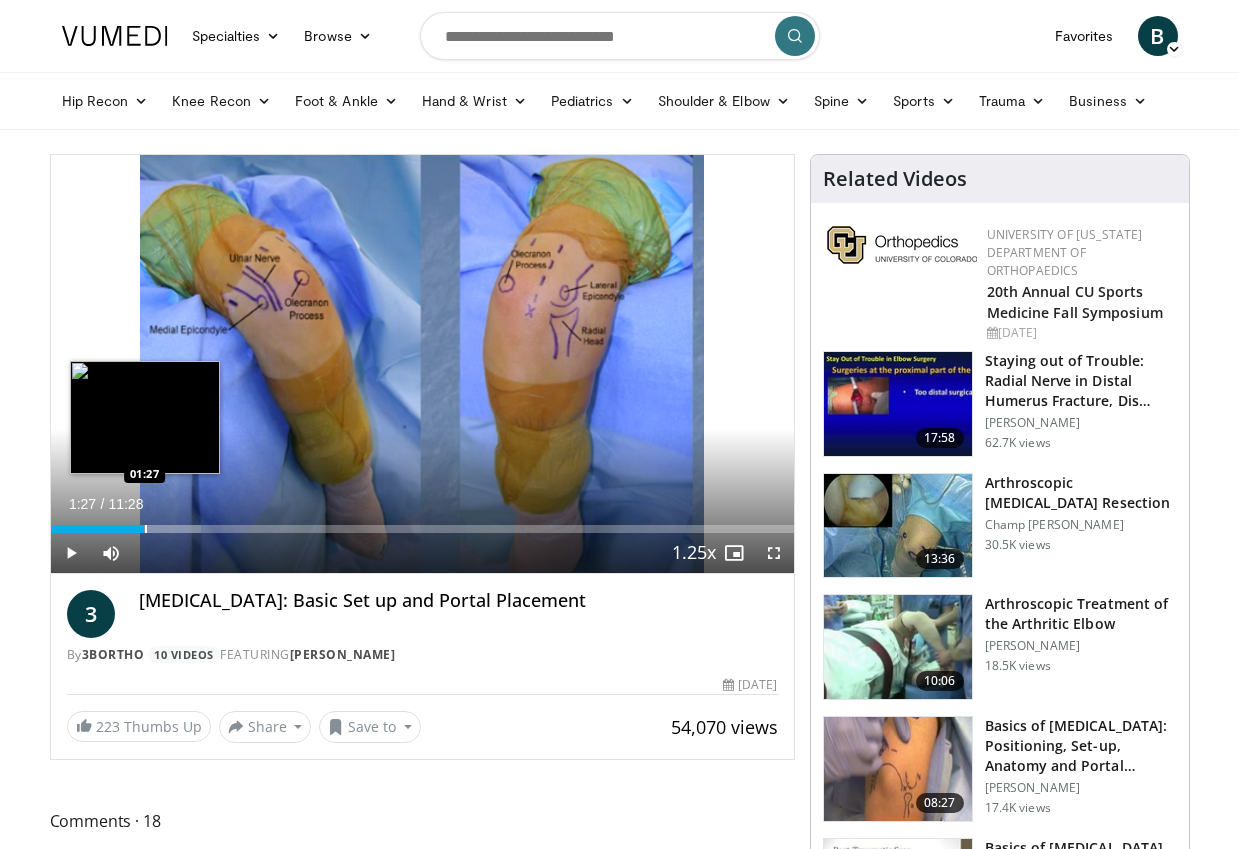 click at bounding box center (146, 529) 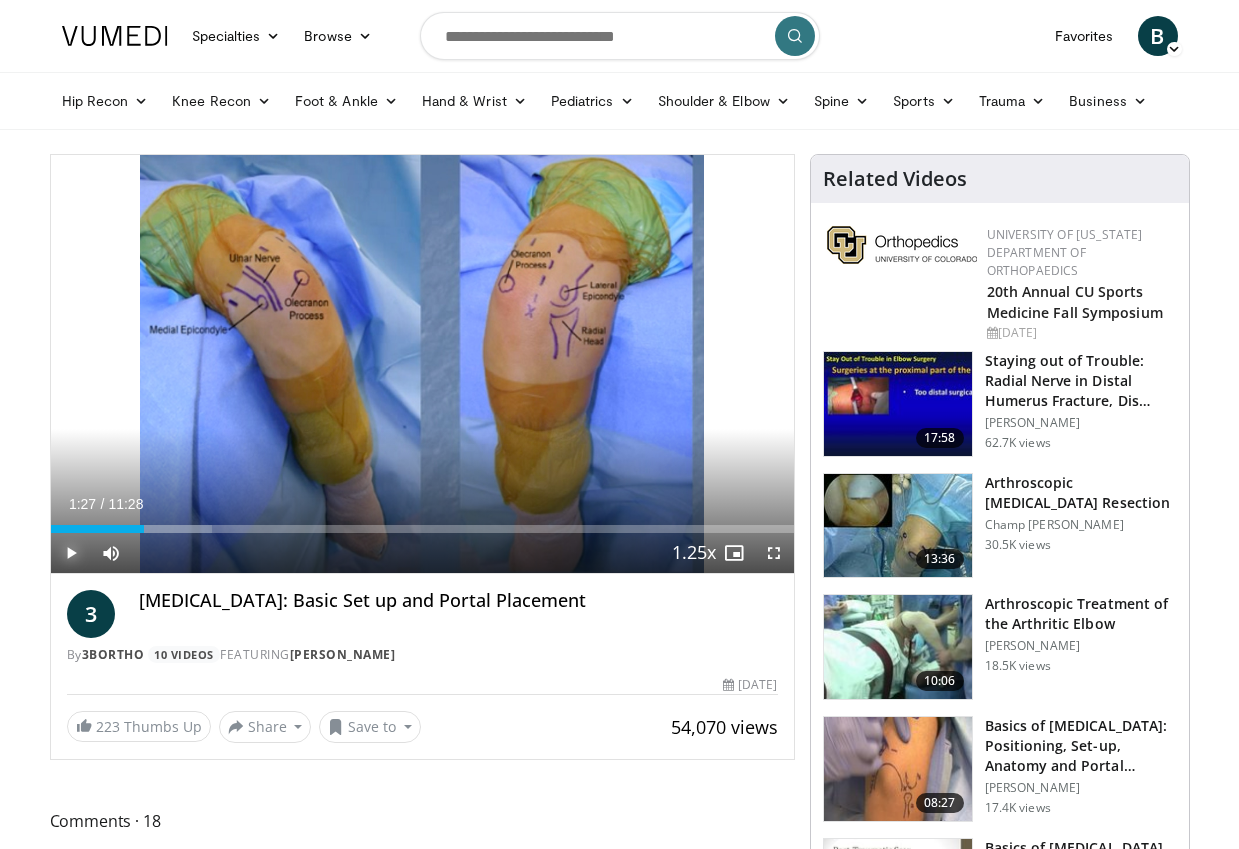click at bounding box center [71, 553] 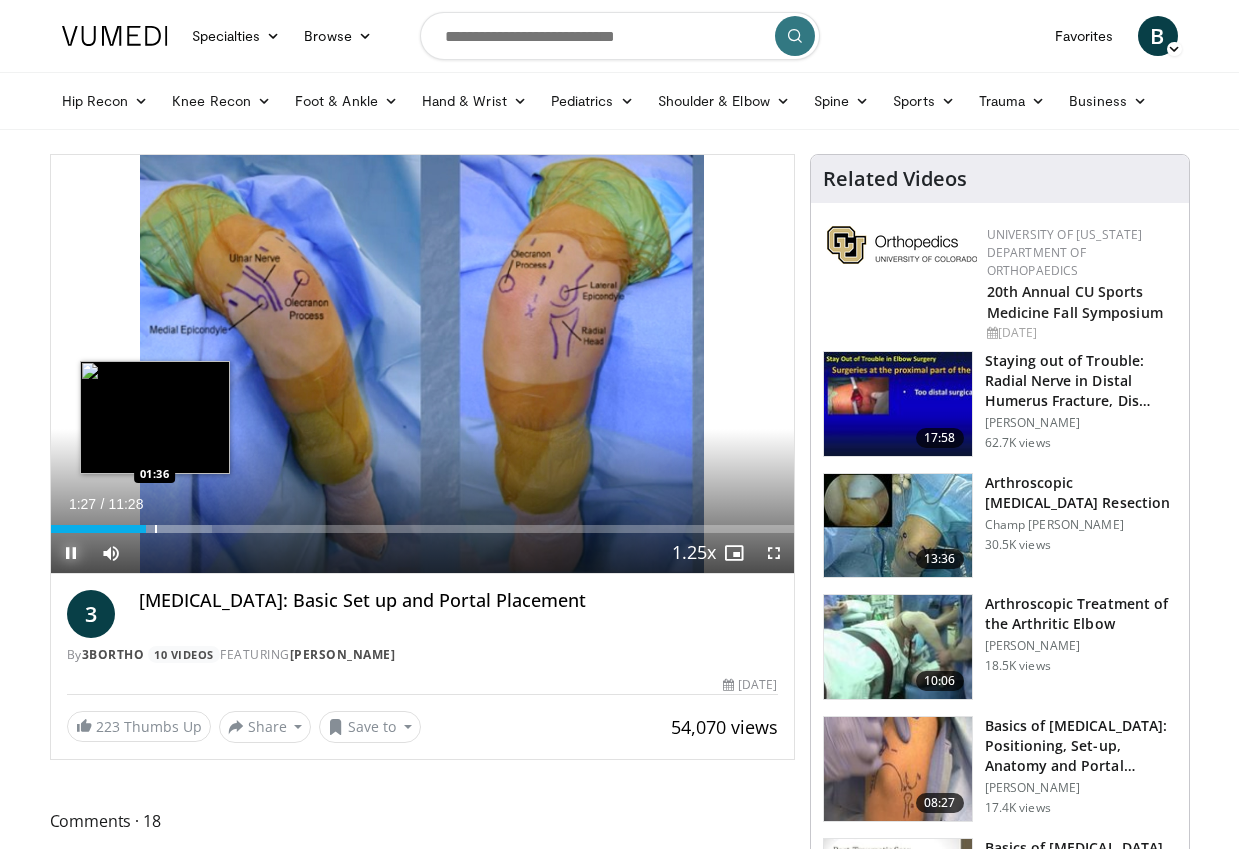 click at bounding box center (156, 529) 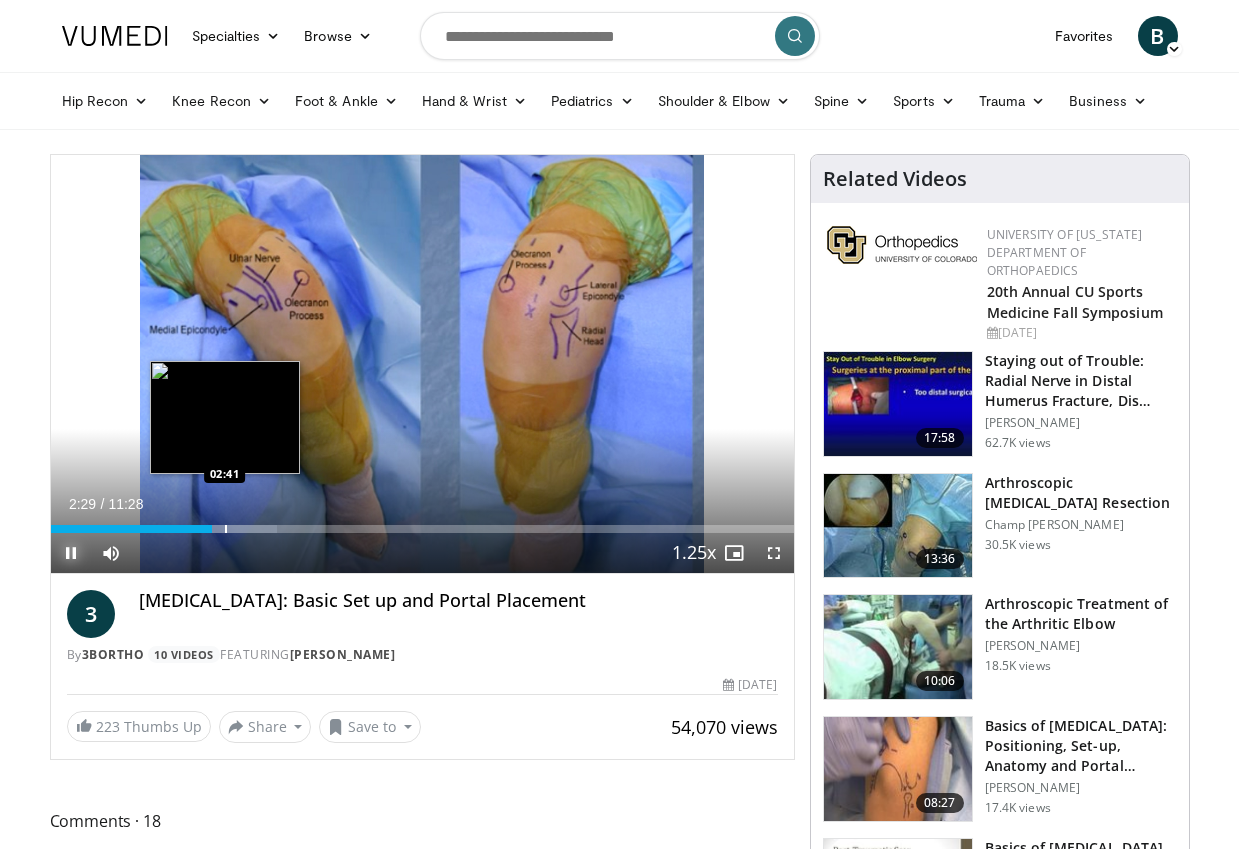 click at bounding box center (226, 529) 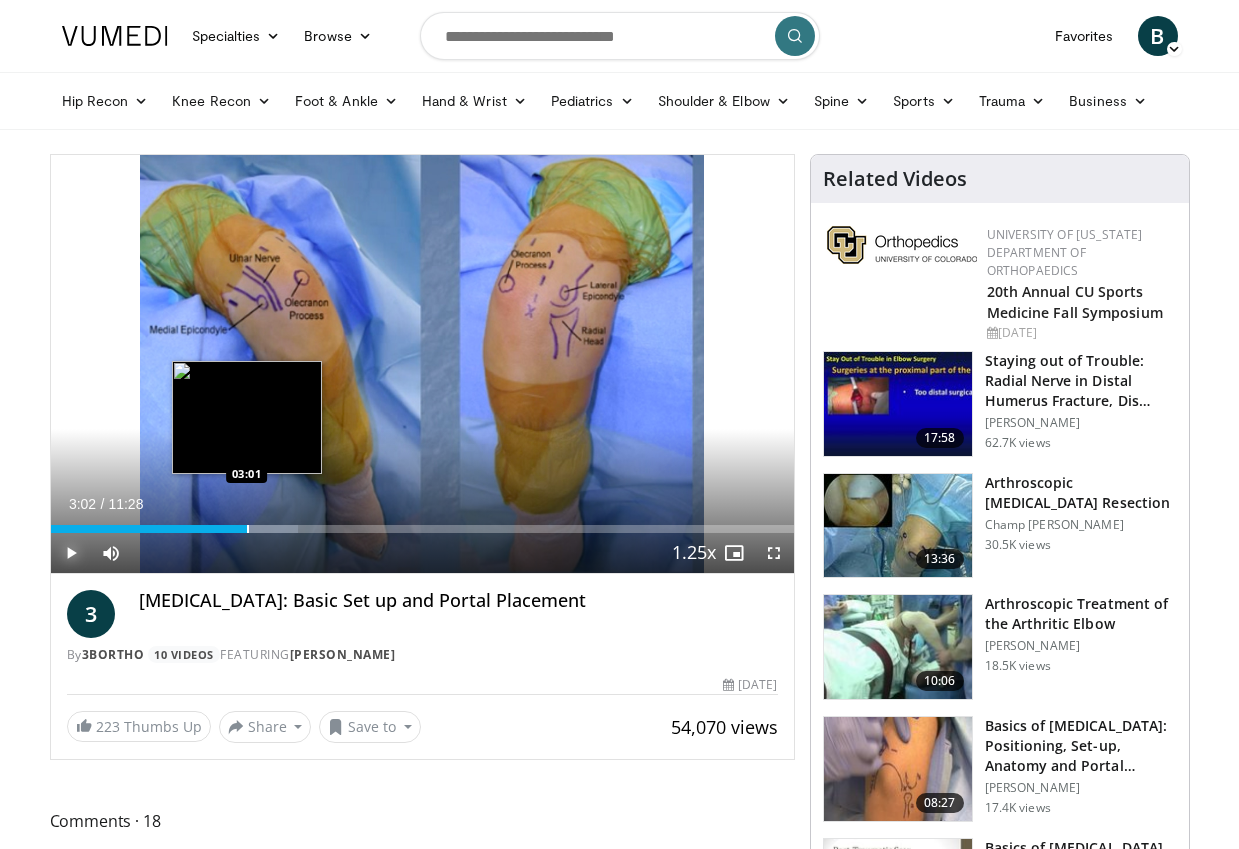 click at bounding box center (248, 529) 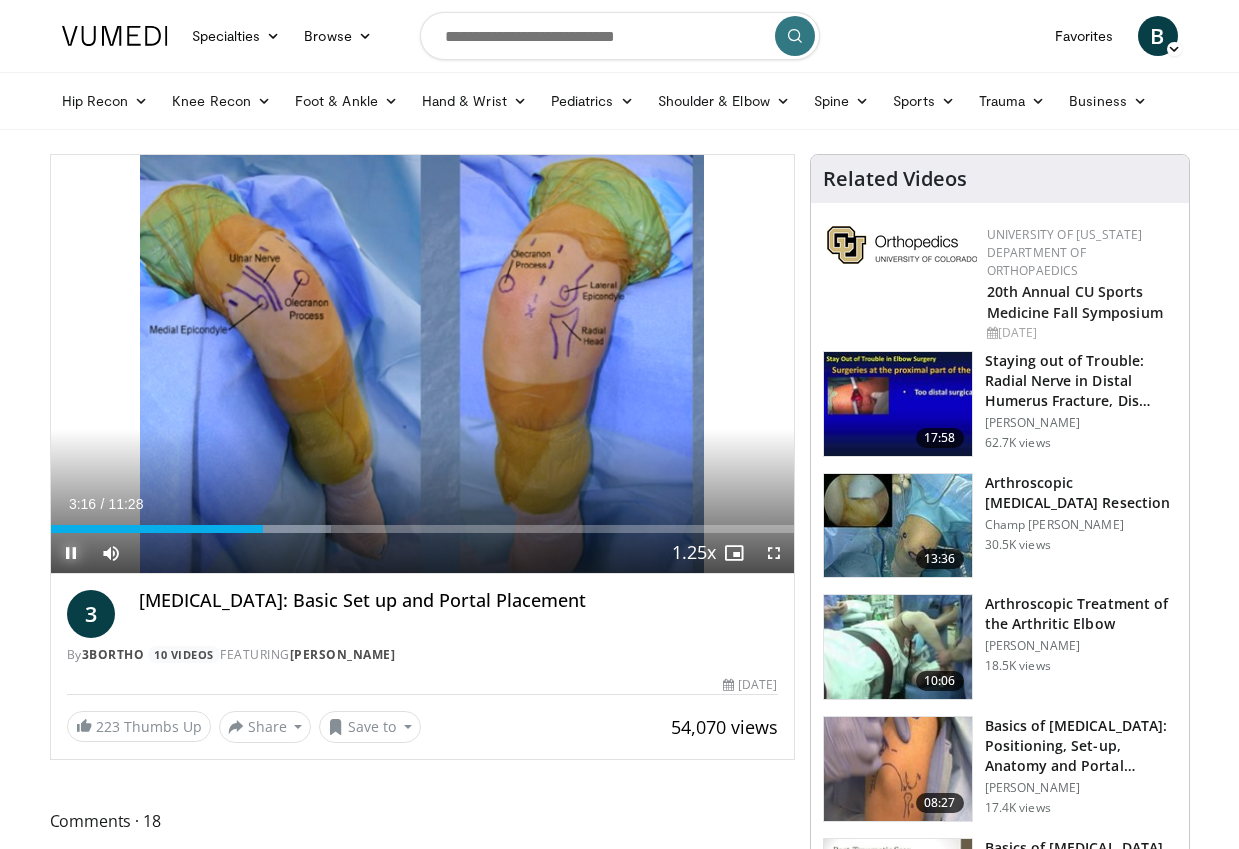 click at bounding box center [71, 553] 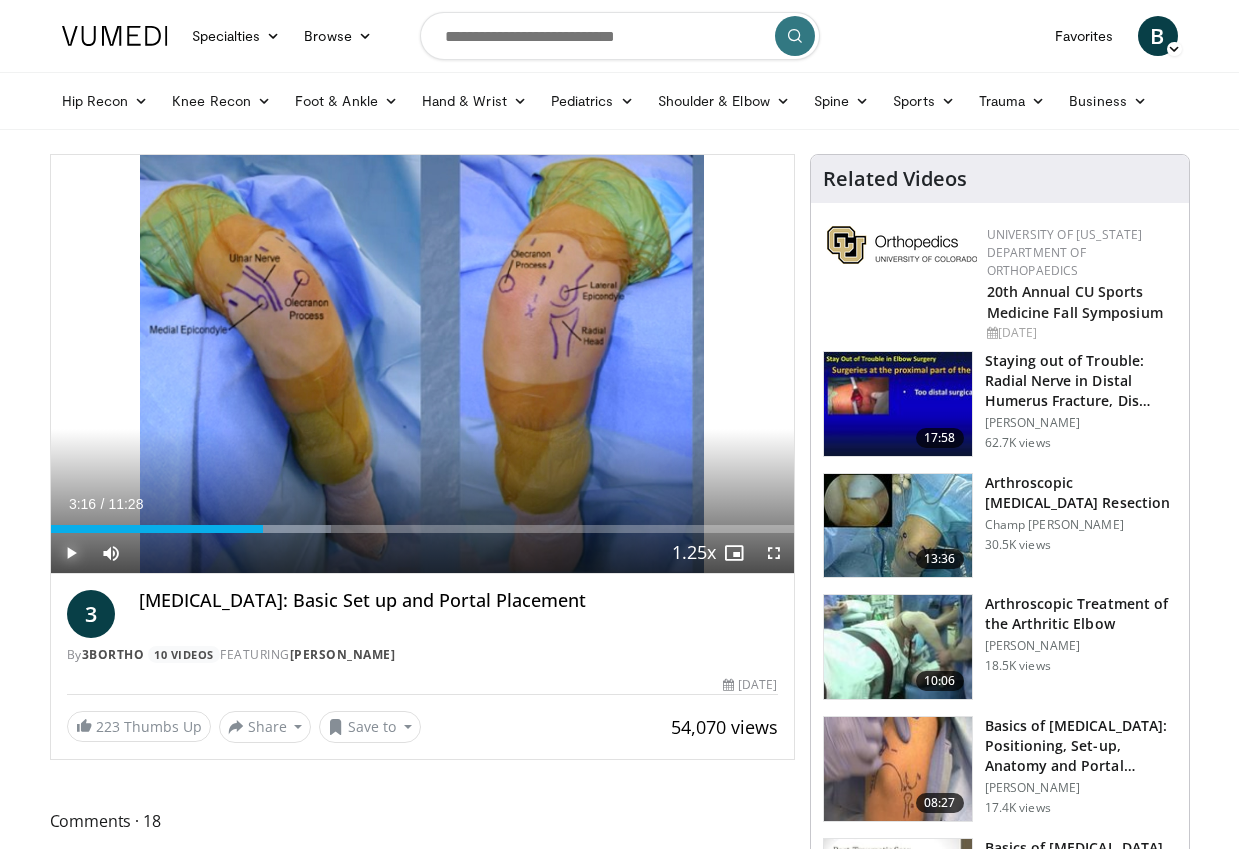 click at bounding box center (71, 553) 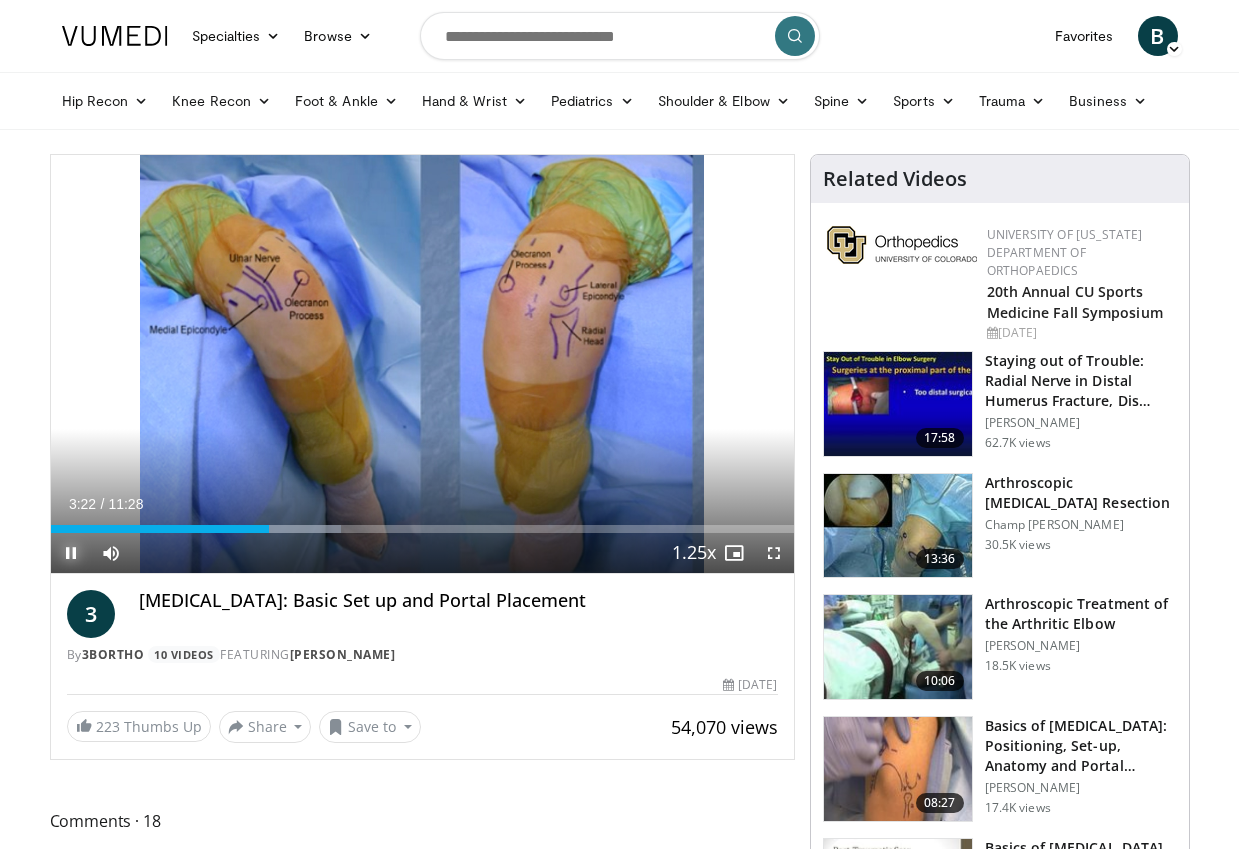 click at bounding box center [71, 553] 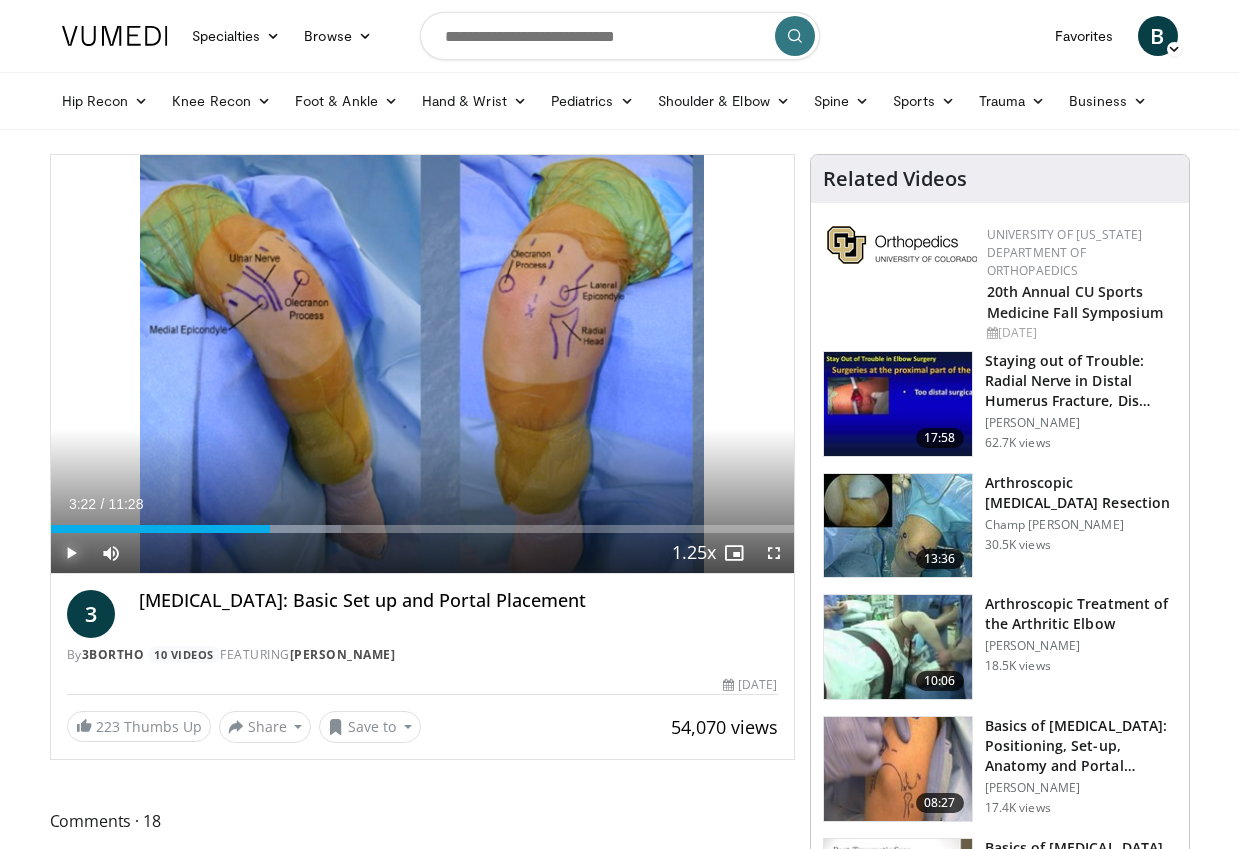 click at bounding box center (71, 553) 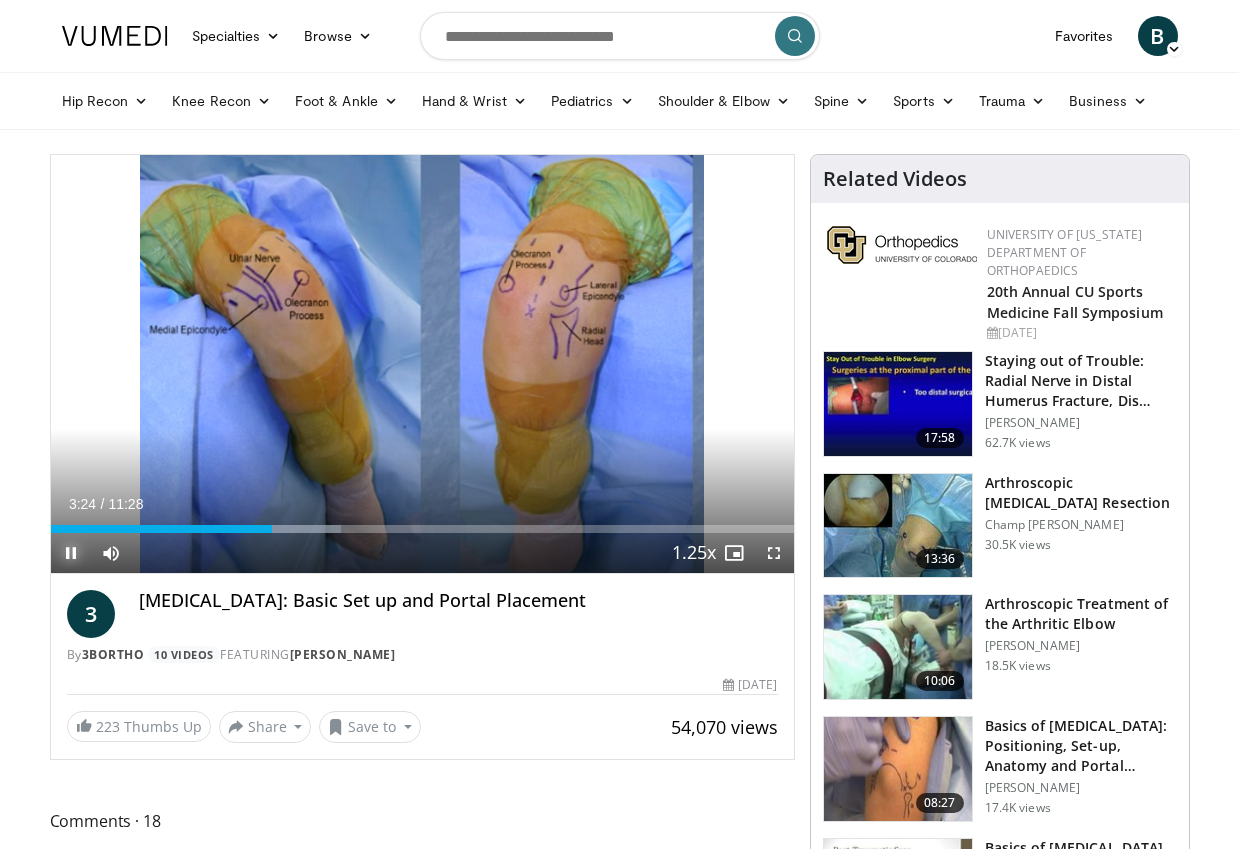 click at bounding box center [71, 553] 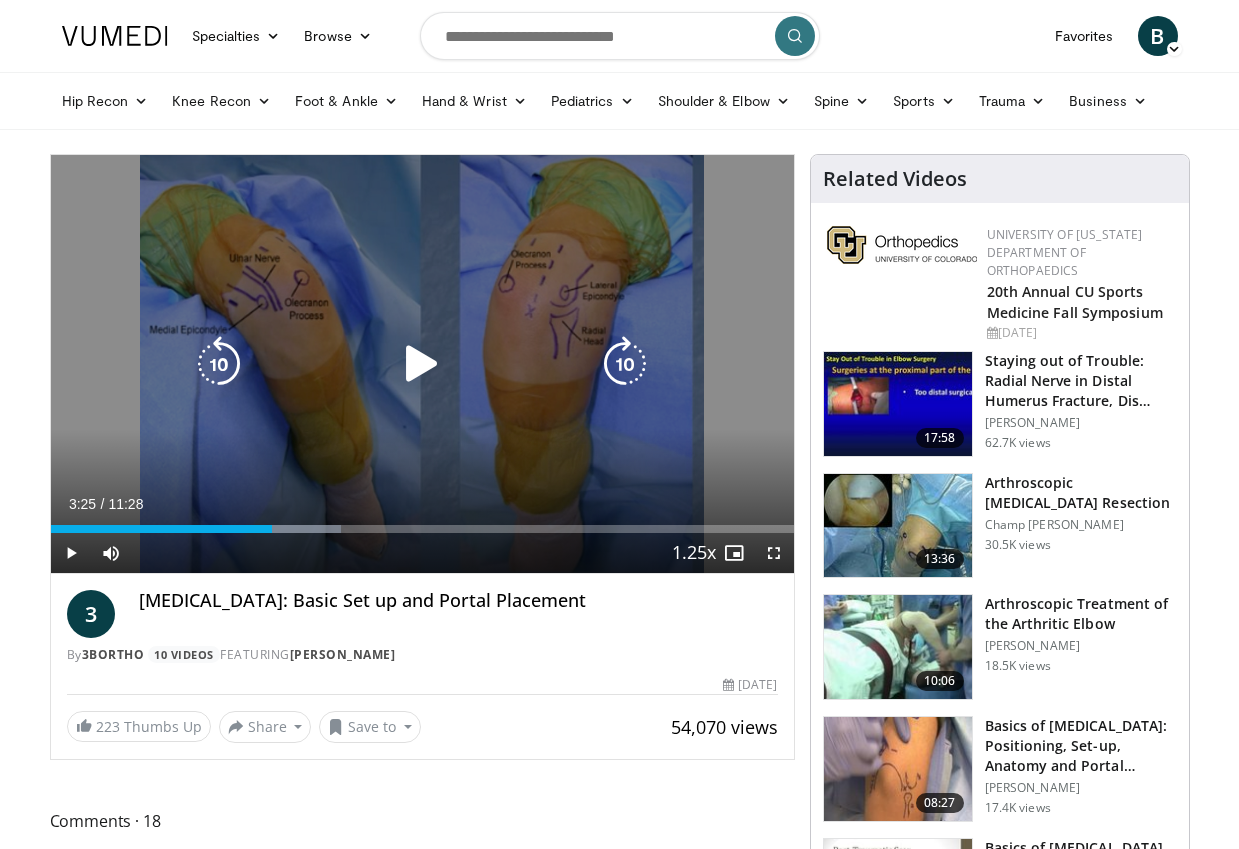 click at bounding box center (422, 364) 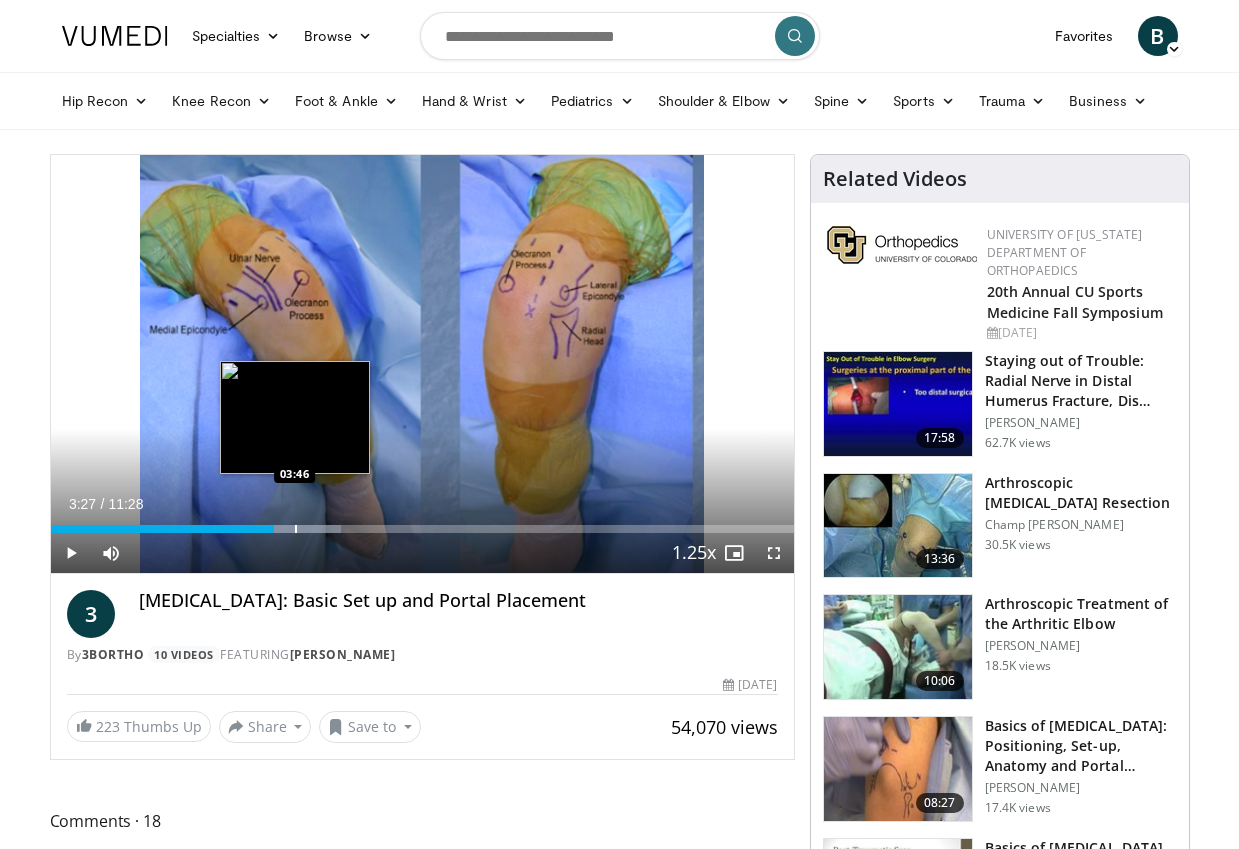 click on "Loaded :  39.16% 03:27 03:46" at bounding box center (422, 529) 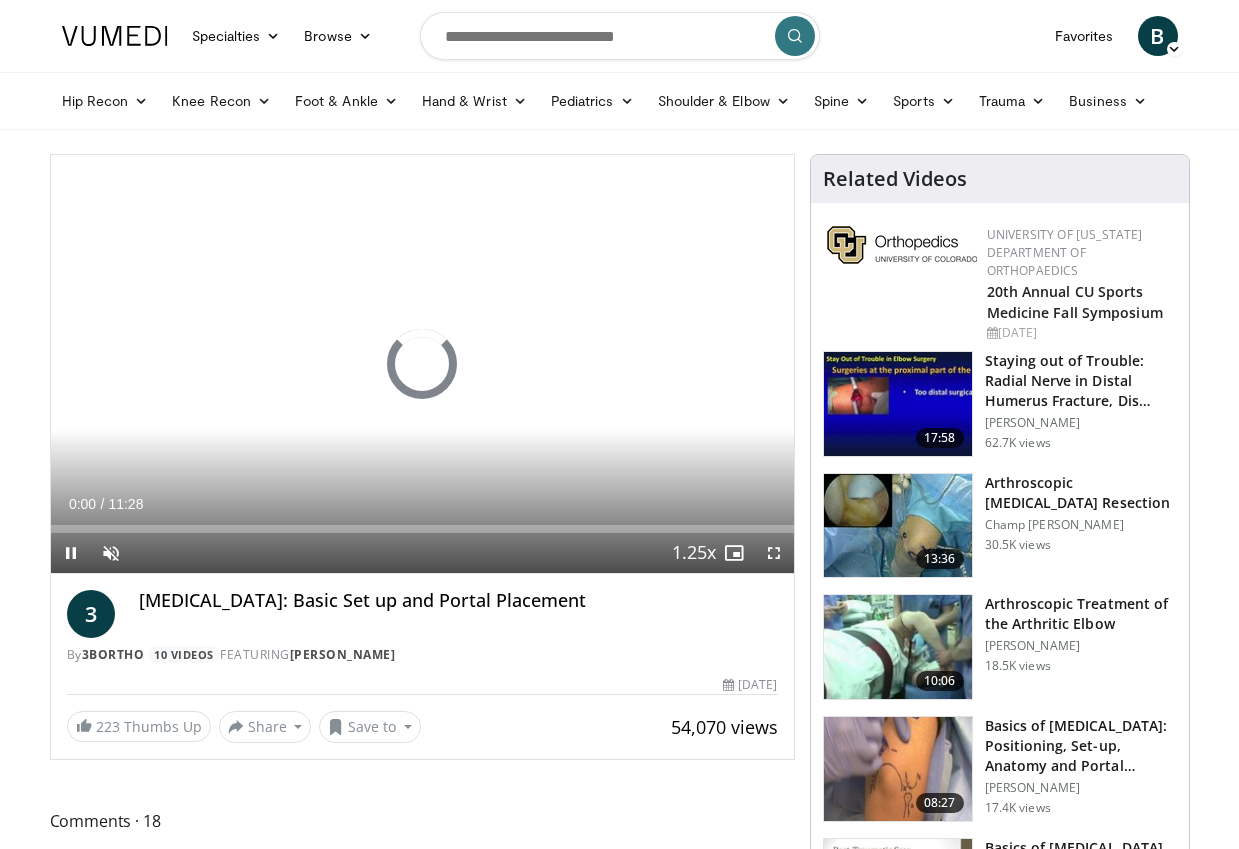 scroll, scrollTop: 0, scrollLeft: 0, axis: both 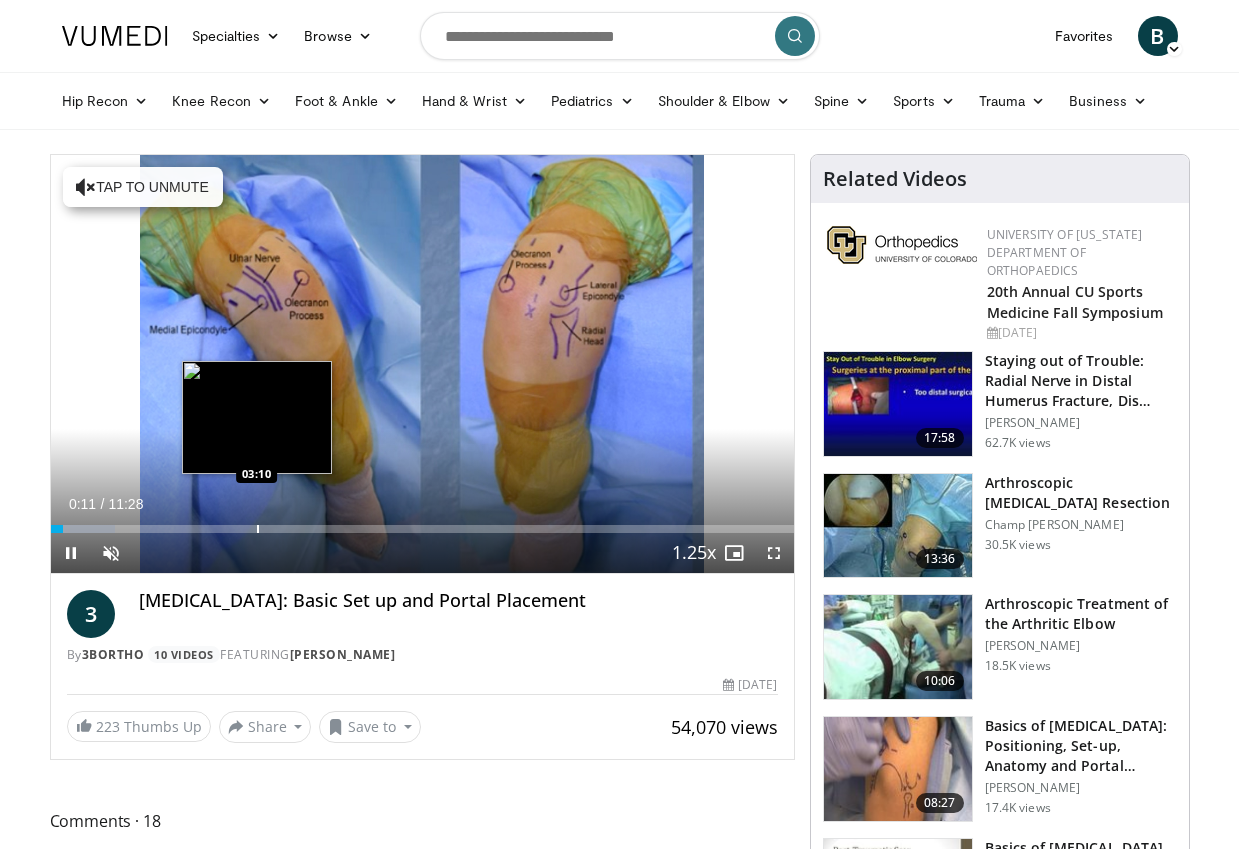click on "Loaded :  8.69% 00:11 03:10" at bounding box center [422, 529] 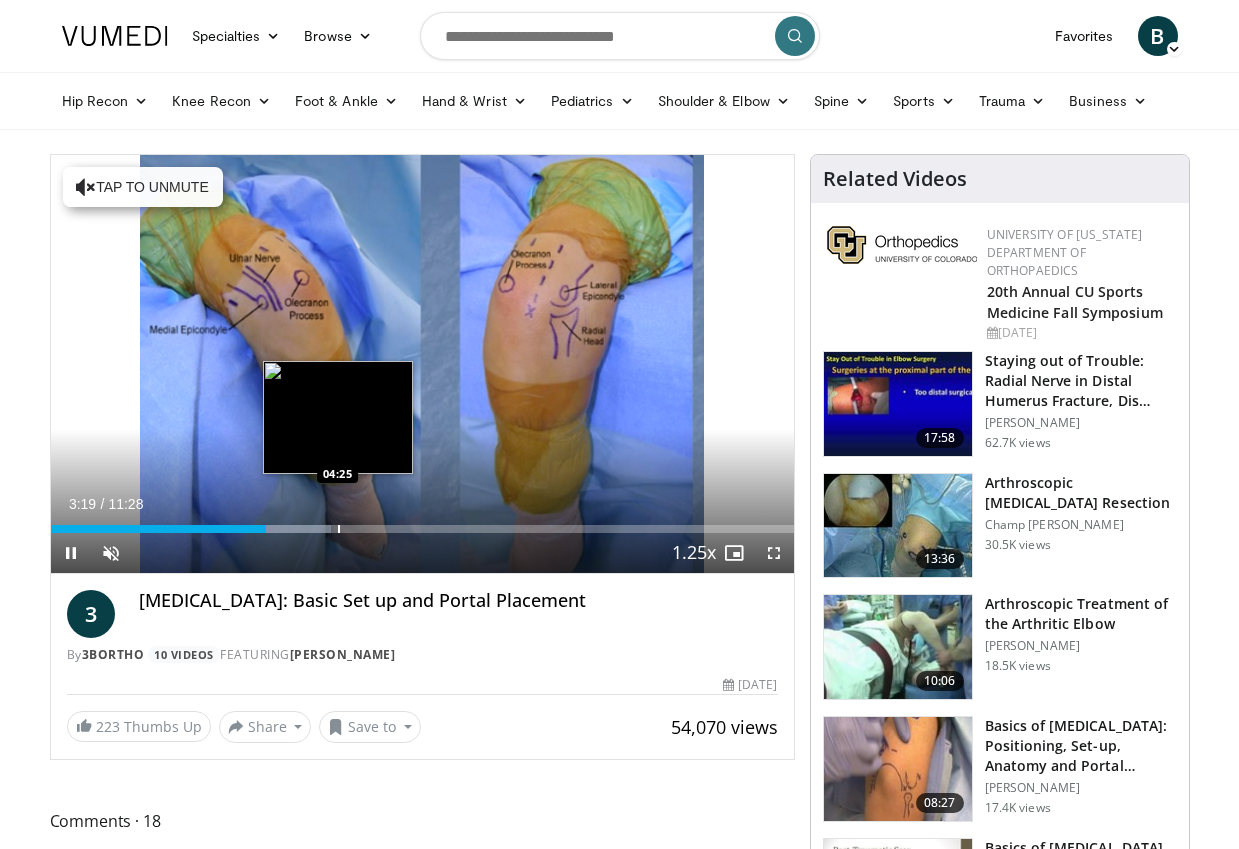 click at bounding box center (339, 529) 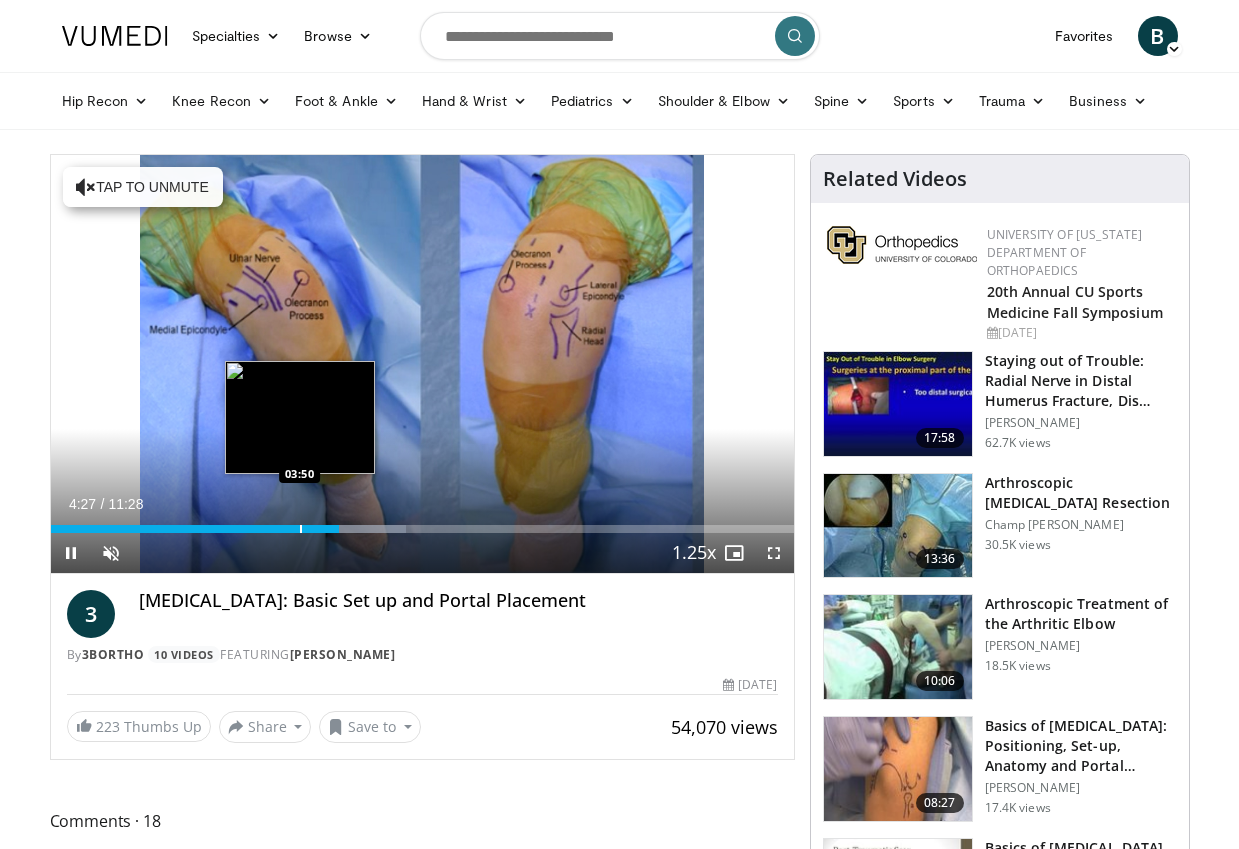click at bounding box center (301, 529) 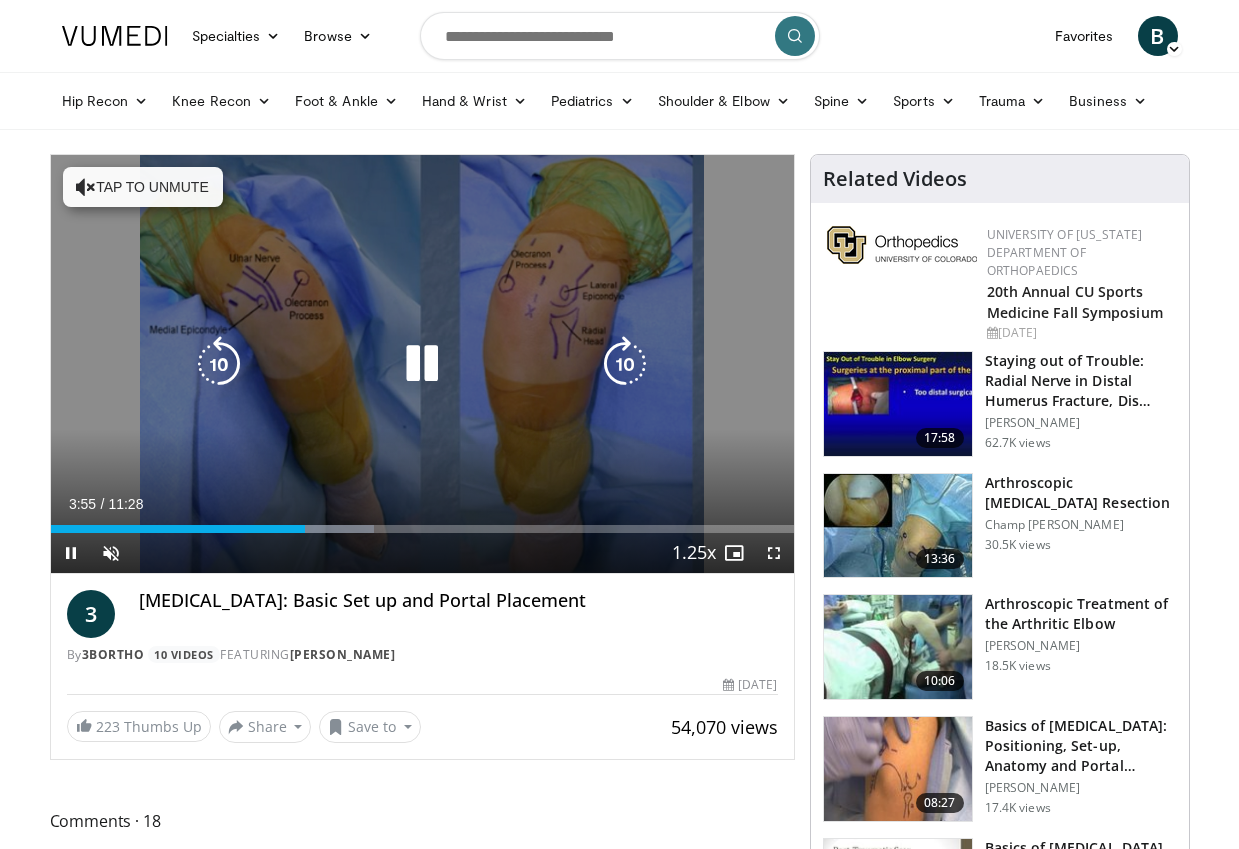 click on "Tap to unmute" at bounding box center [143, 187] 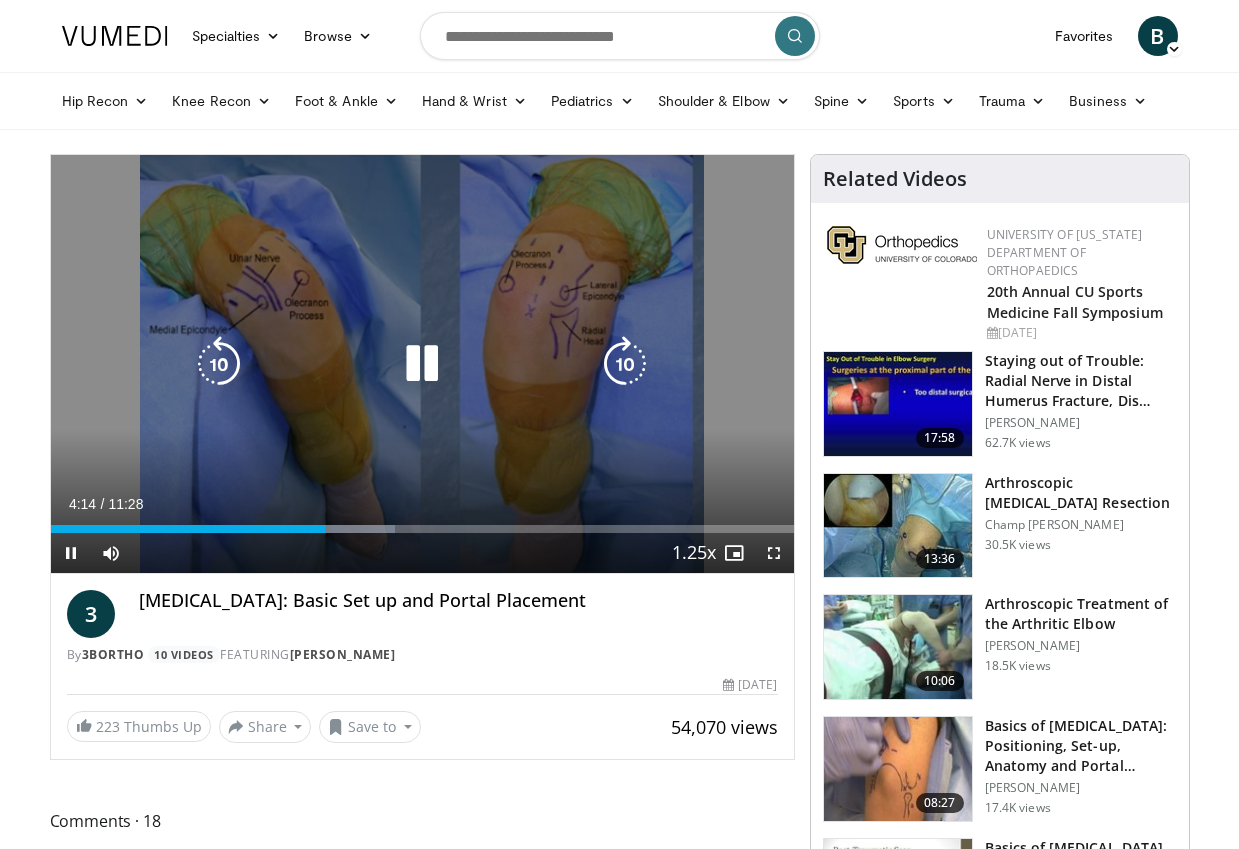 click at bounding box center (422, 364) 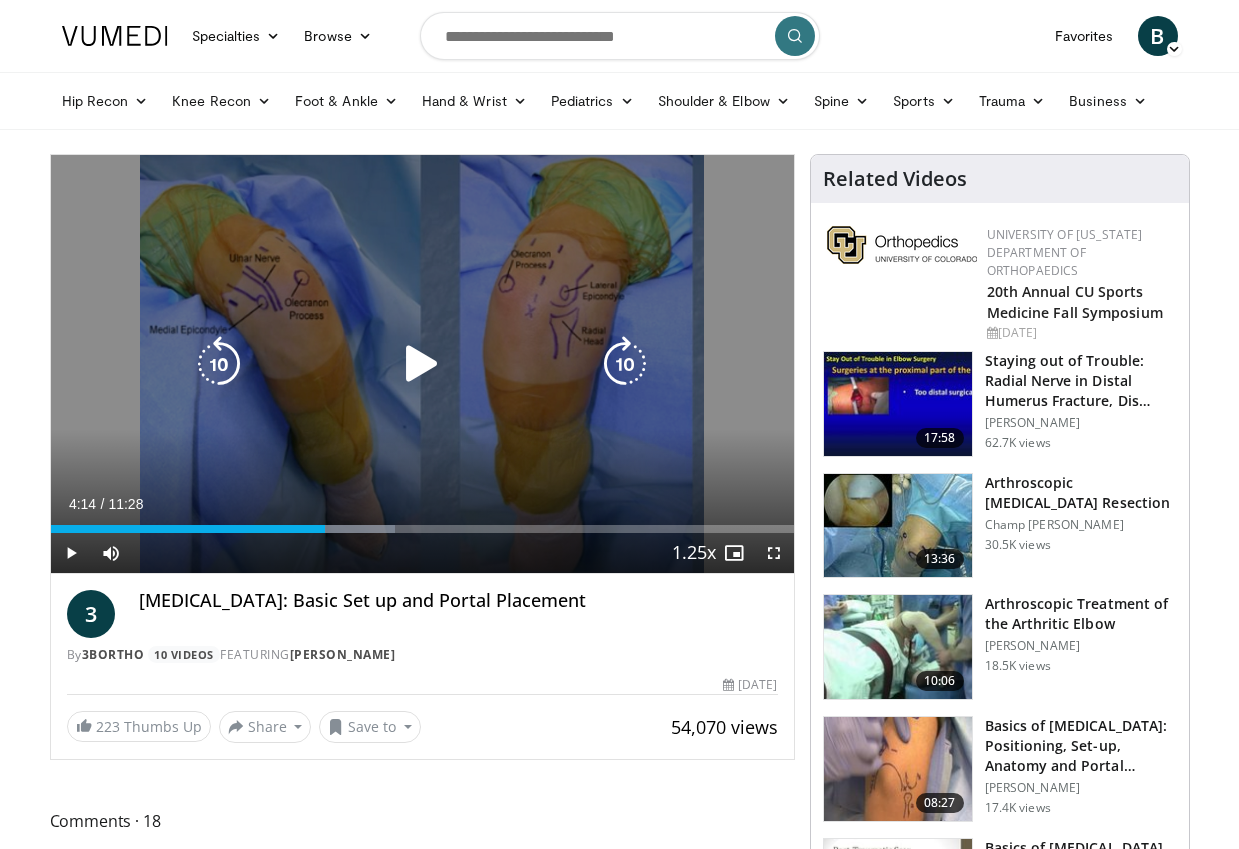 click at bounding box center [422, 364] 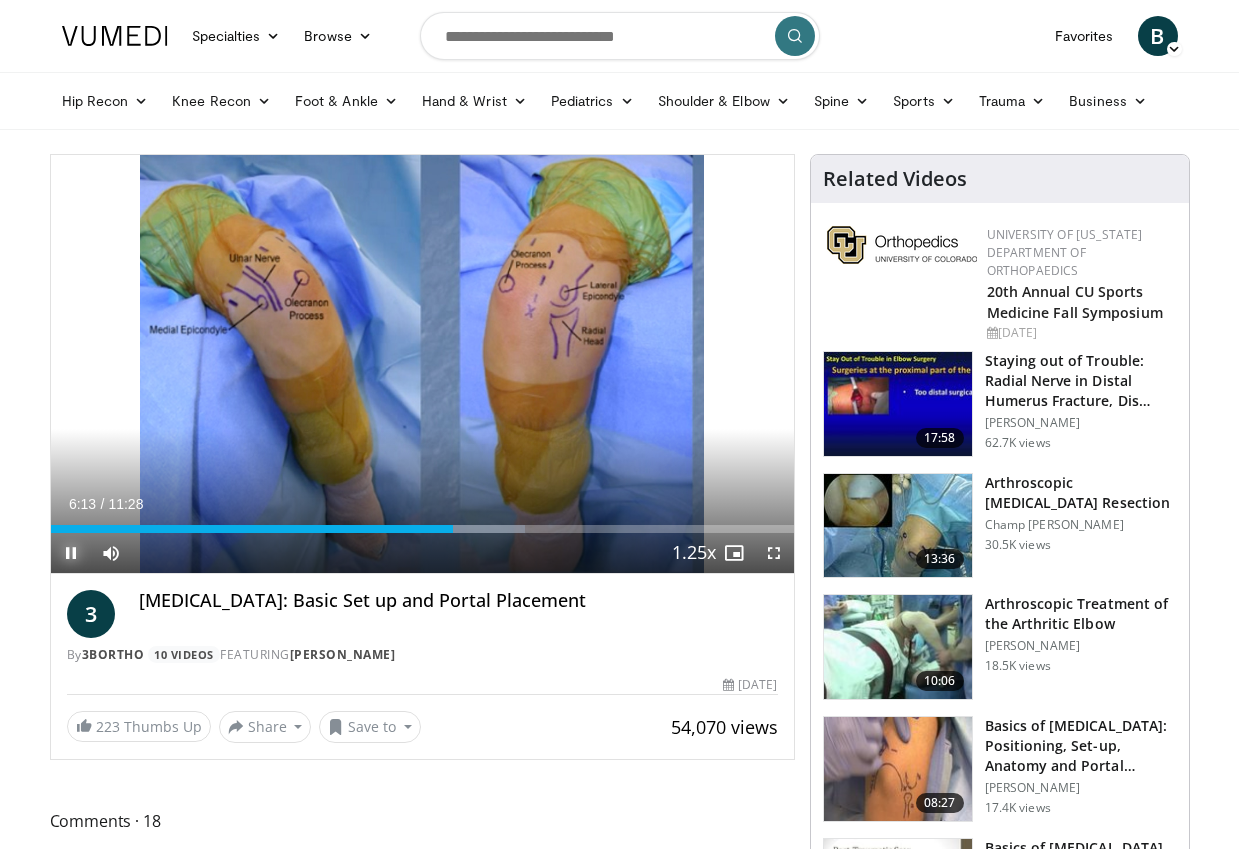 click at bounding box center (71, 553) 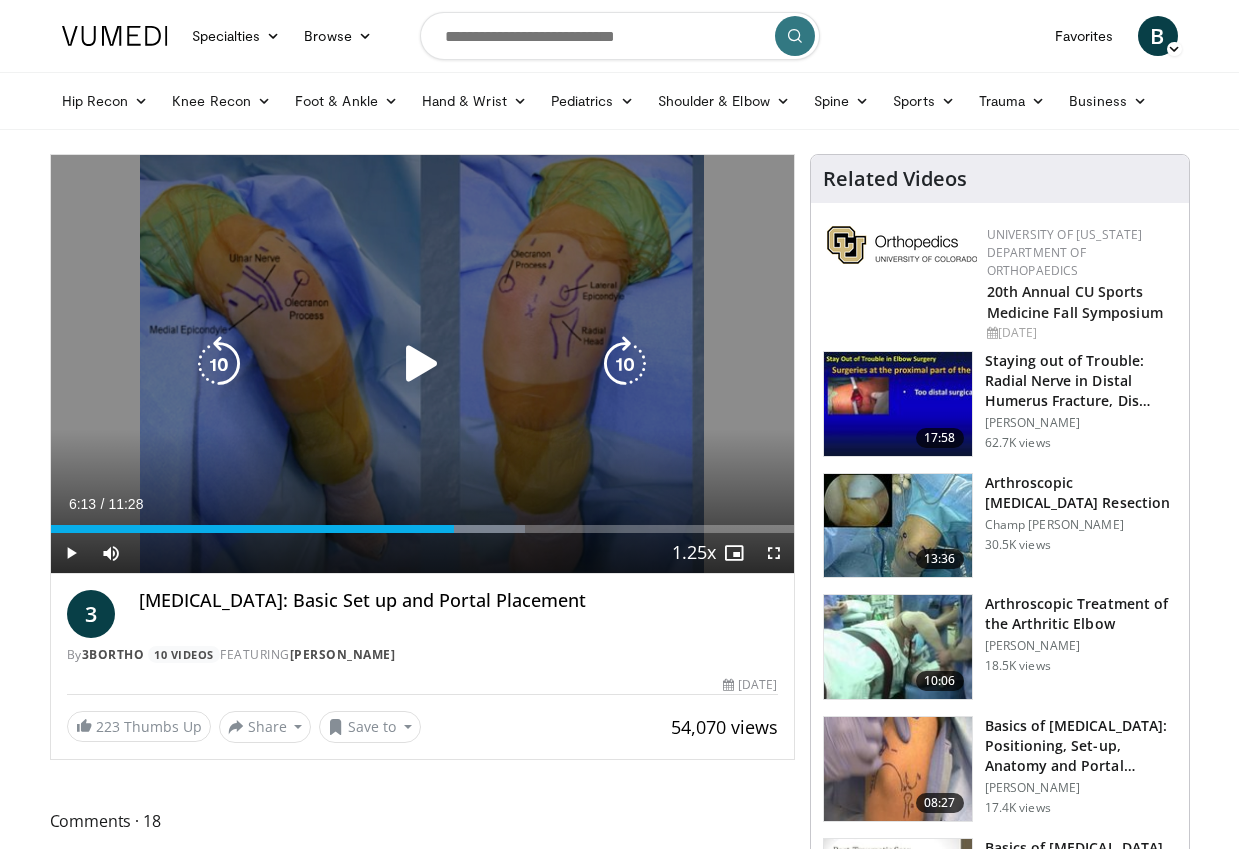 click at bounding box center [422, 364] 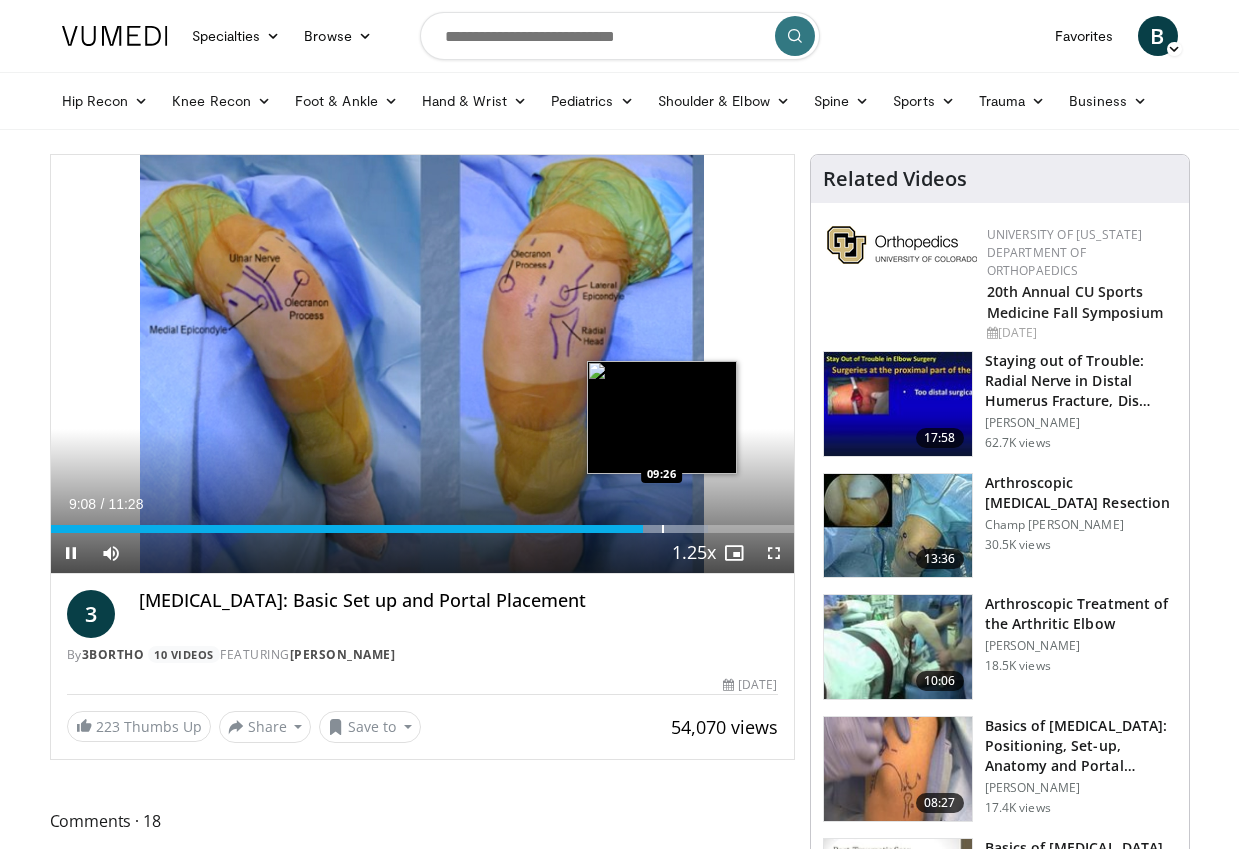 click at bounding box center [663, 529] 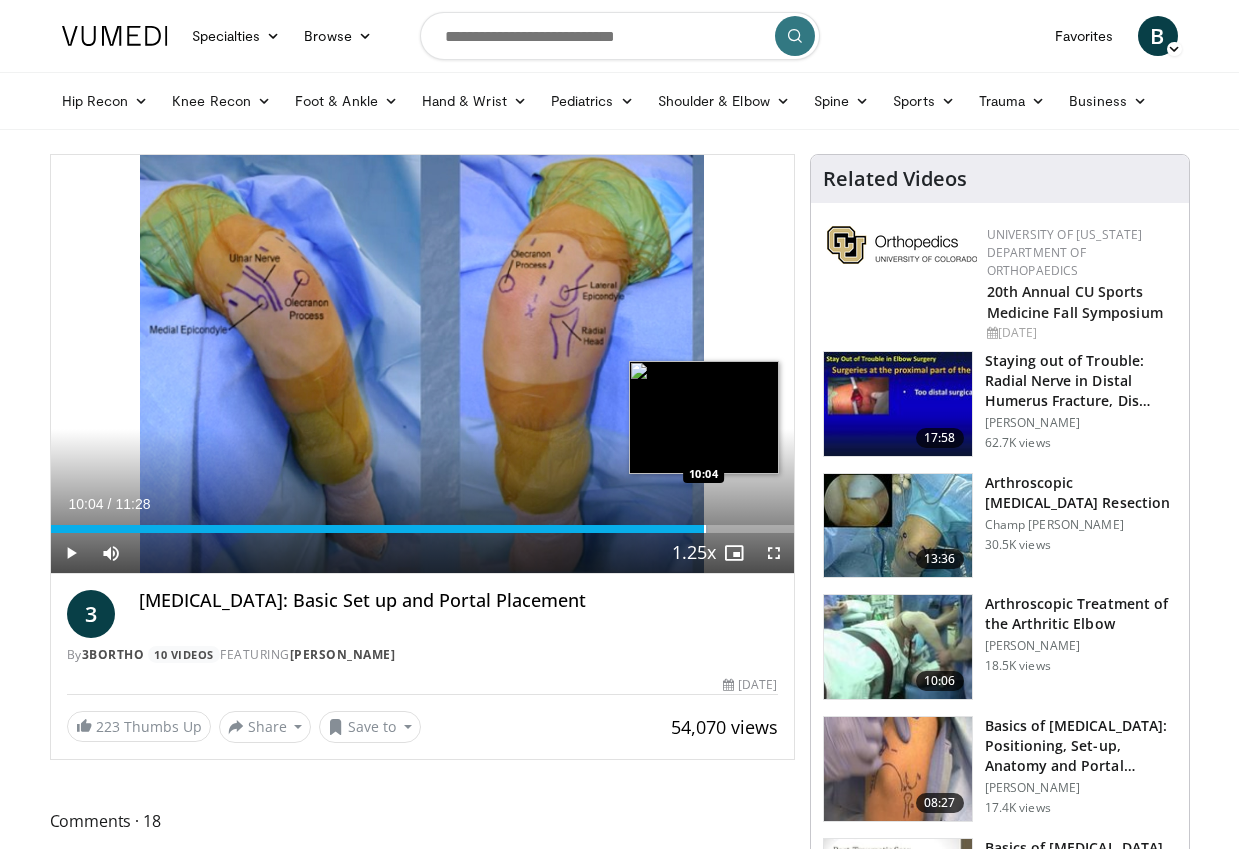 click at bounding box center [705, 529] 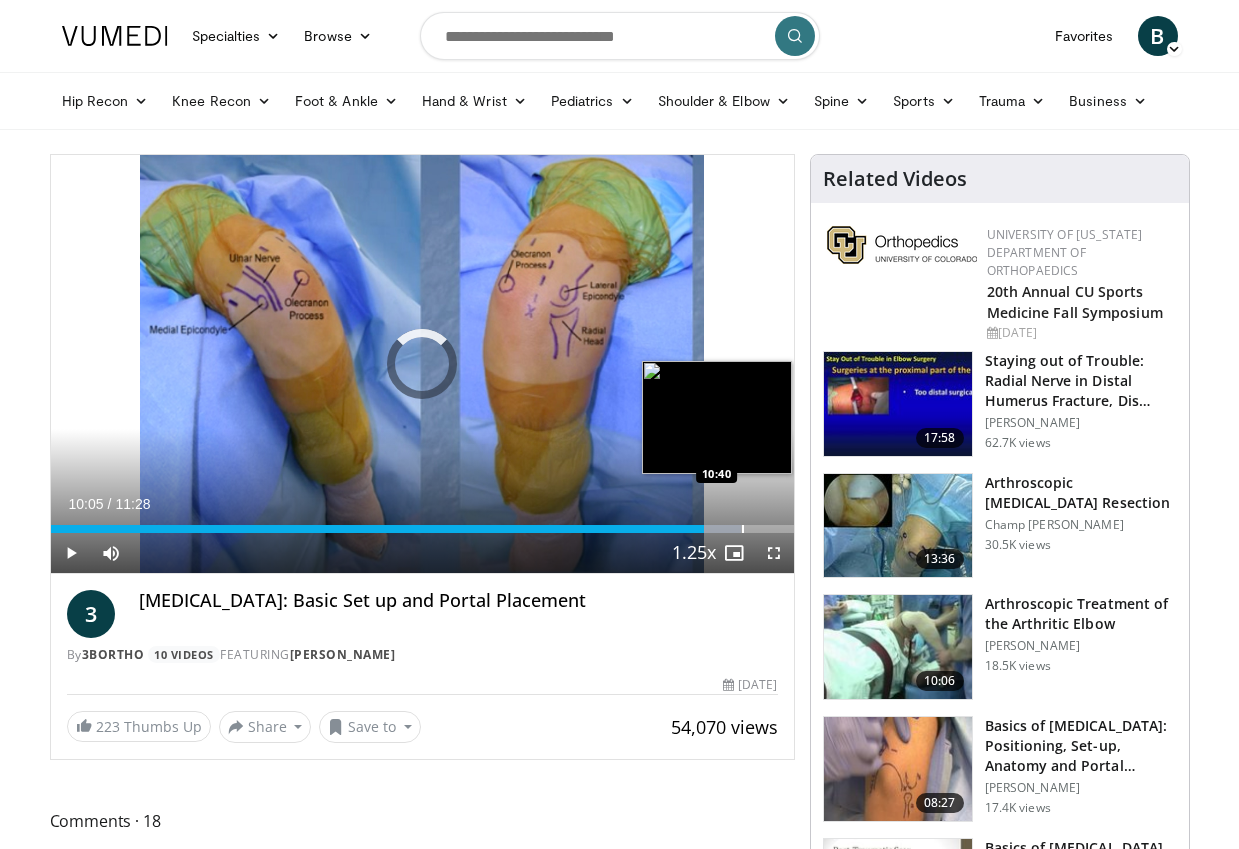 click at bounding box center (743, 529) 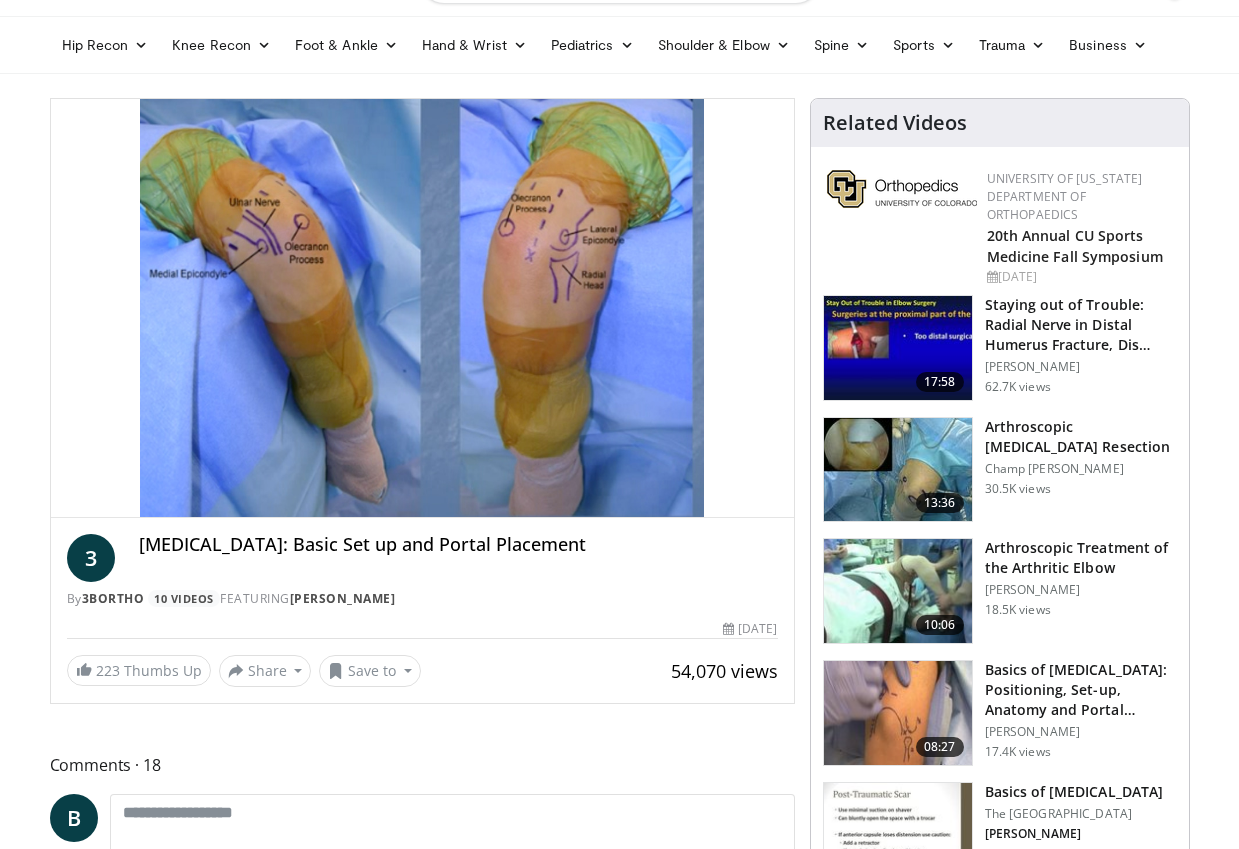 scroll, scrollTop: 78, scrollLeft: 0, axis: vertical 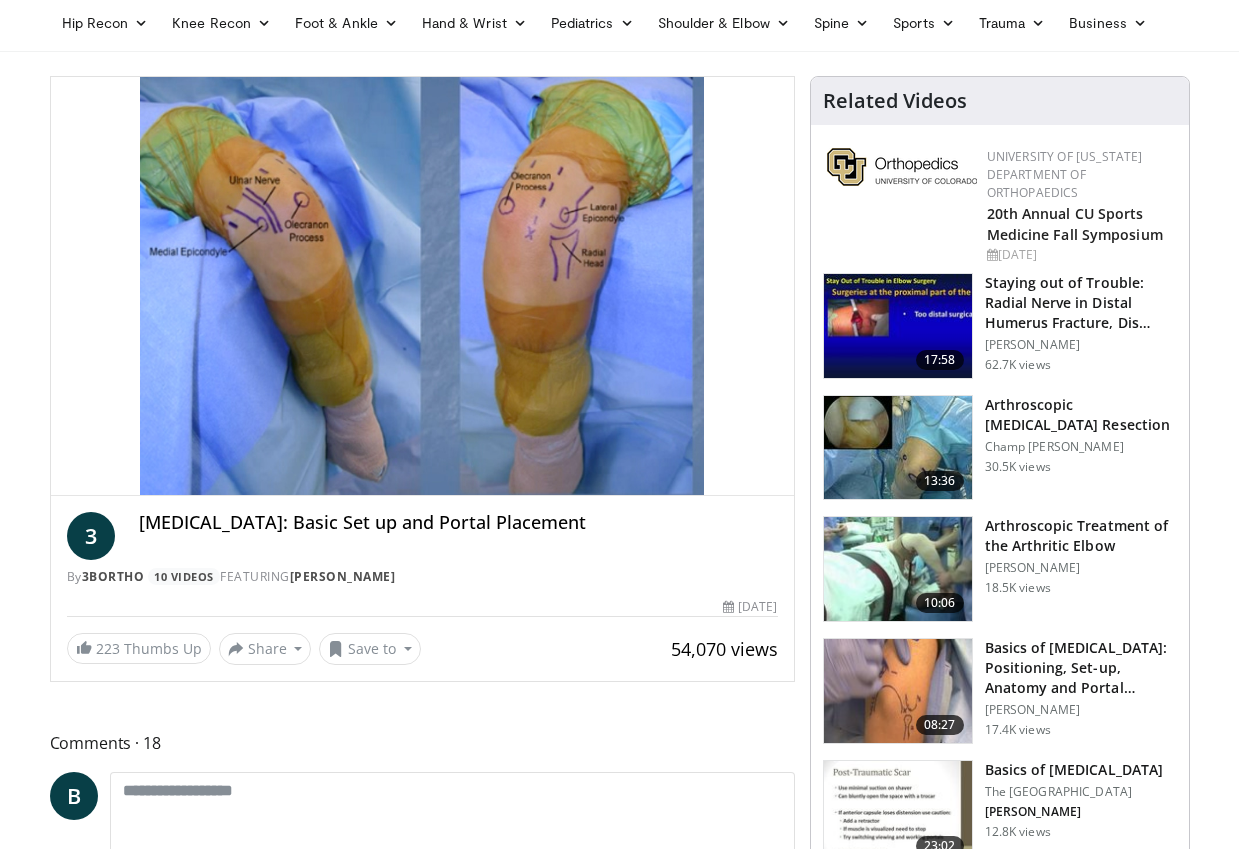click at bounding box center (898, 691) 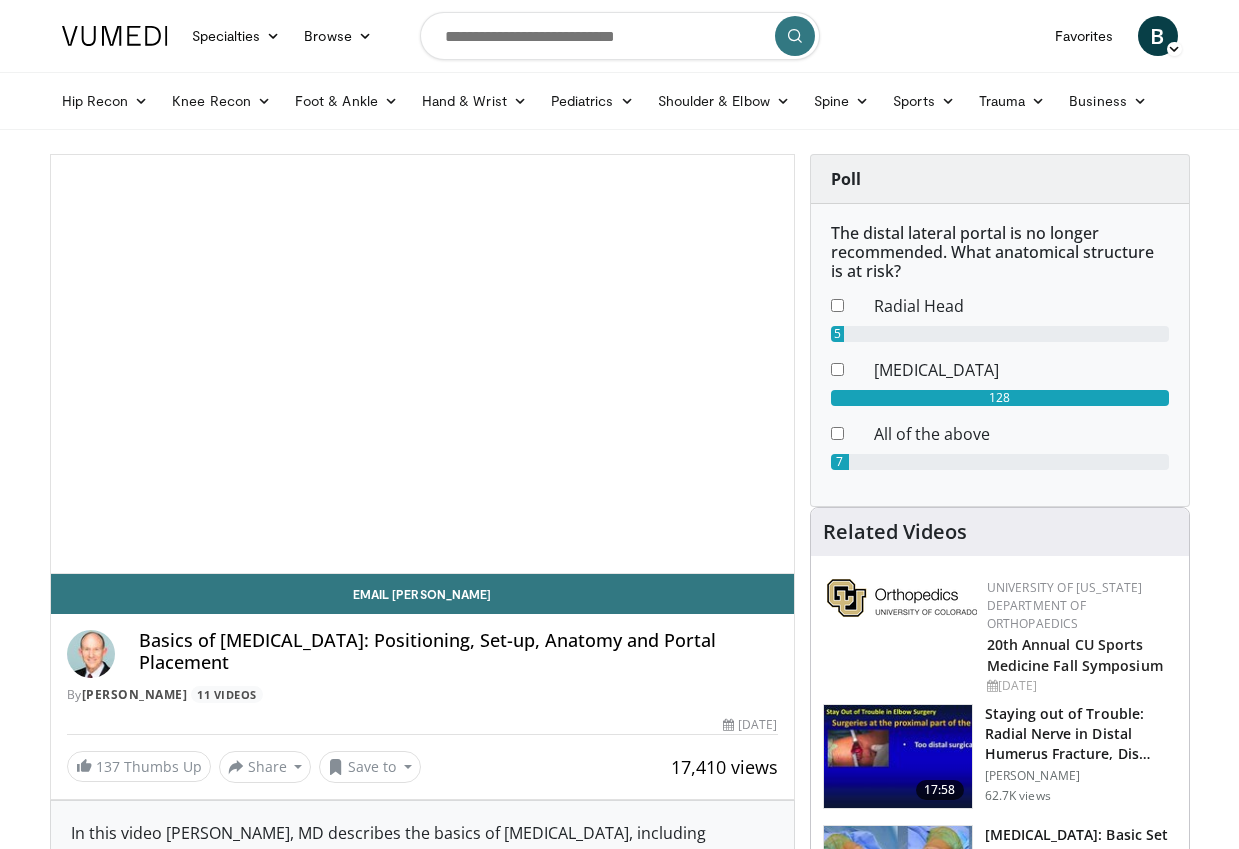 scroll, scrollTop: 0, scrollLeft: 0, axis: both 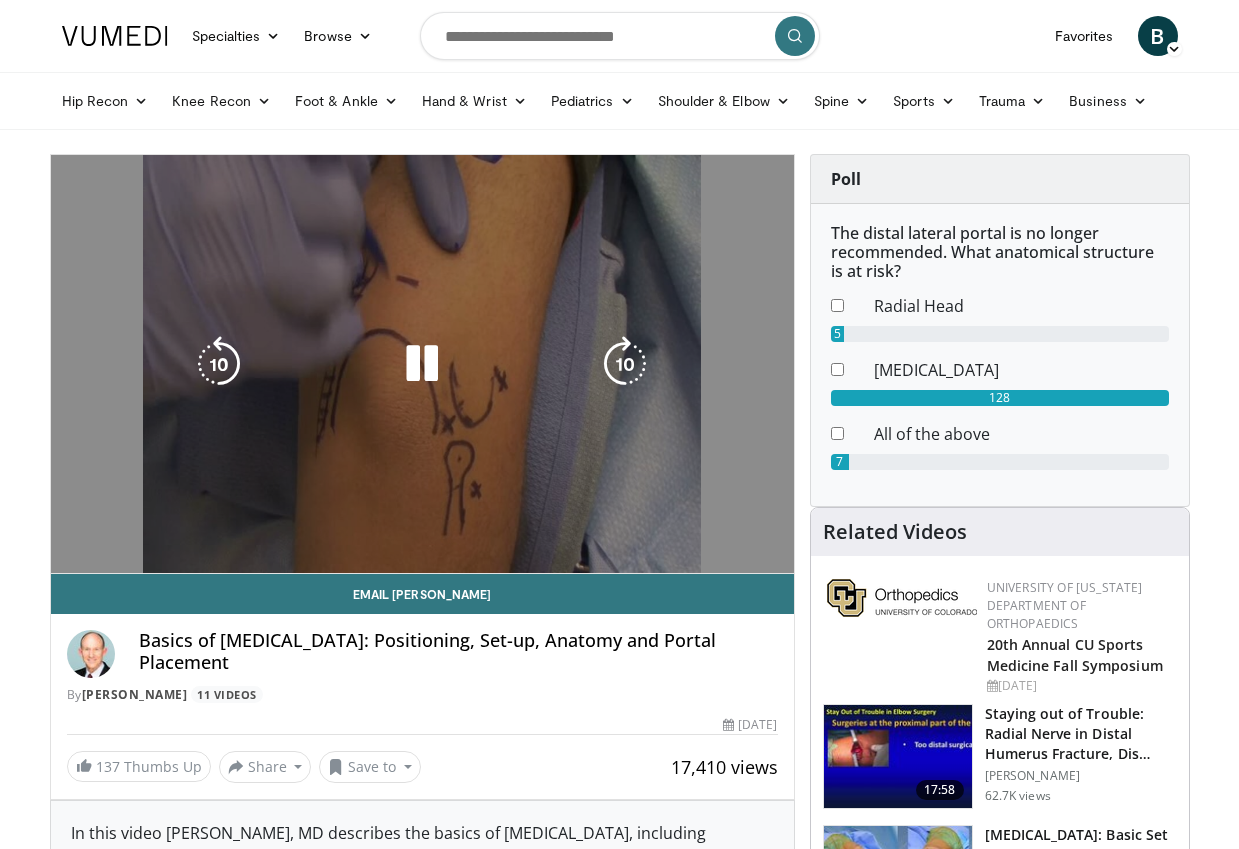 click on "10 seconds
Tap to unmute" at bounding box center (422, 364) 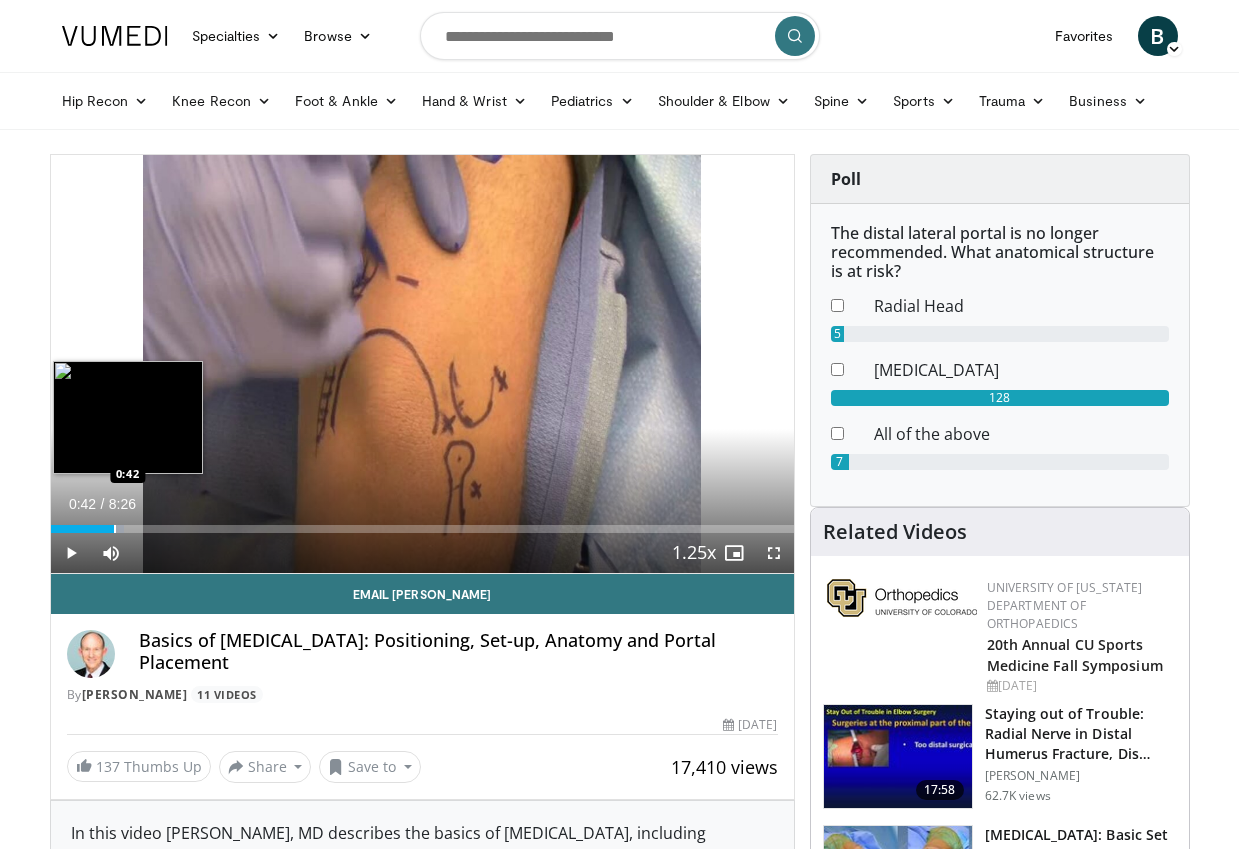 click at bounding box center [115, 529] 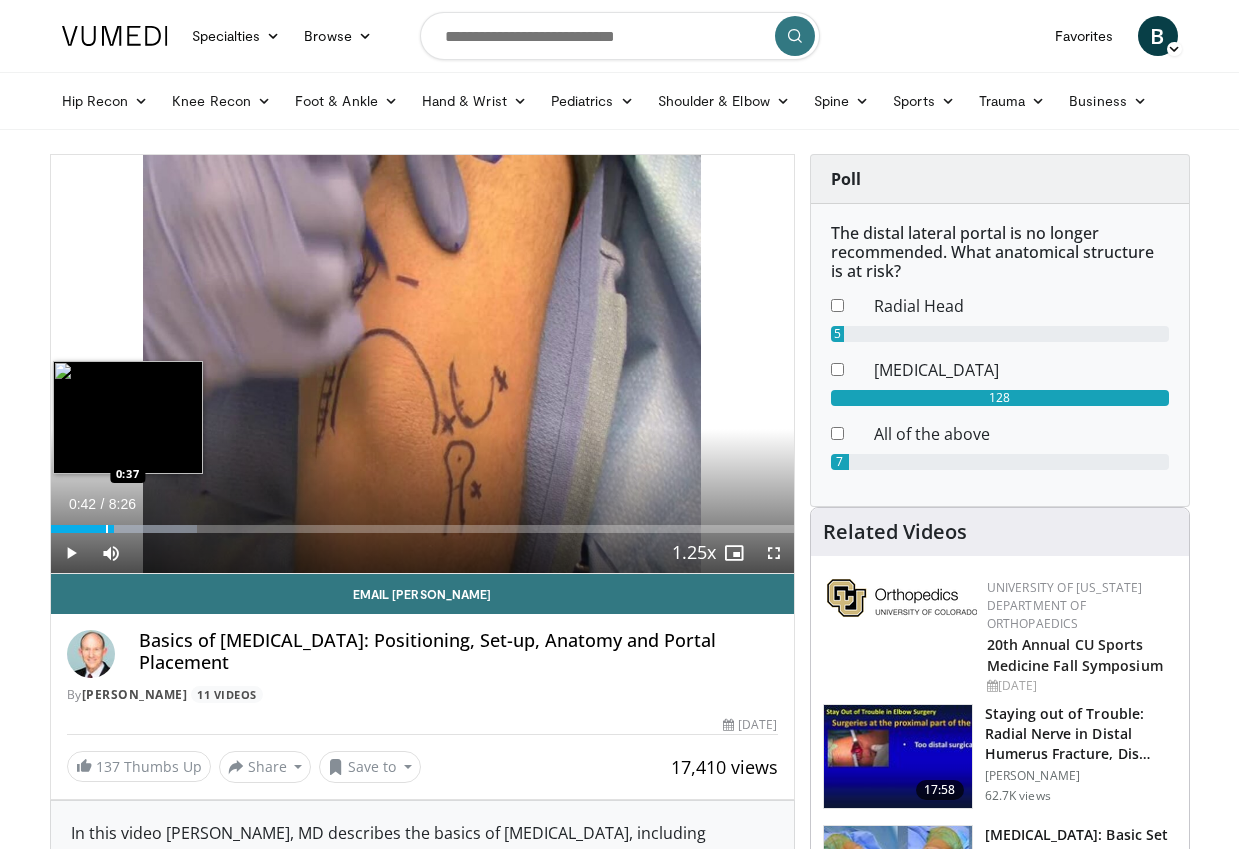 click at bounding box center [107, 529] 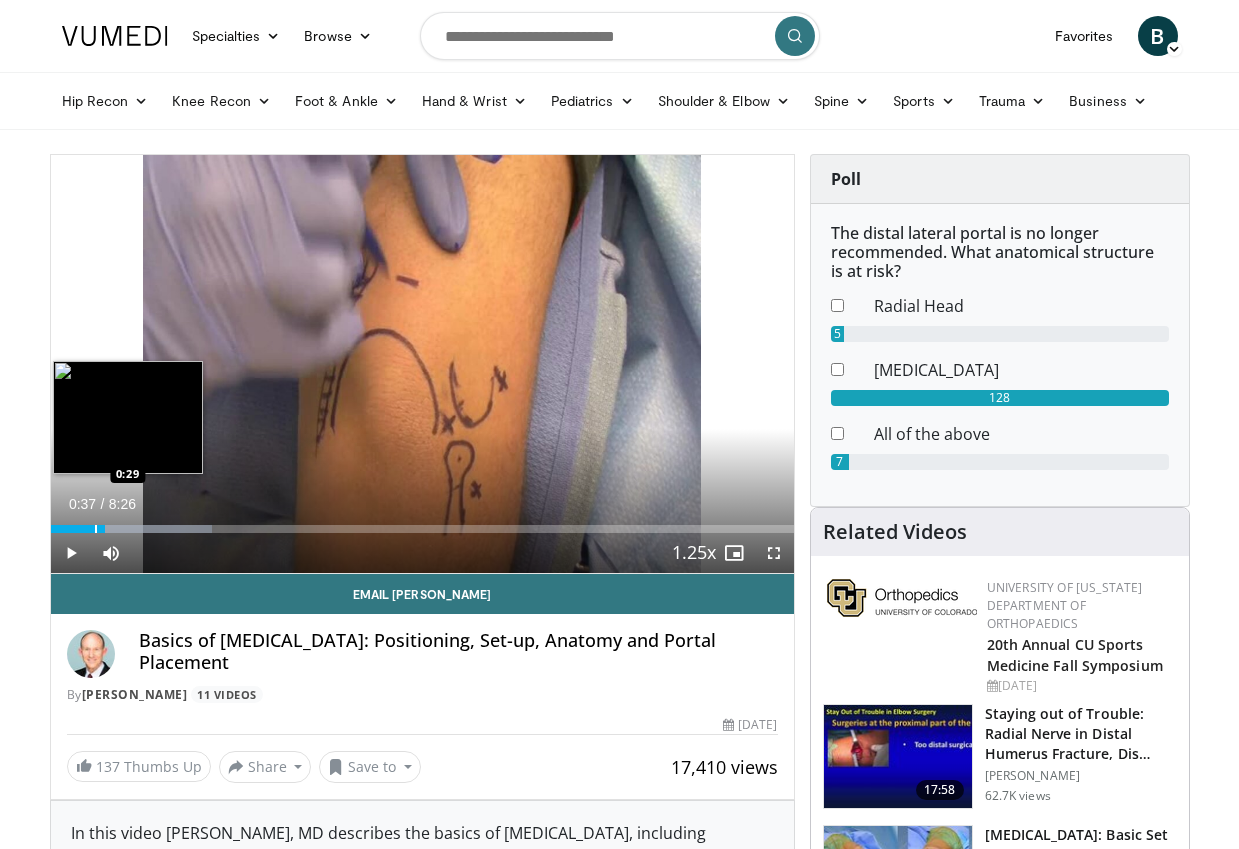 click at bounding box center [96, 529] 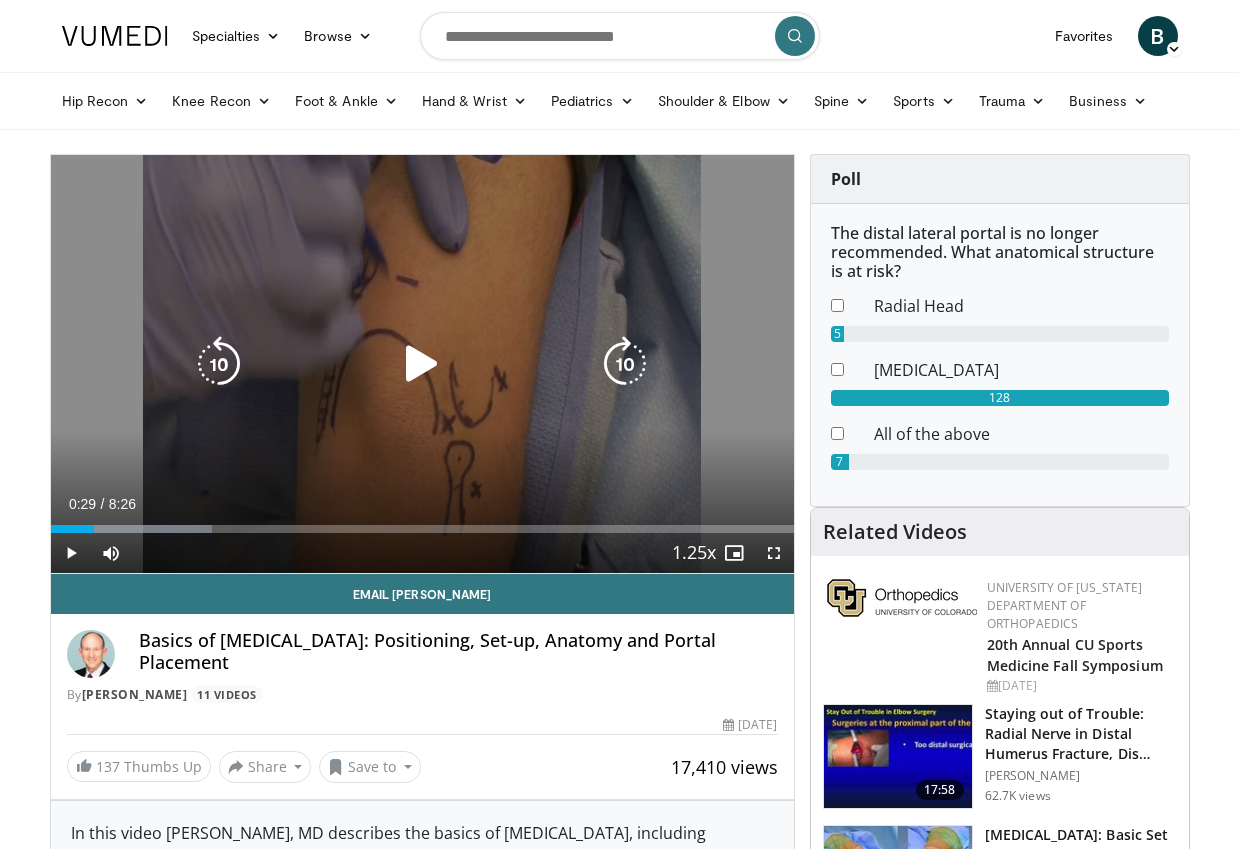 click at bounding box center [422, 364] 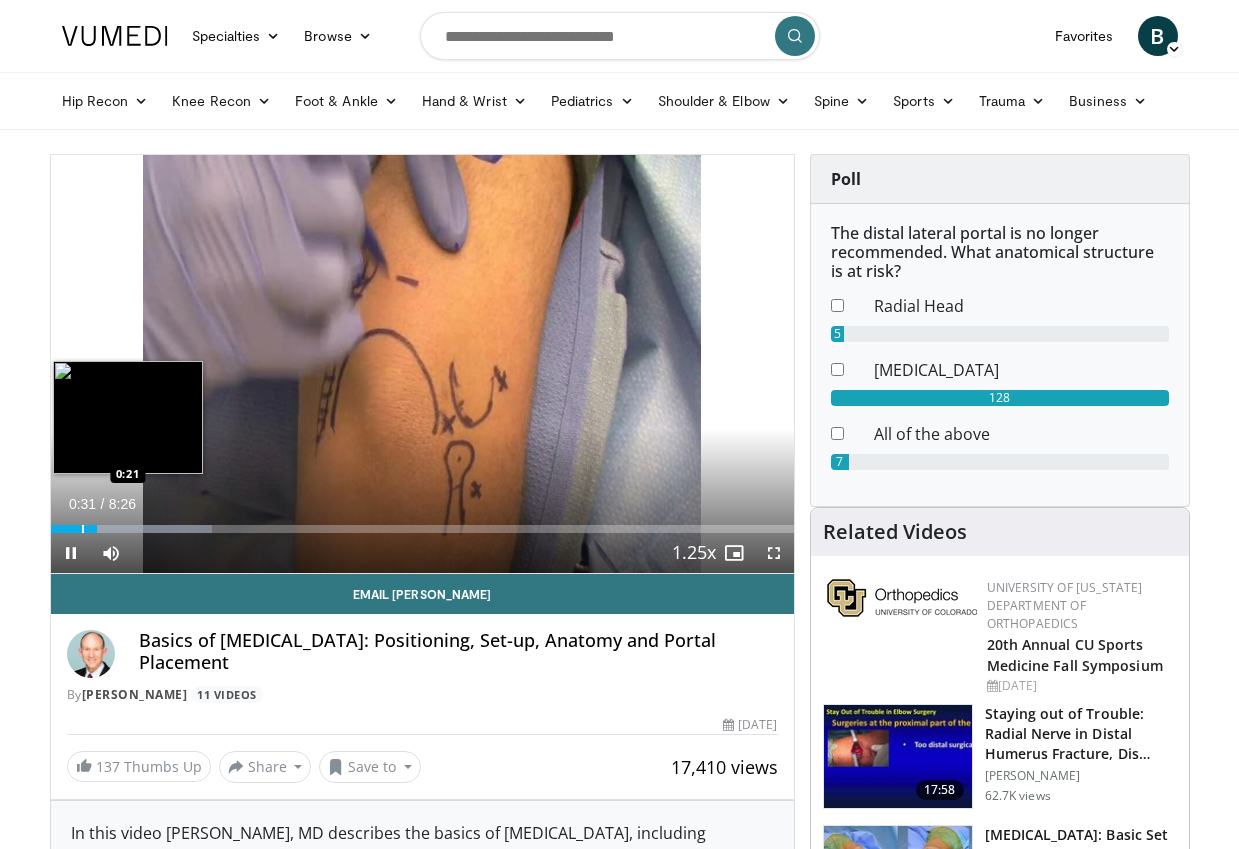 click at bounding box center (83, 529) 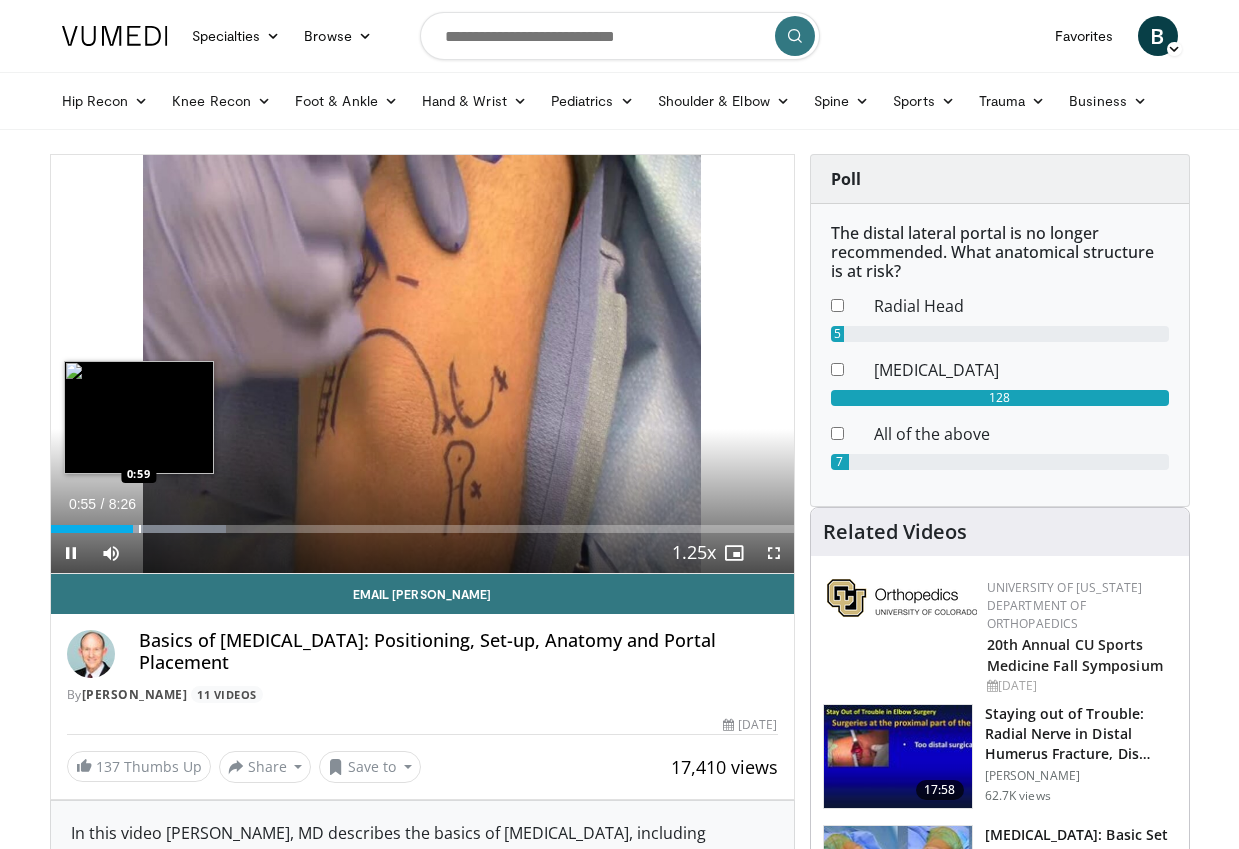 click at bounding box center (140, 529) 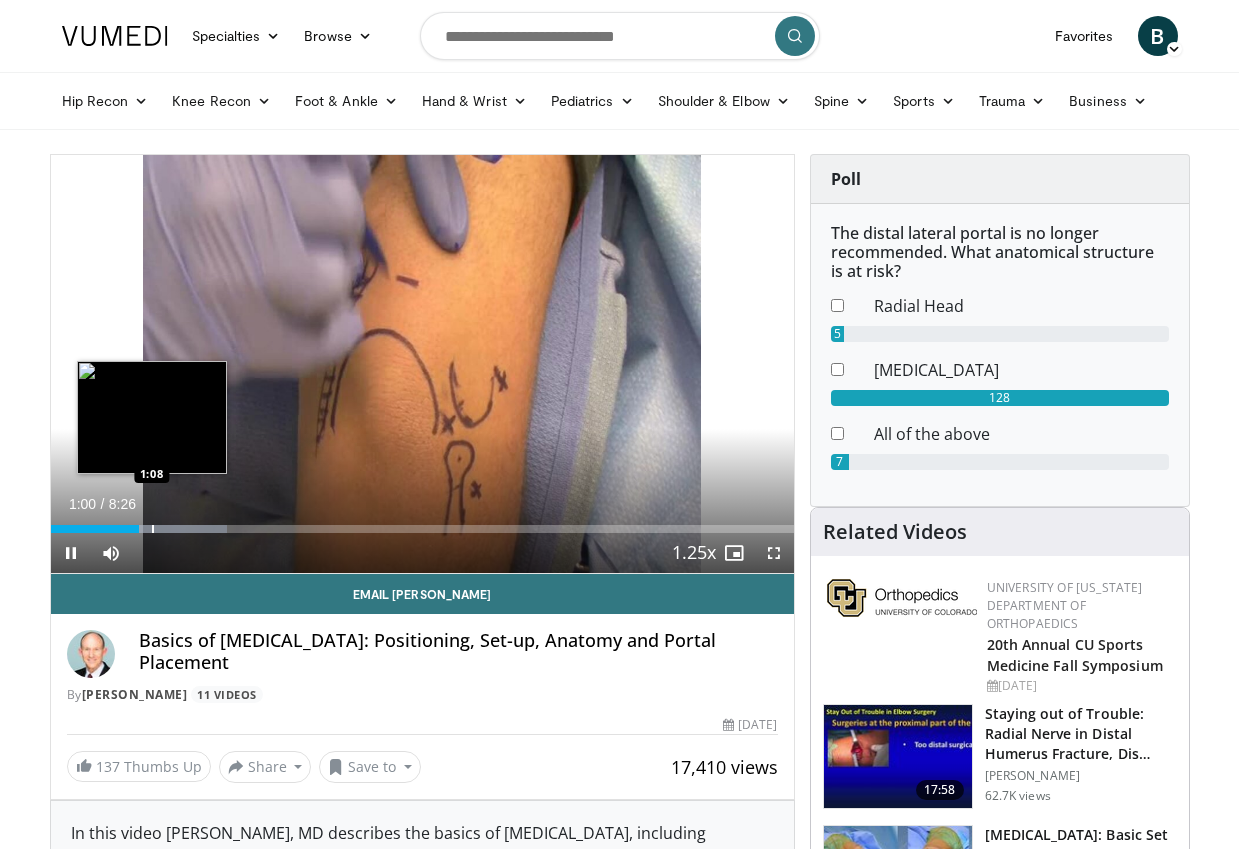 click at bounding box center (153, 529) 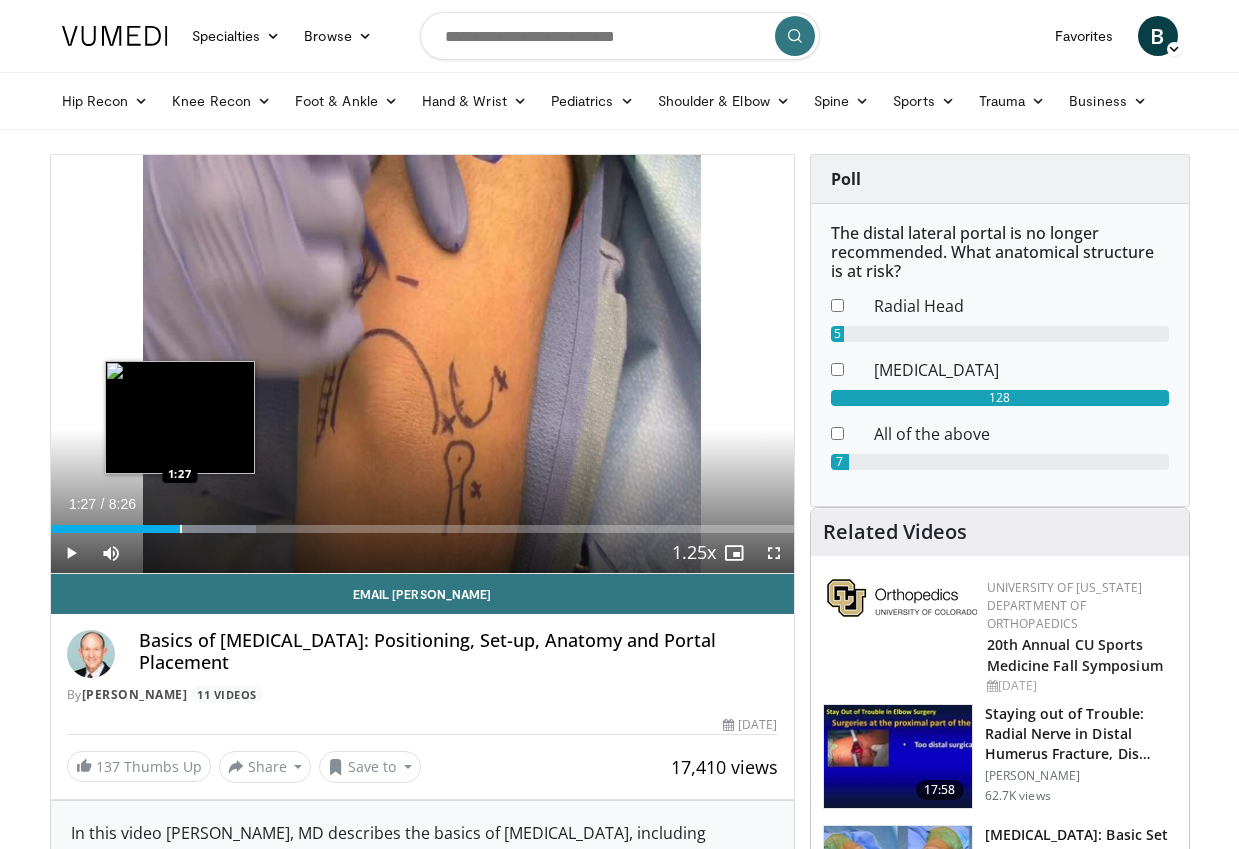 click at bounding box center (181, 529) 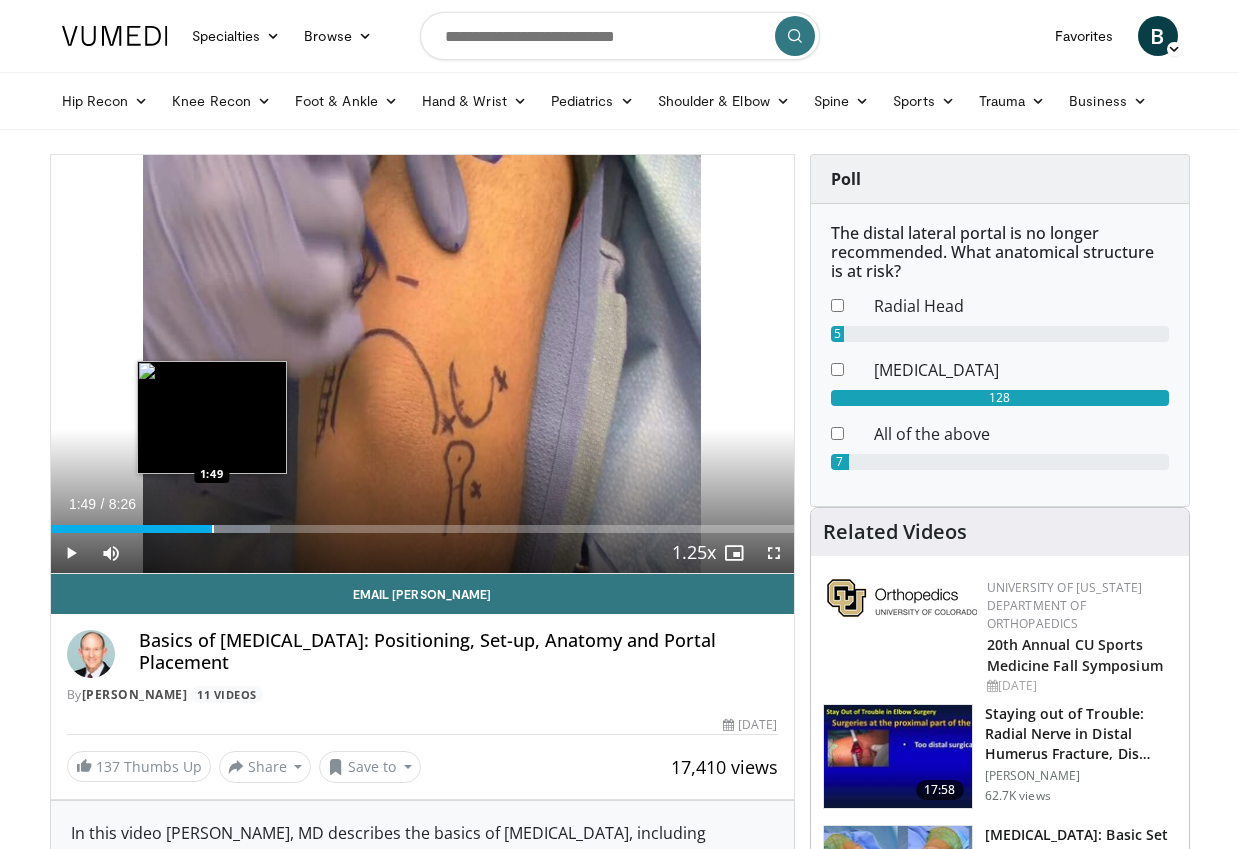 click at bounding box center (213, 529) 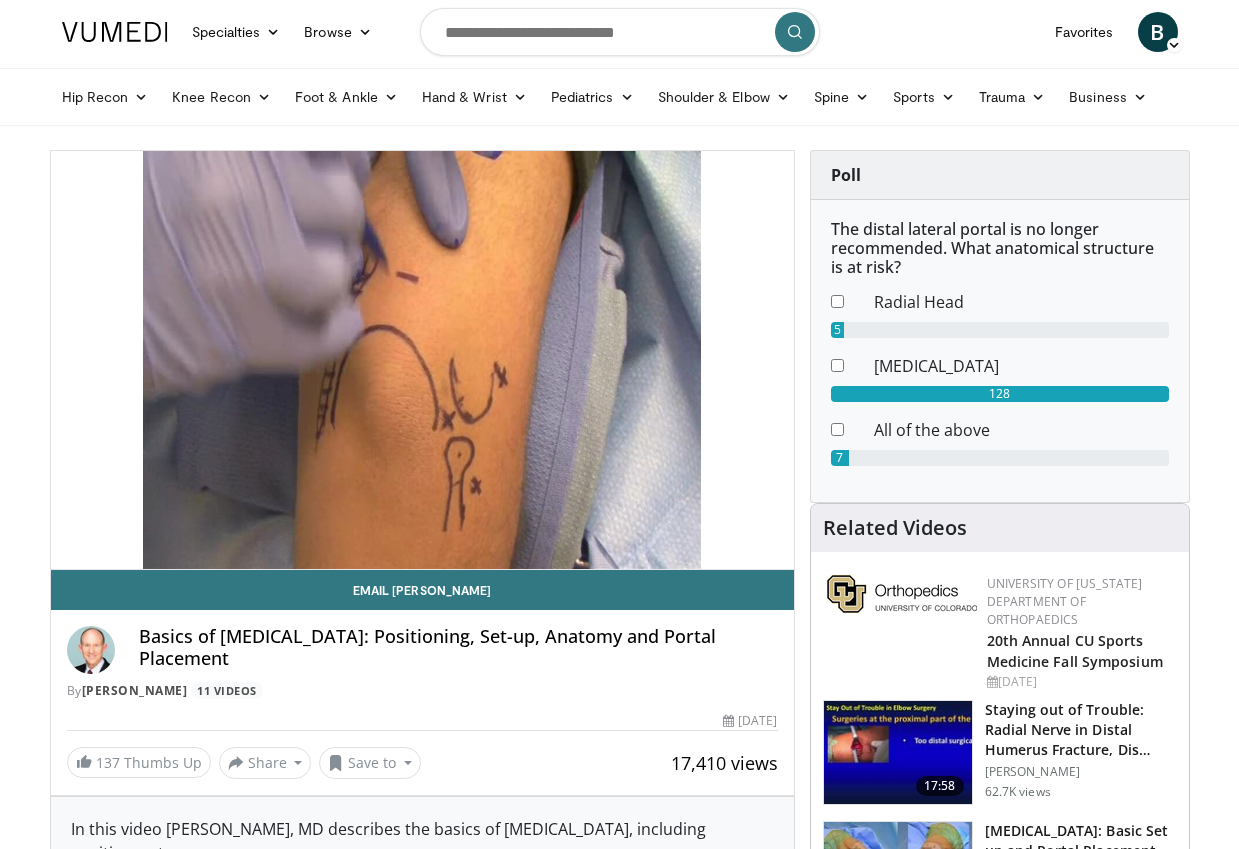 scroll, scrollTop: 0, scrollLeft: 0, axis: both 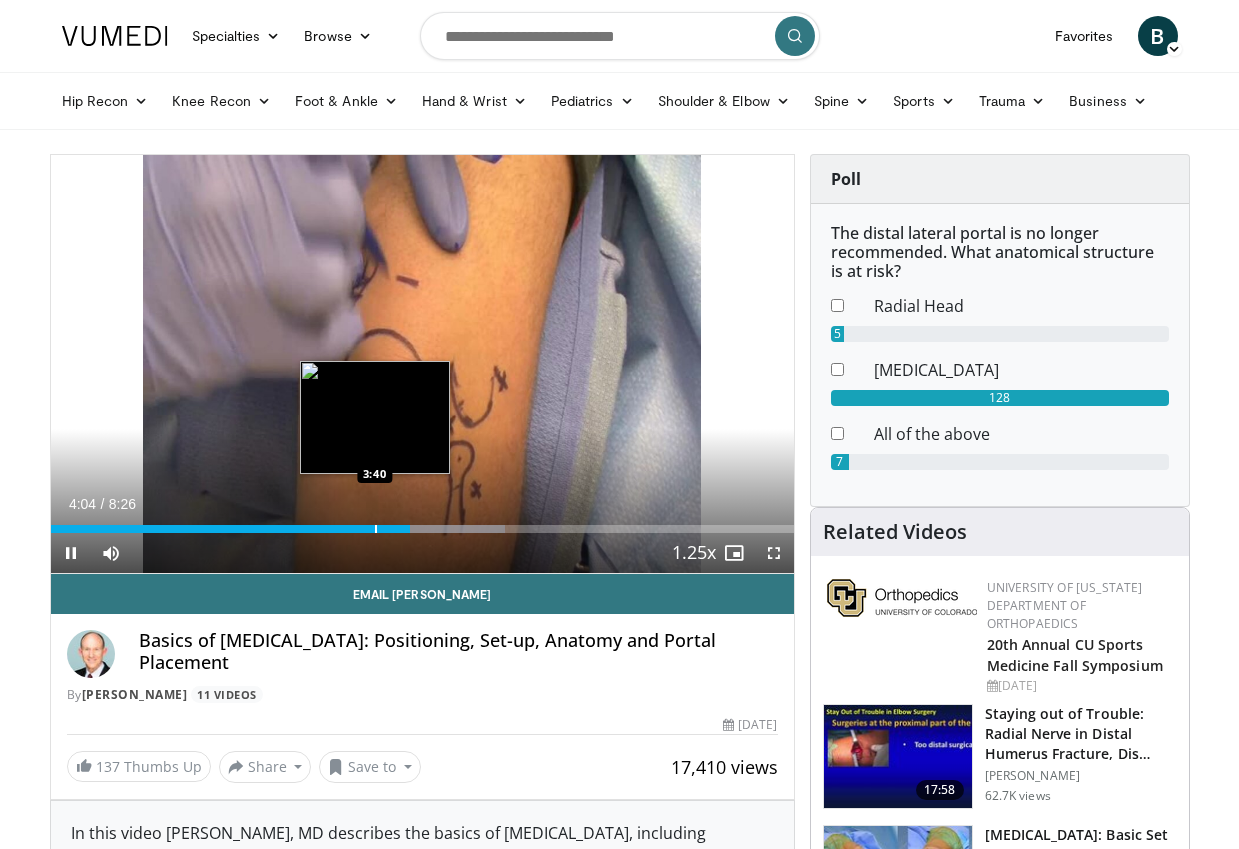 click at bounding box center (376, 529) 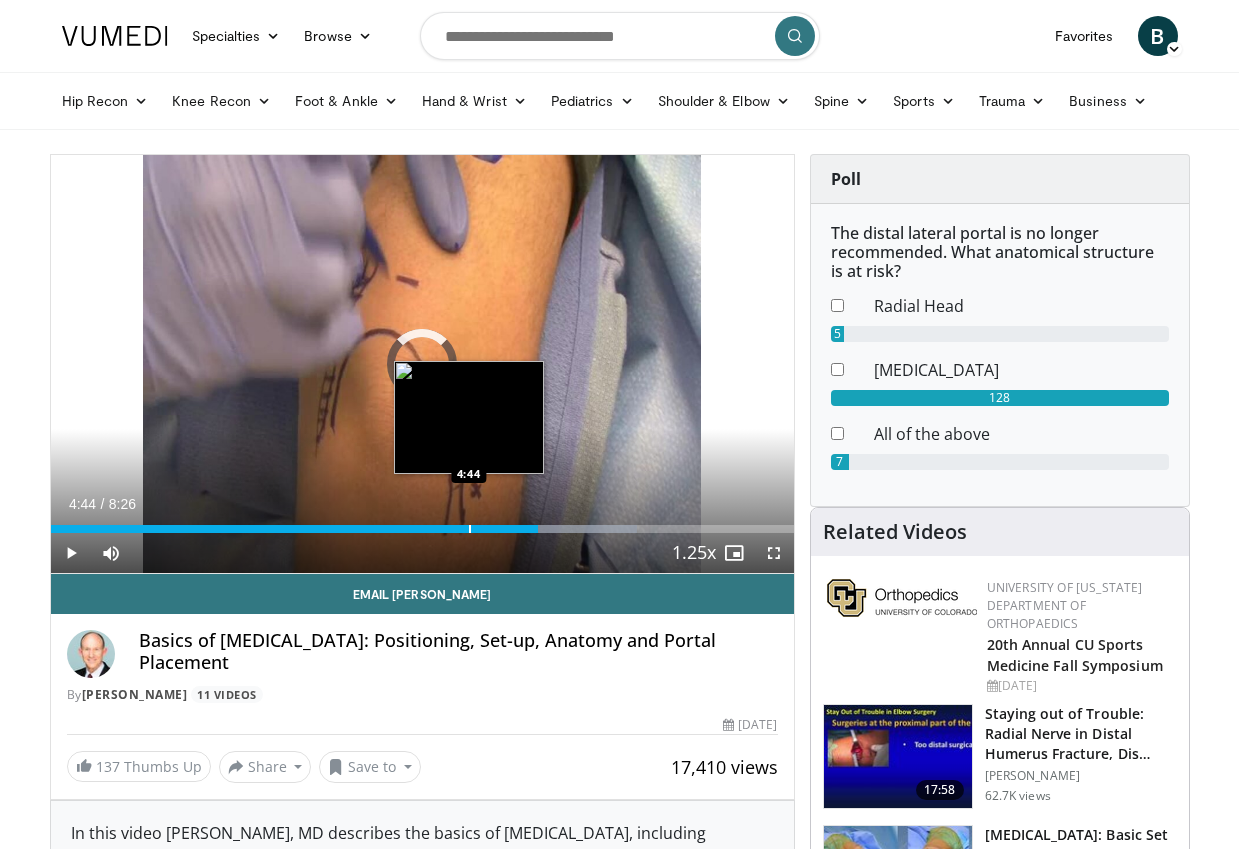 click at bounding box center [470, 529] 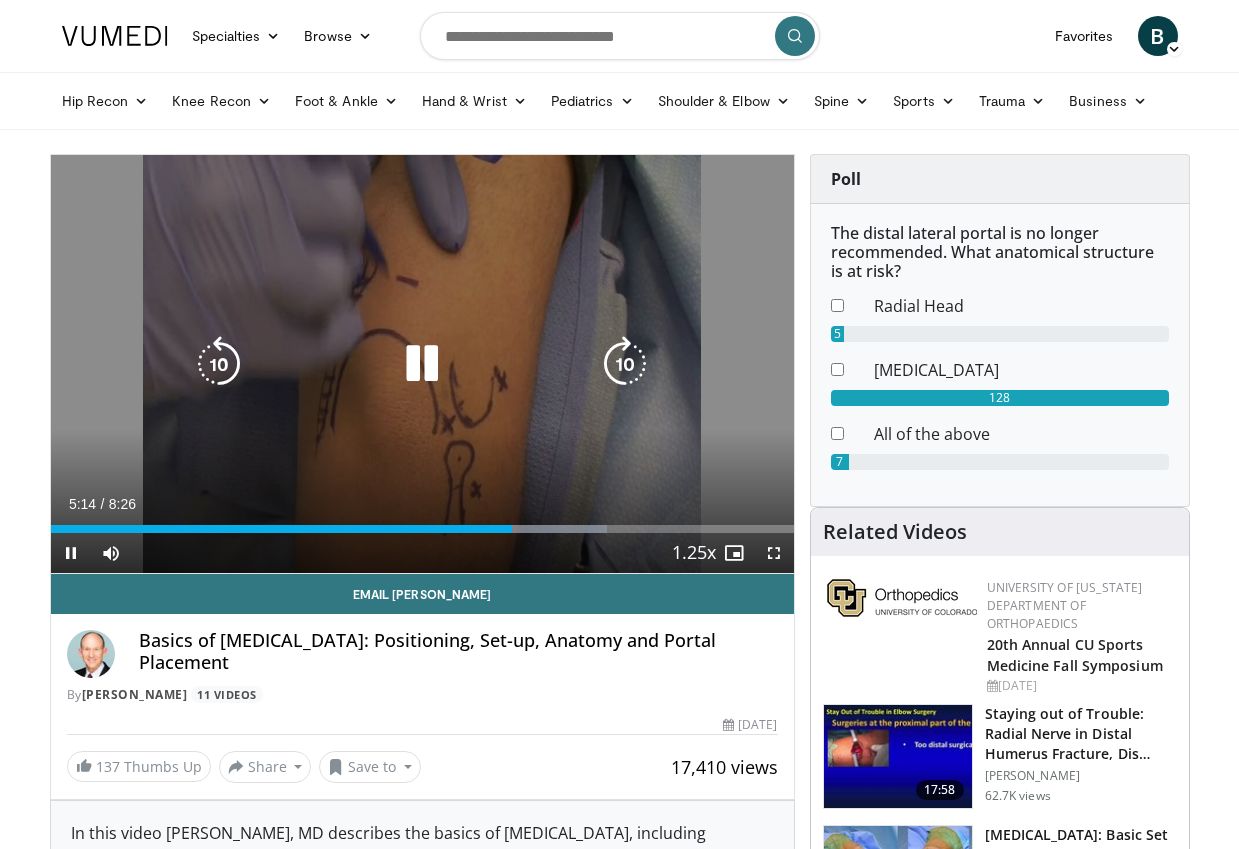 click at bounding box center [422, 364] 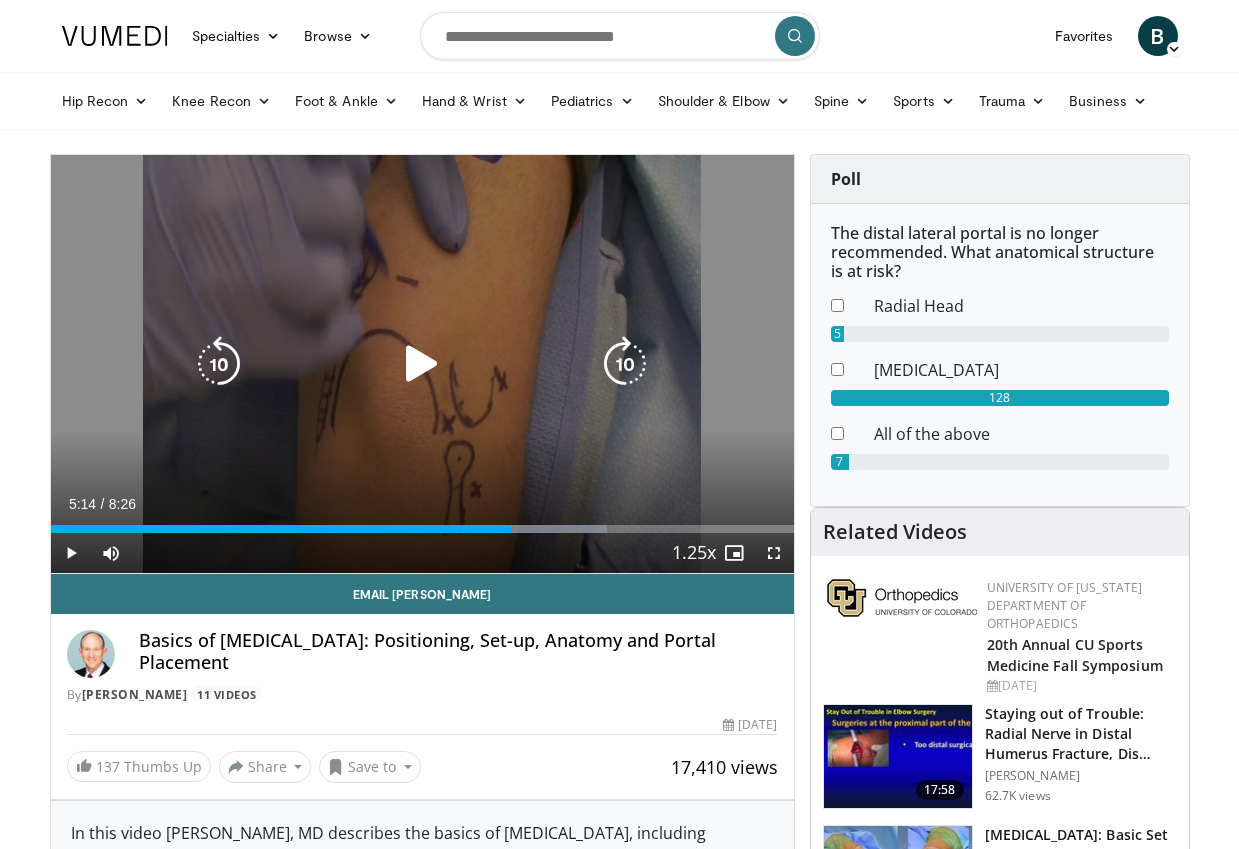 click at bounding box center (422, 364) 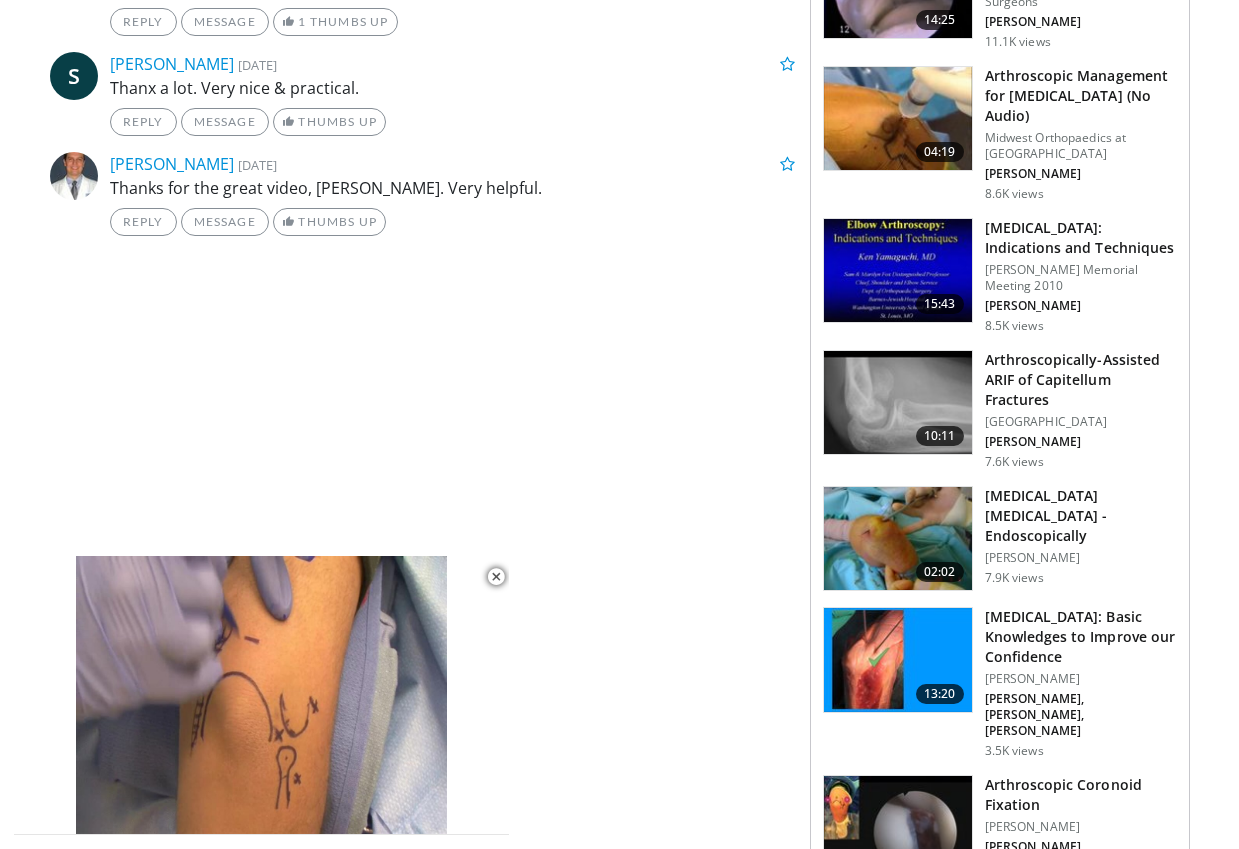 scroll, scrollTop: 1404, scrollLeft: 0, axis: vertical 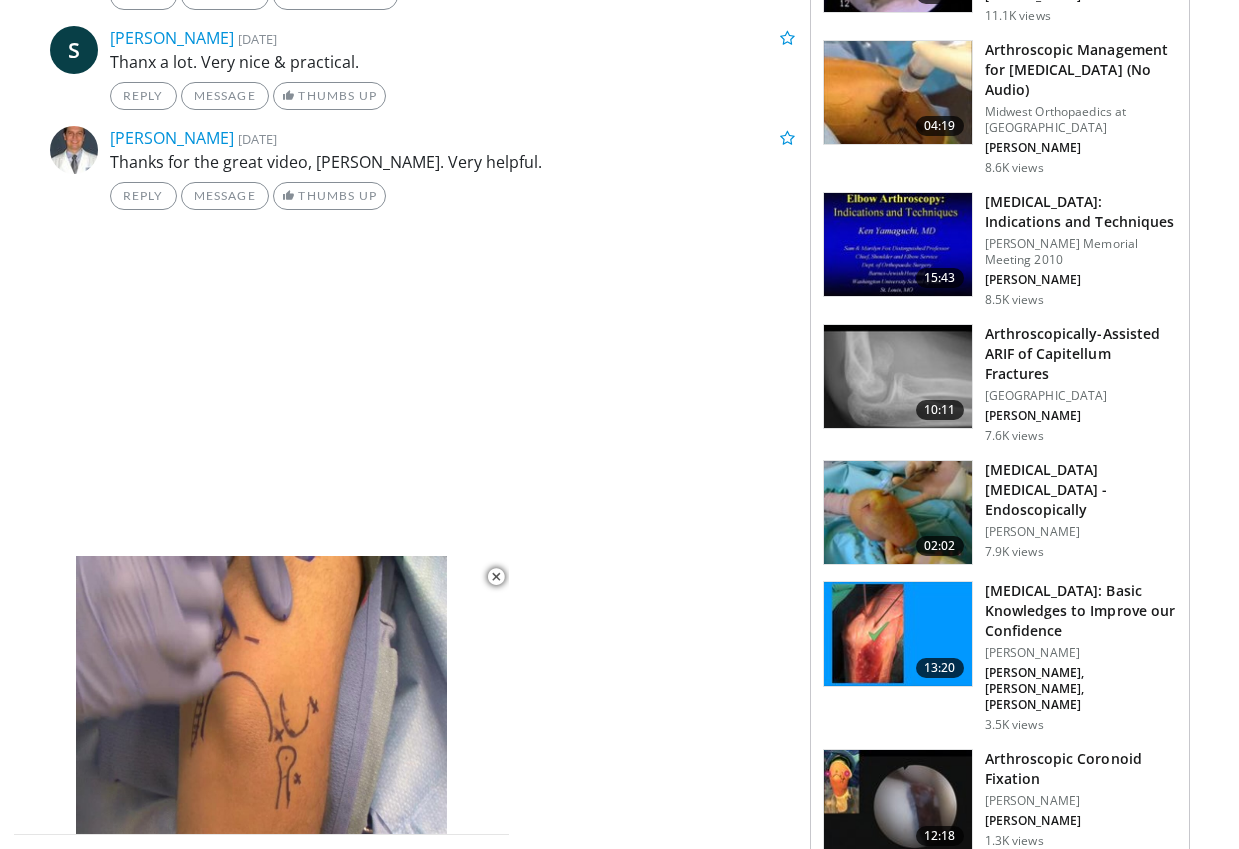 click at bounding box center [898, 634] 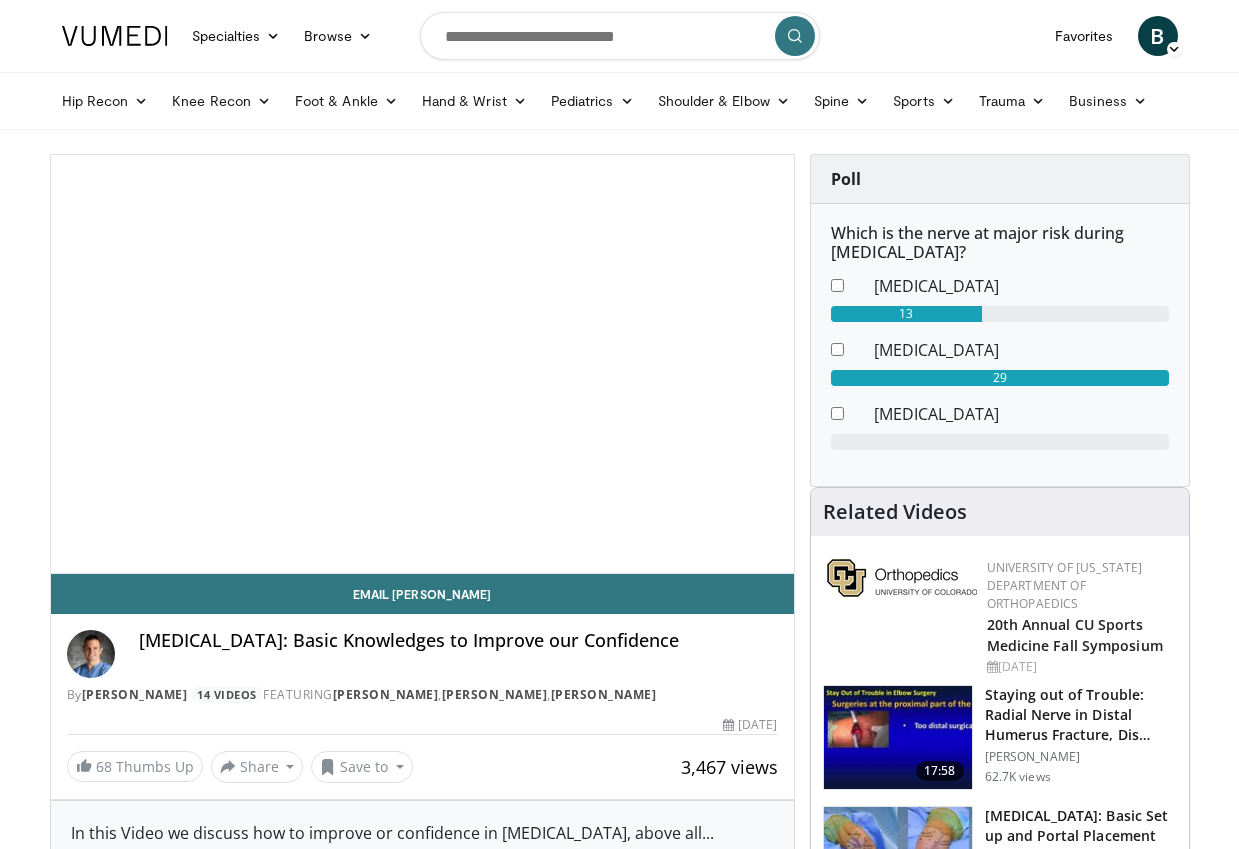 scroll, scrollTop: 0, scrollLeft: 0, axis: both 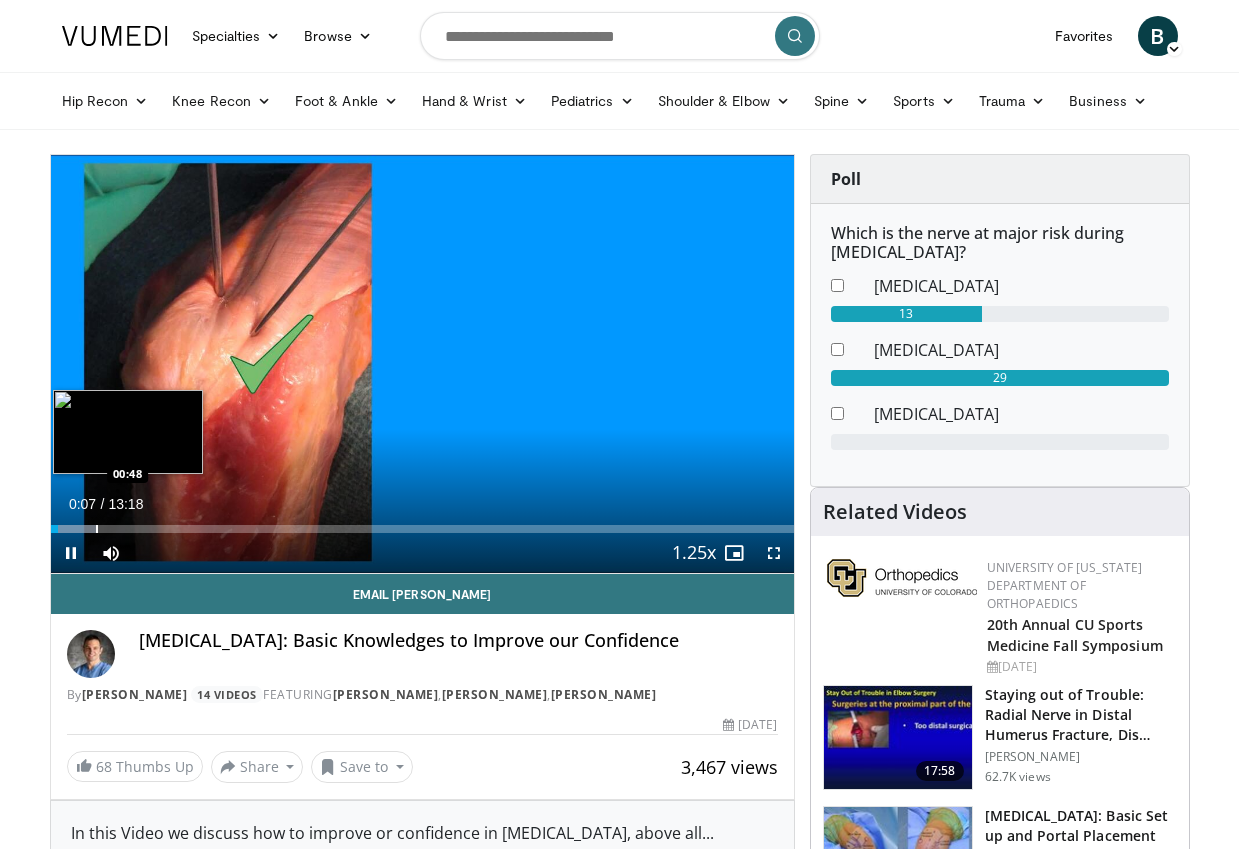 click at bounding box center [97, 529] 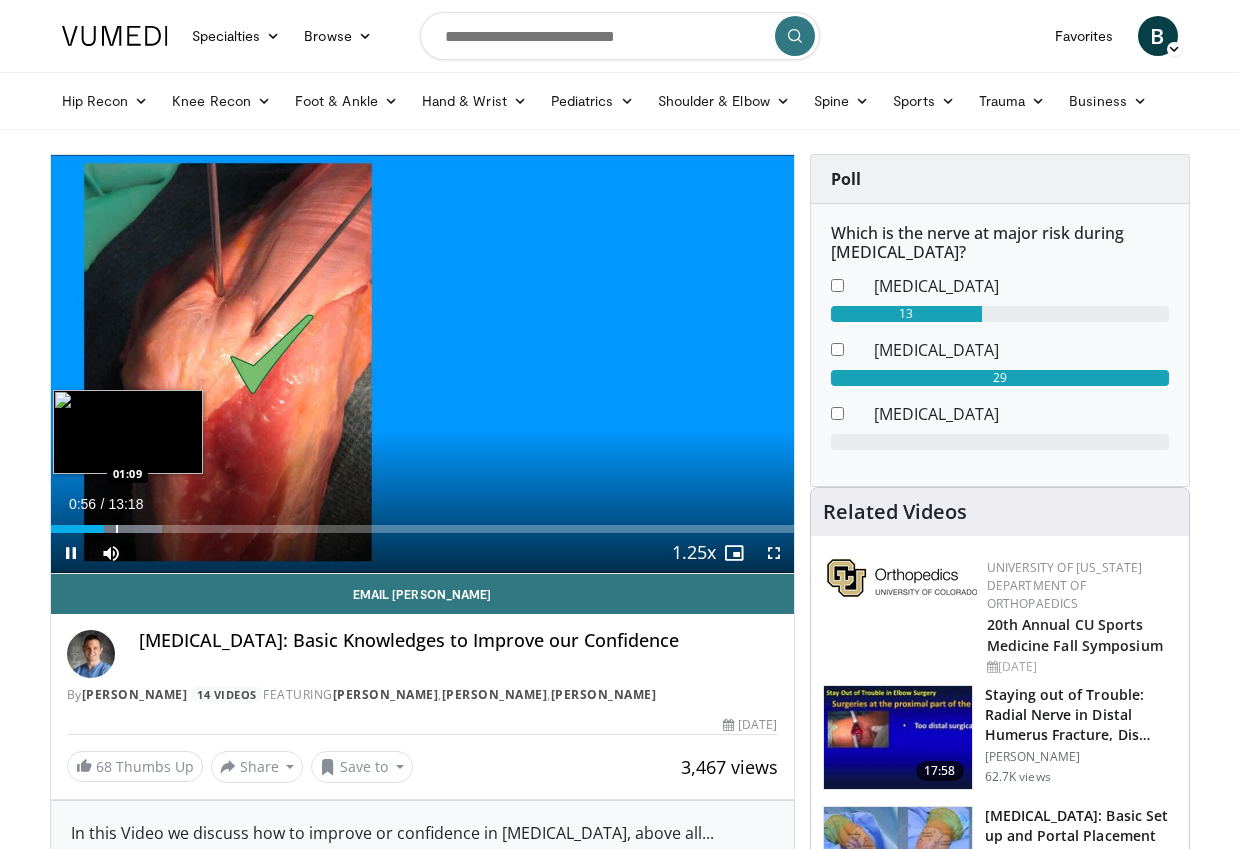 click at bounding box center (117, 529) 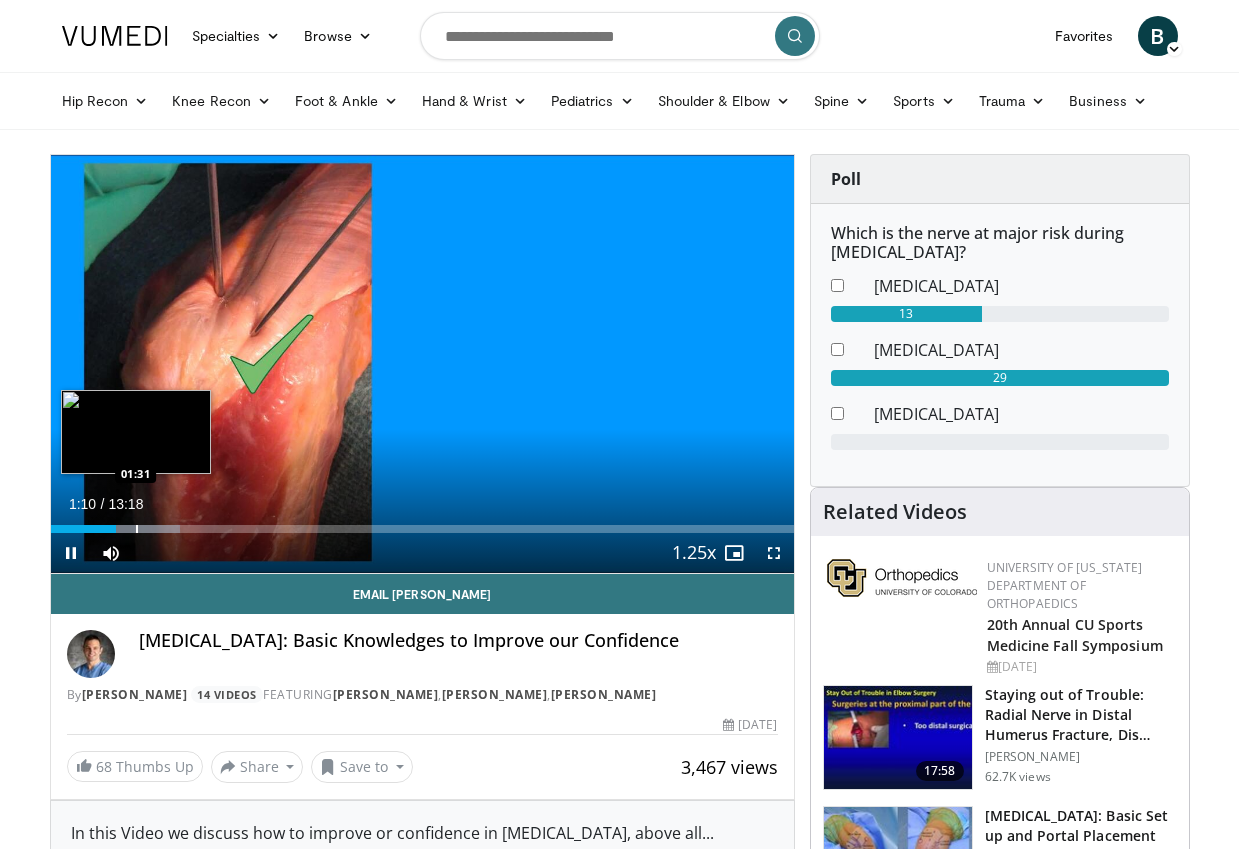 click at bounding box center [137, 529] 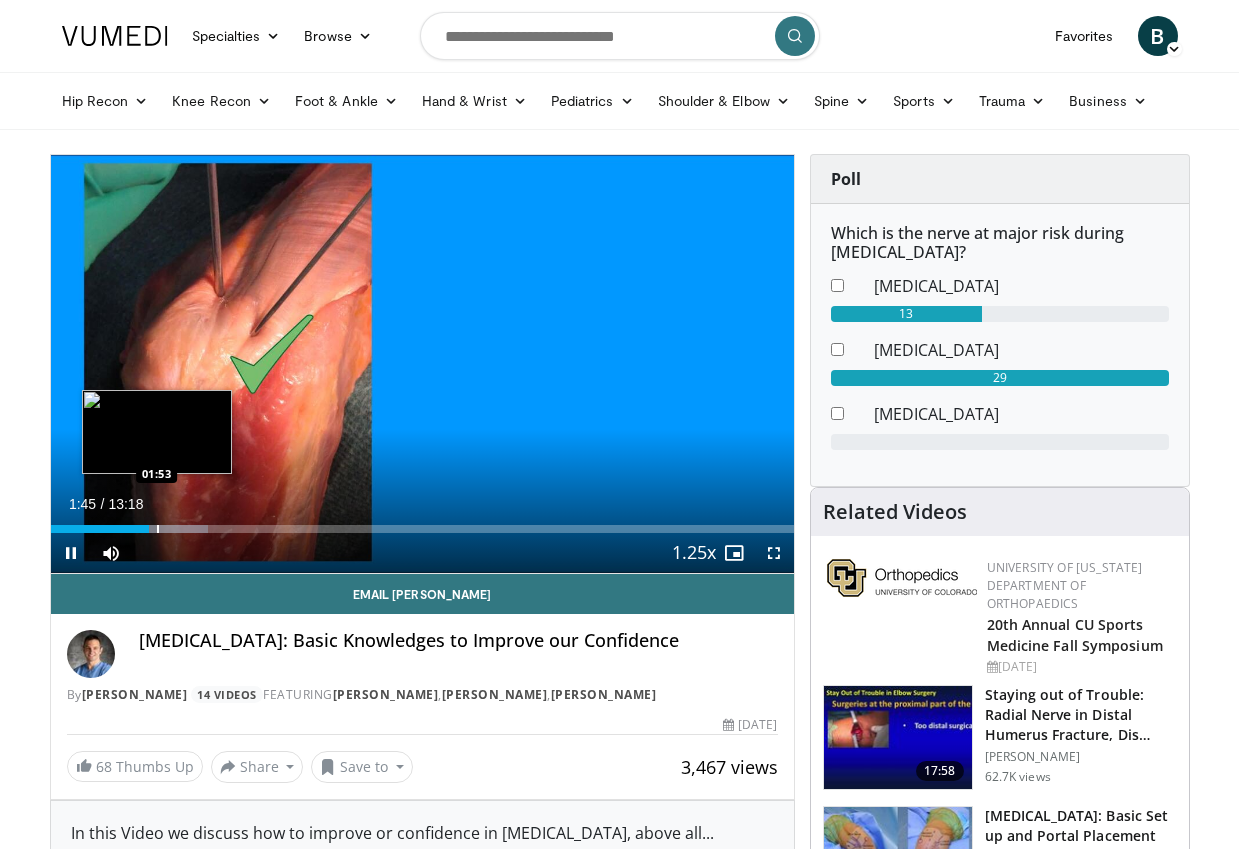 click at bounding box center (158, 529) 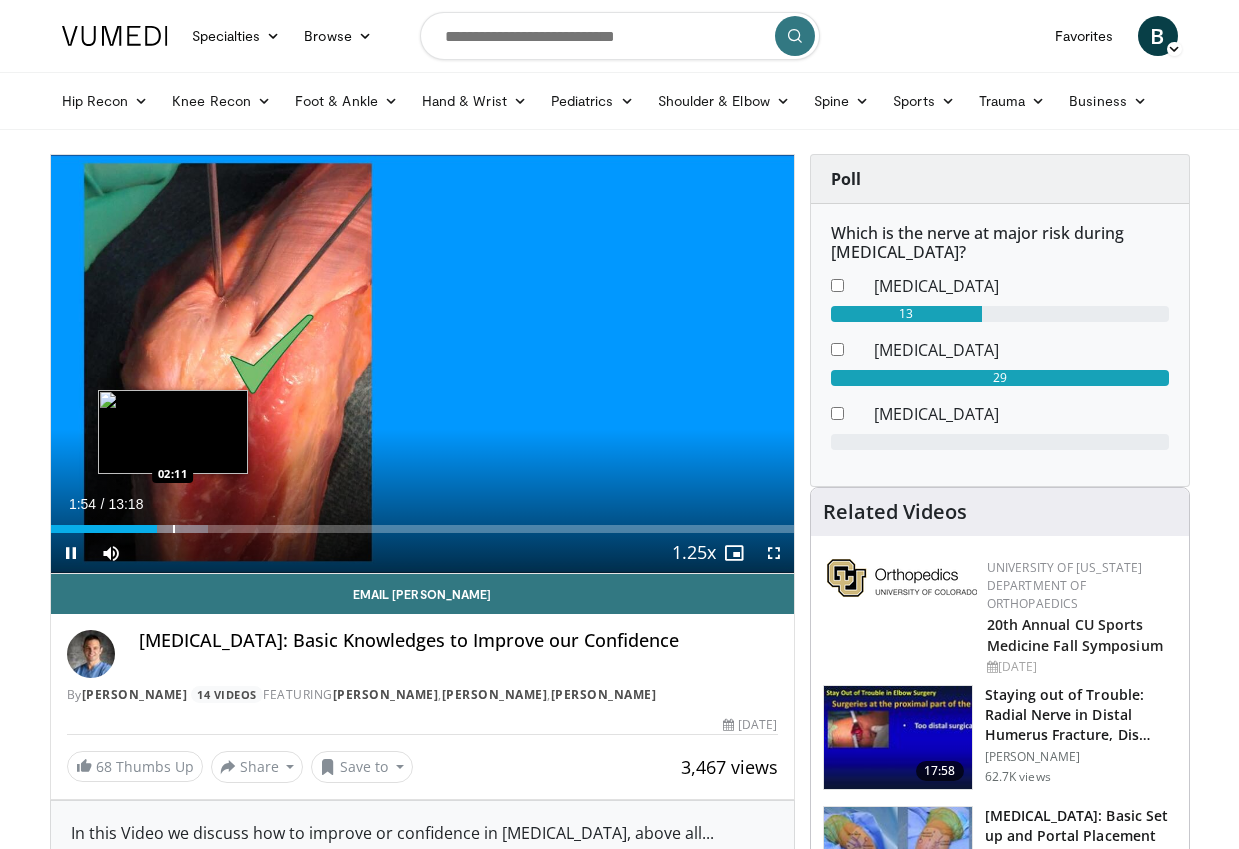 click at bounding box center [174, 529] 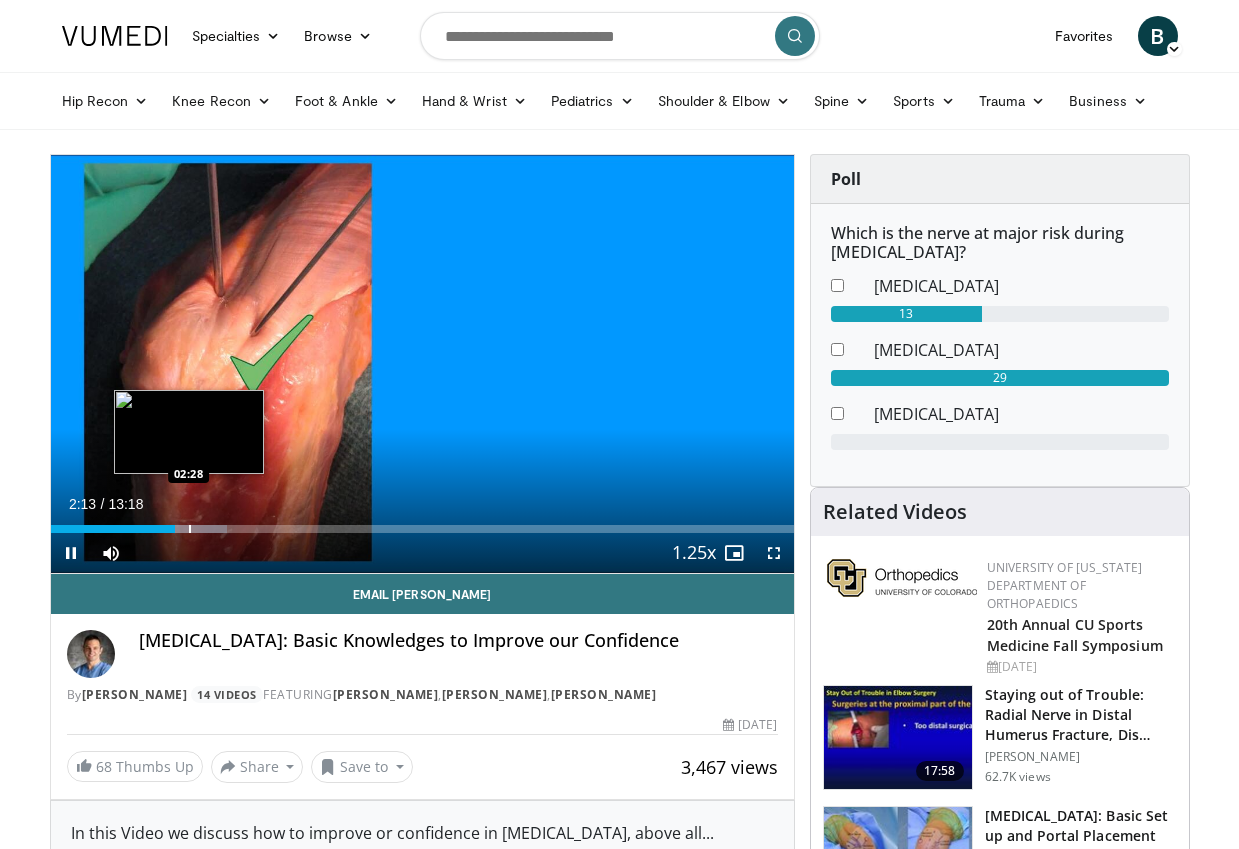 click at bounding box center (190, 529) 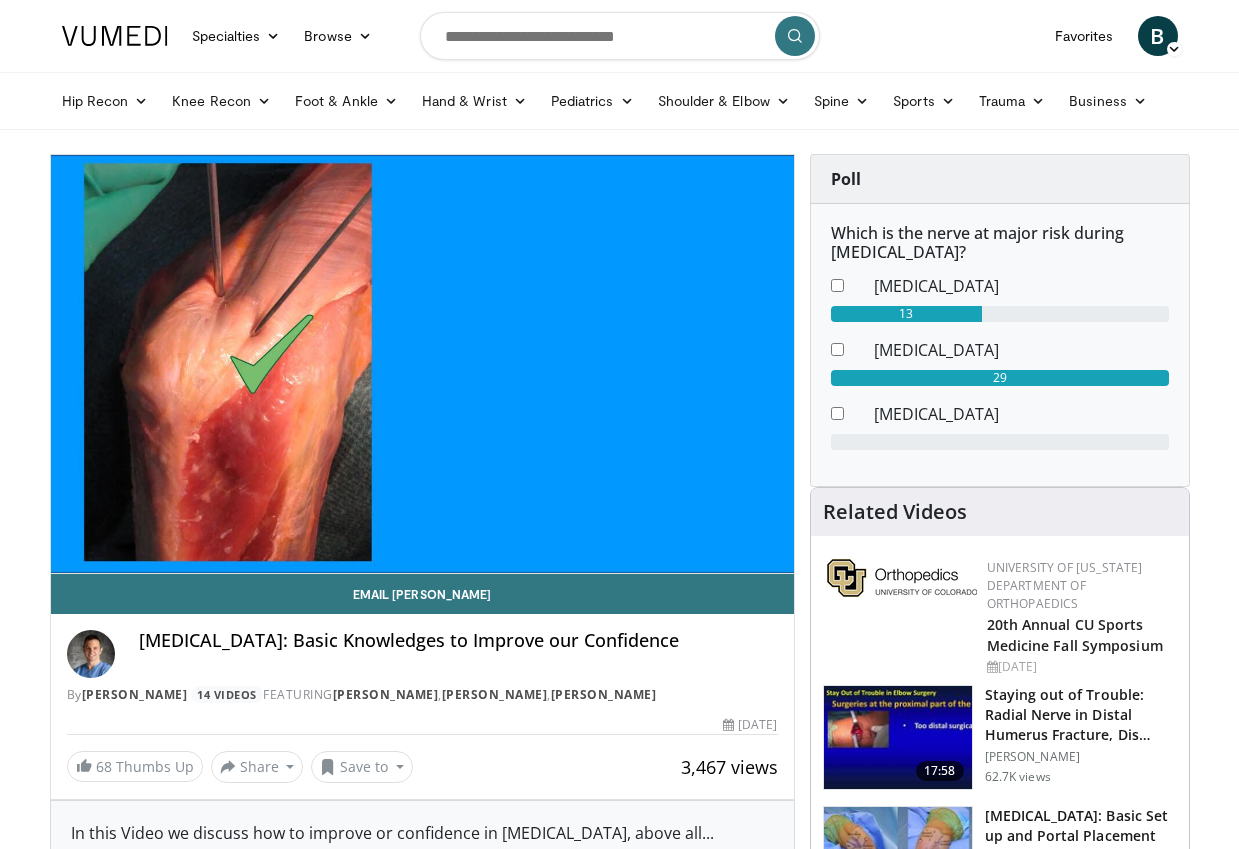 click on "**********" at bounding box center [422, 364] 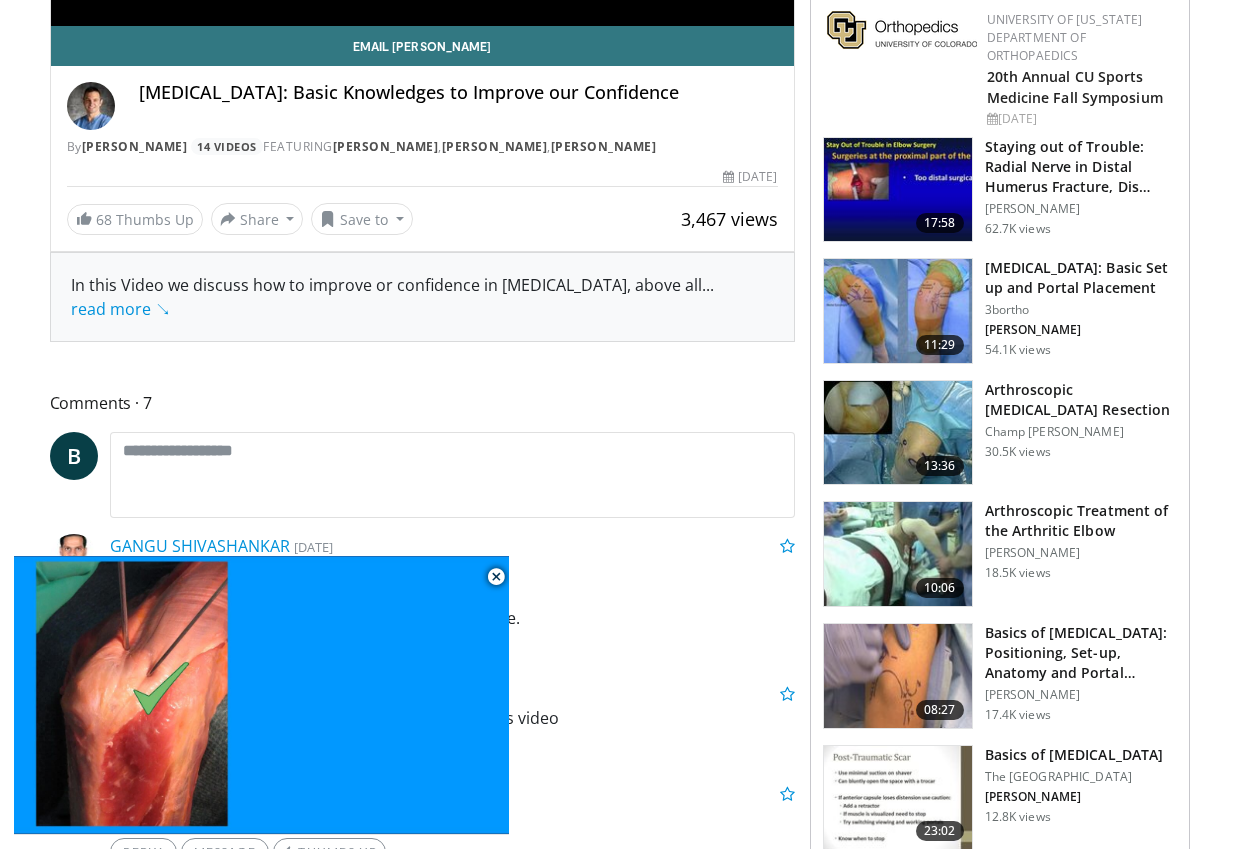 scroll, scrollTop: 776, scrollLeft: 0, axis: vertical 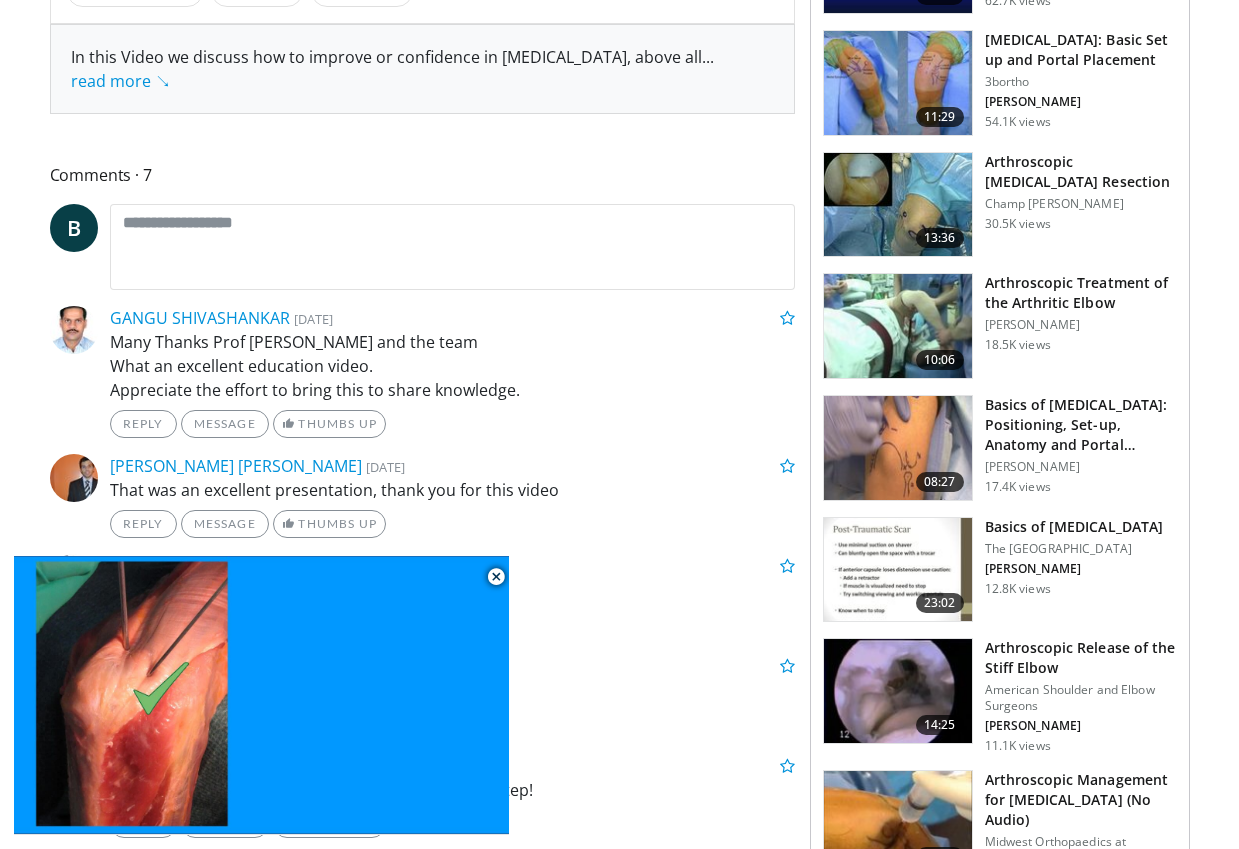 click at bounding box center [898, 570] 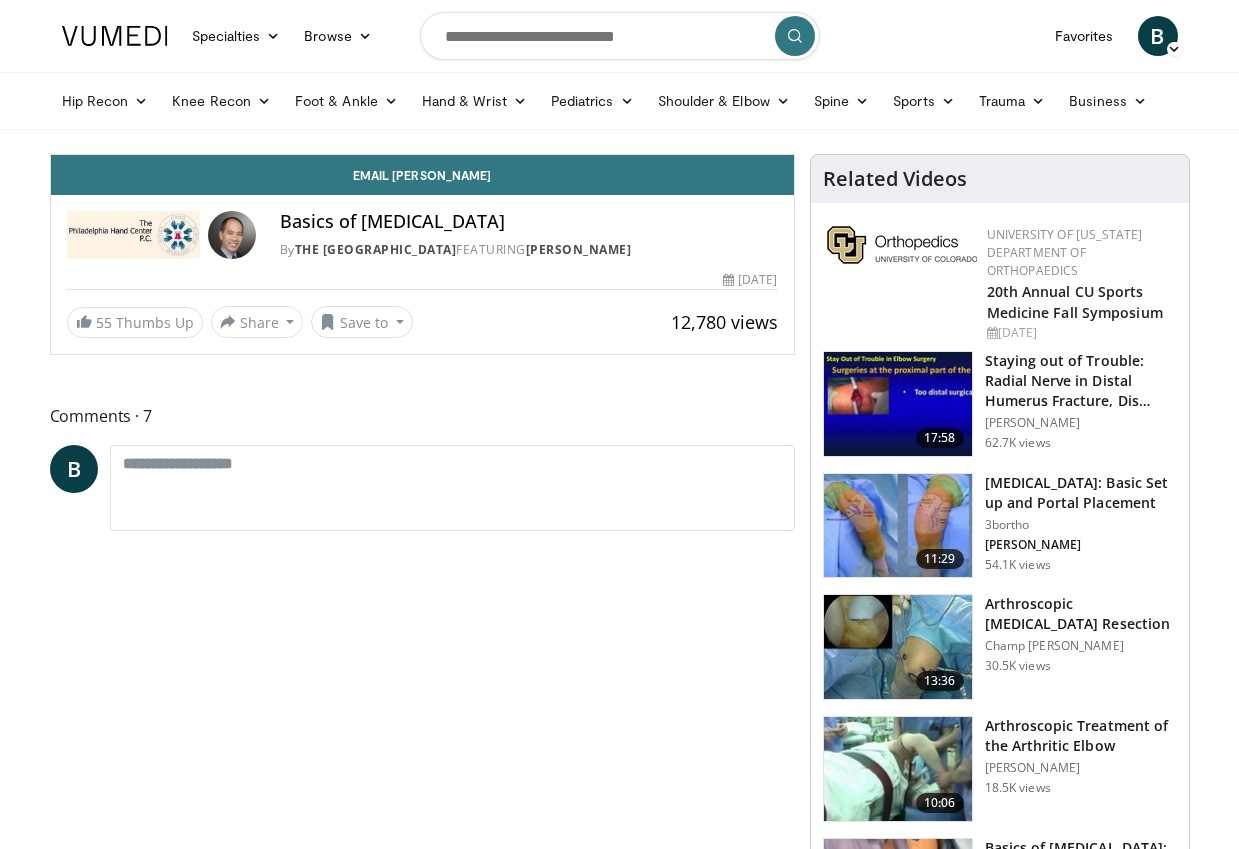 scroll, scrollTop: 0, scrollLeft: 0, axis: both 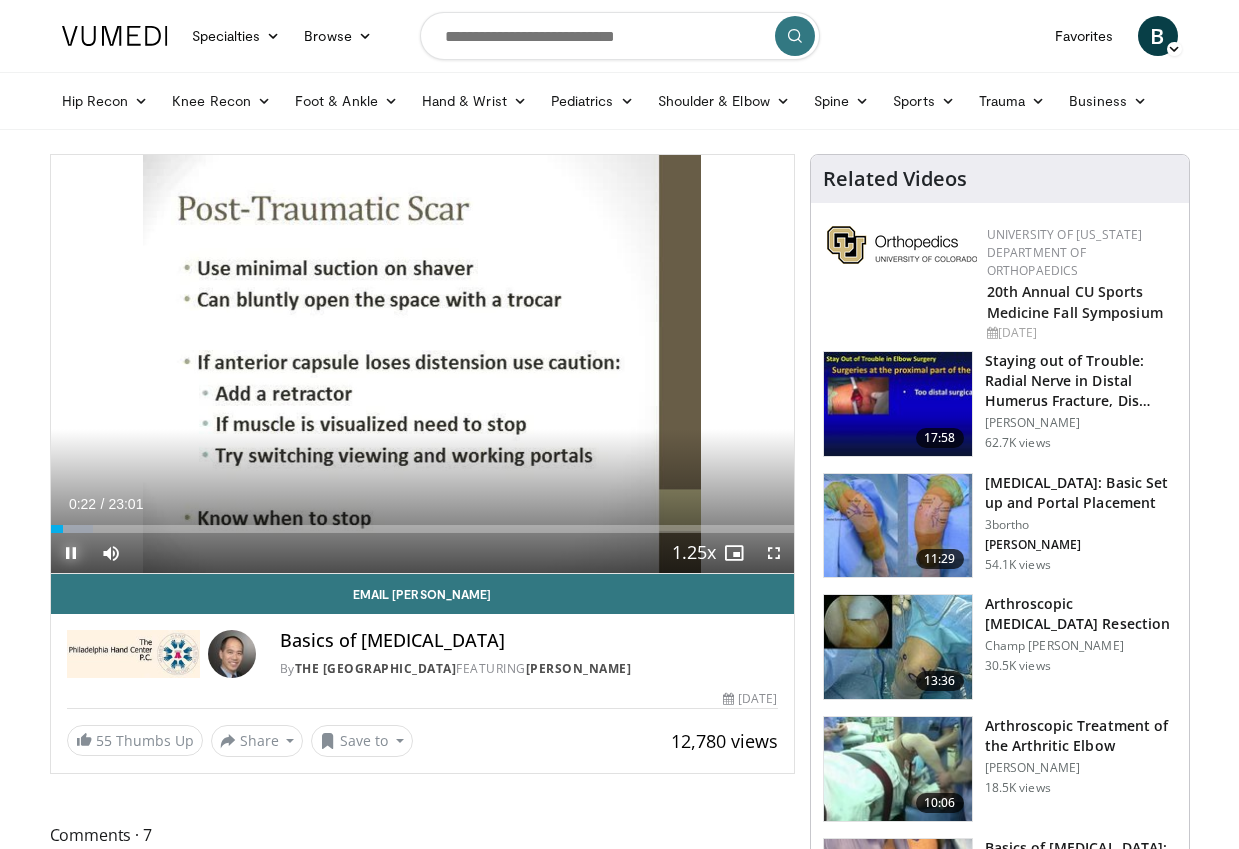 click at bounding box center [71, 553] 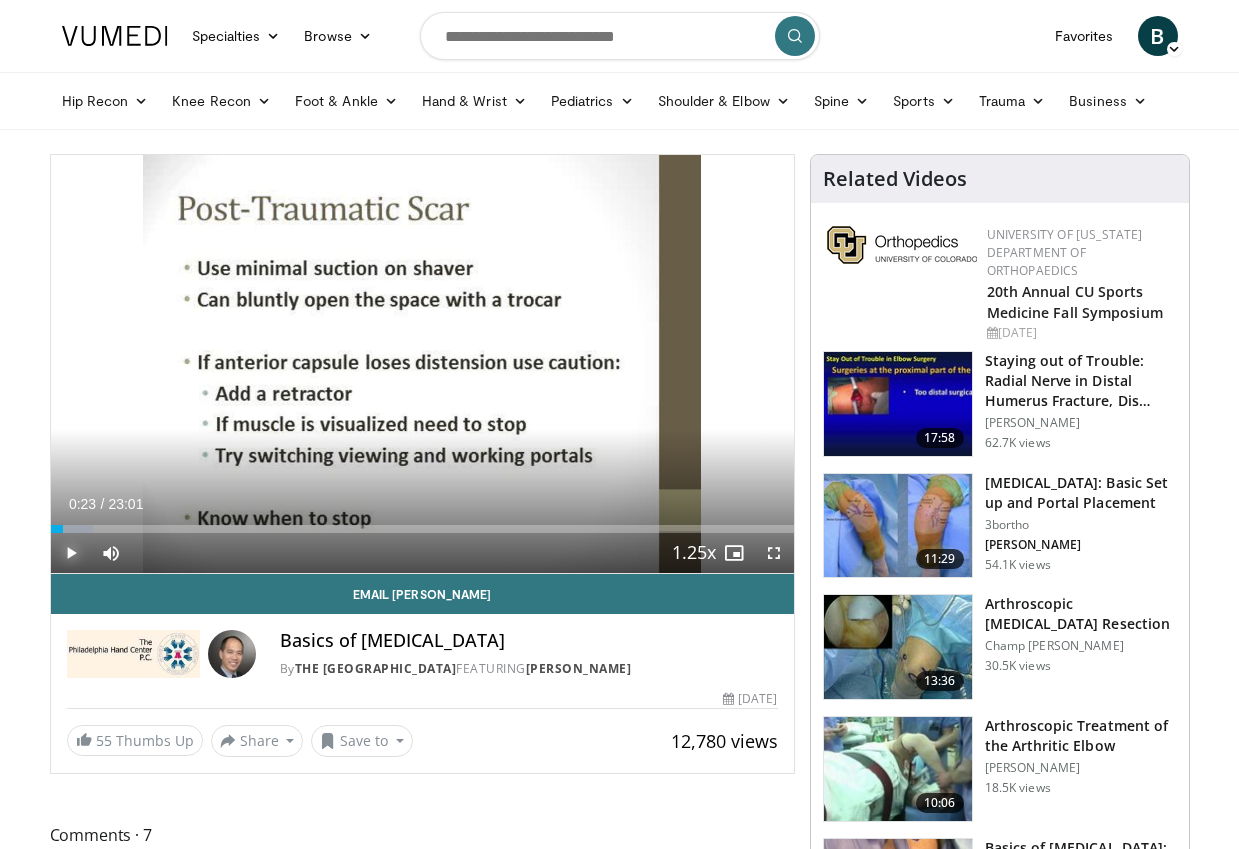 click at bounding box center [71, 553] 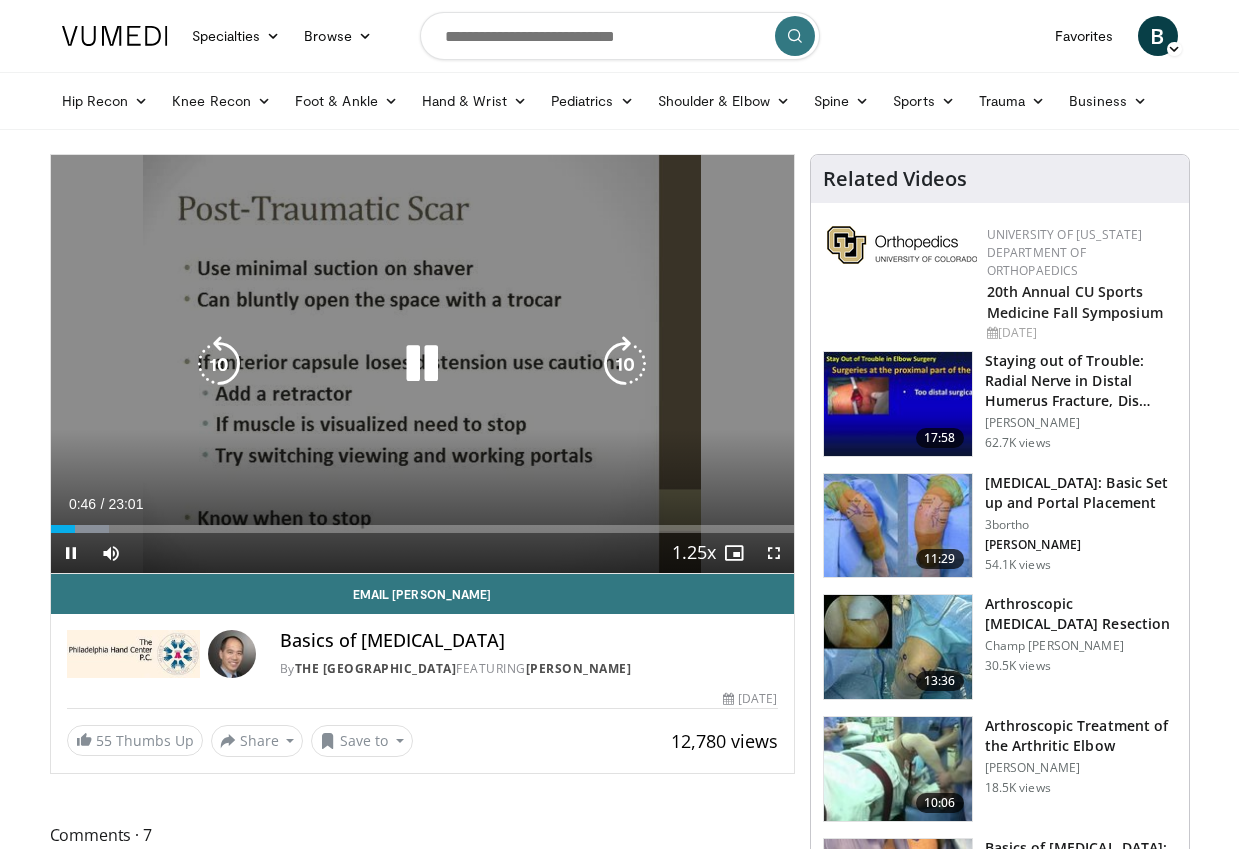 click at bounding box center [422, 364] 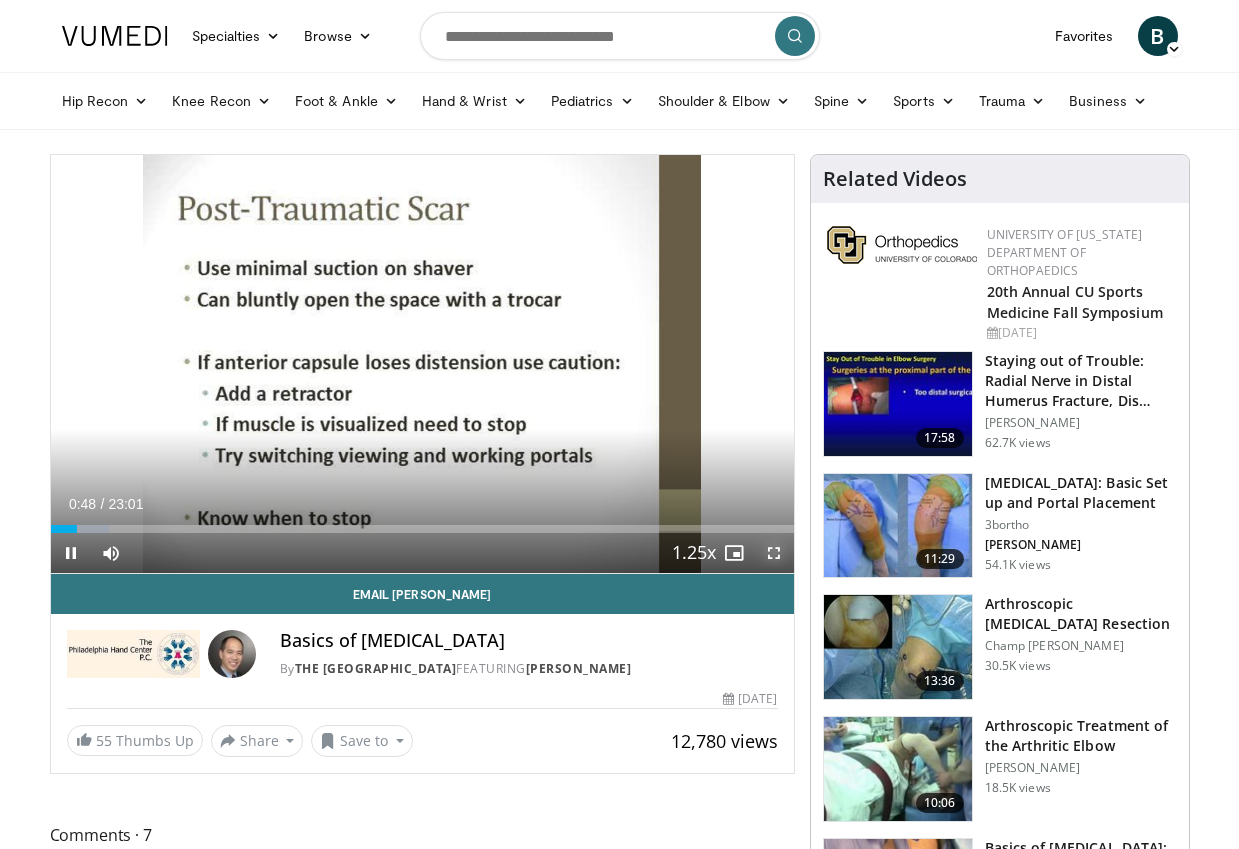 click at bounding box center (774, 553) 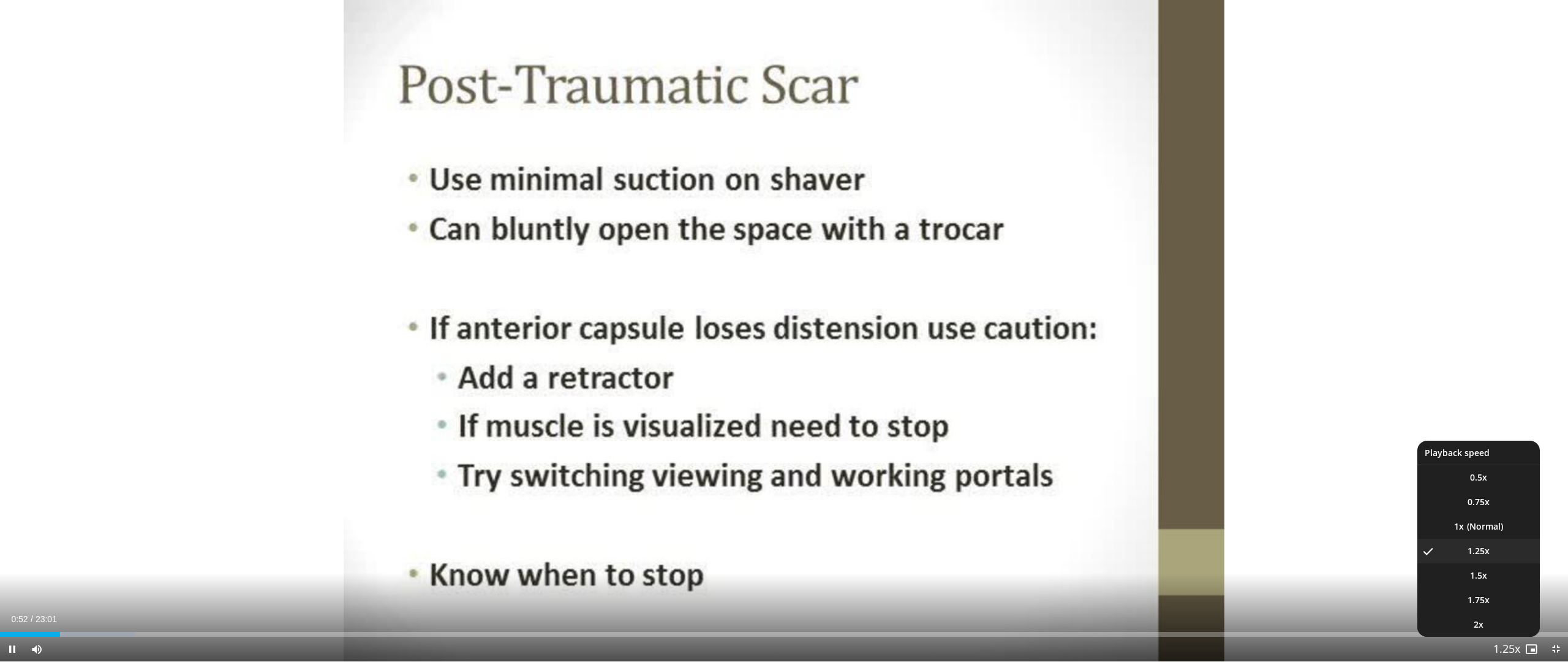 click at bounding box center (1507, 650) 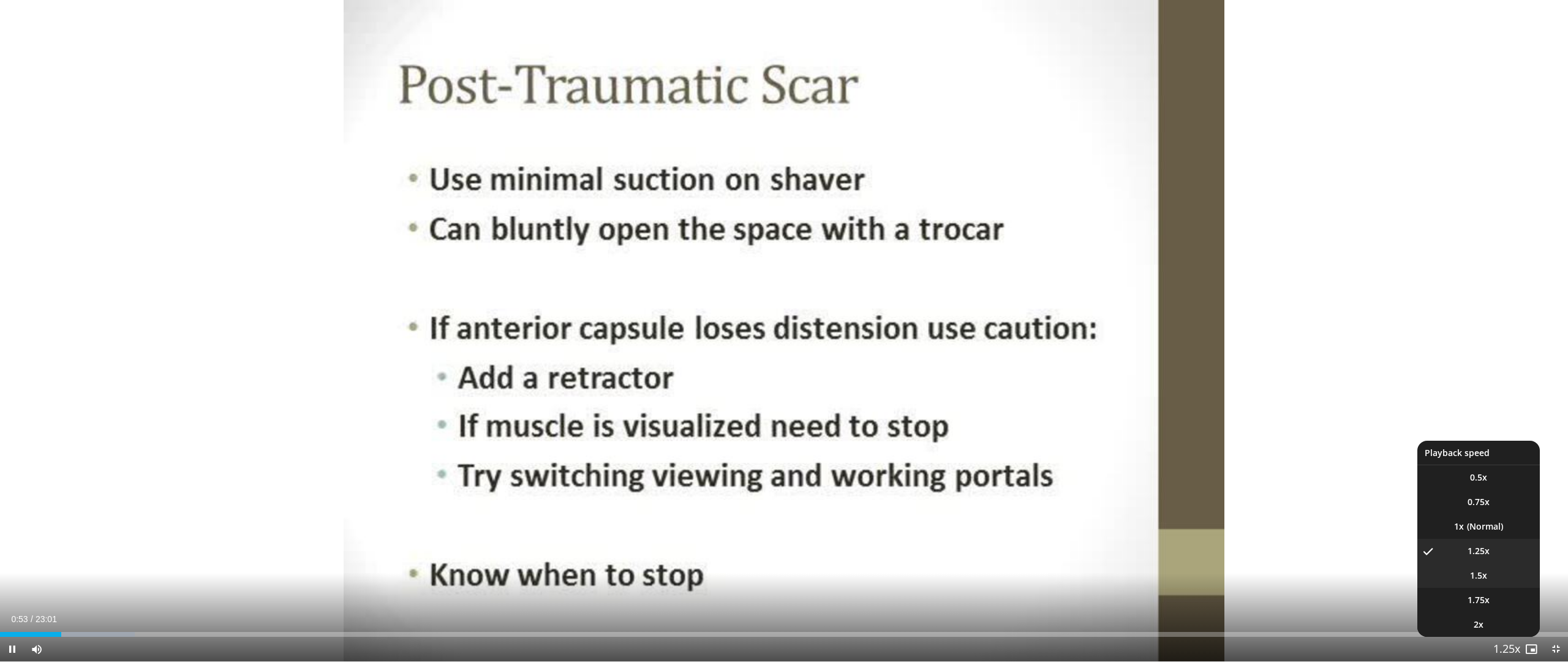 click on "1.5x" at bounding box center [1479, 576] 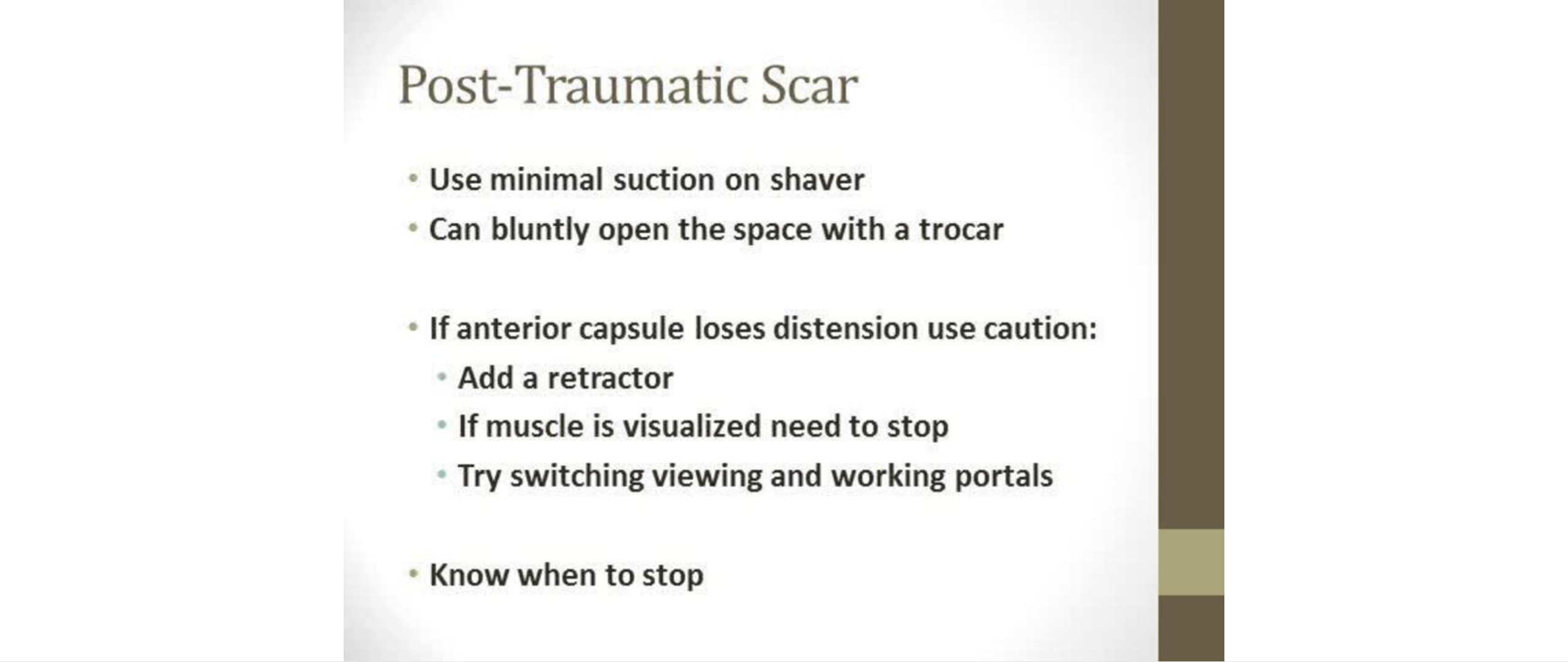 click on "10 seconds
Tap to unmute" at bounding box center [784, 330] 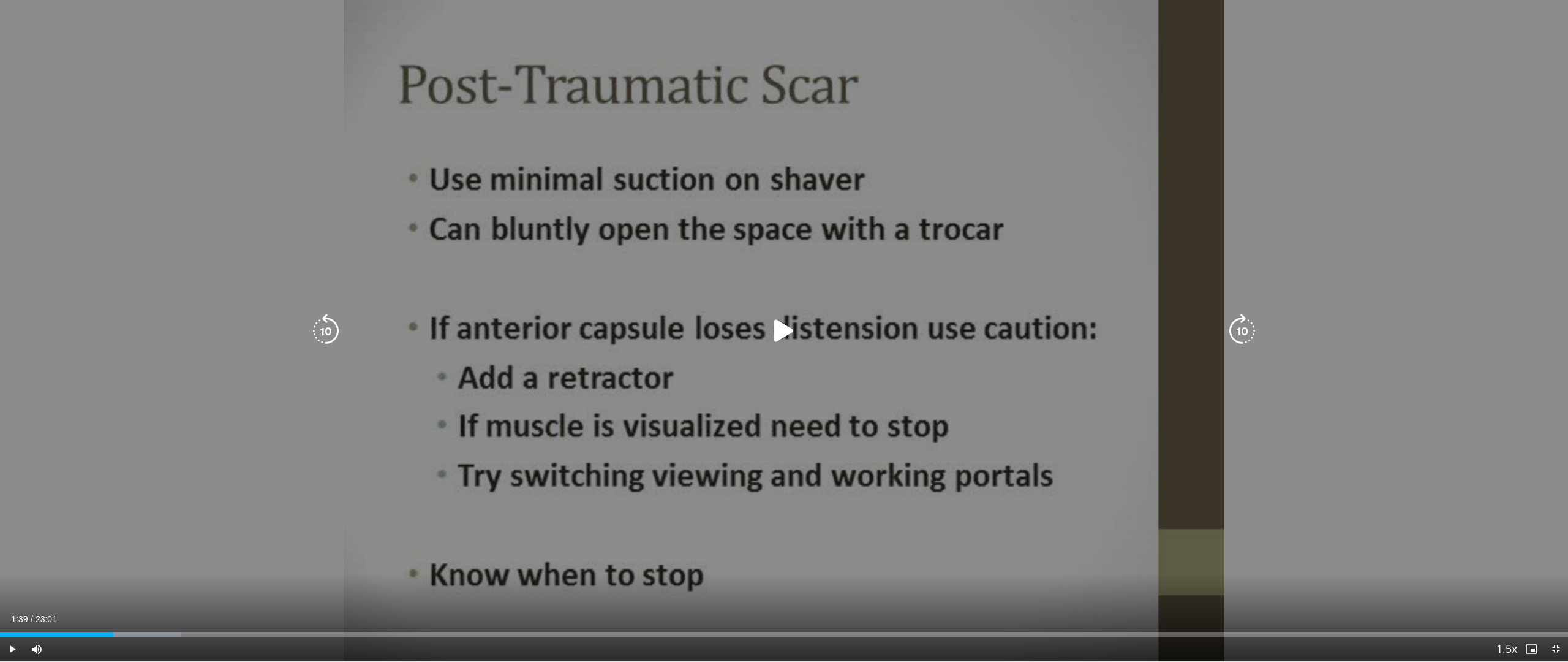 click at bounding box center [784, 331] 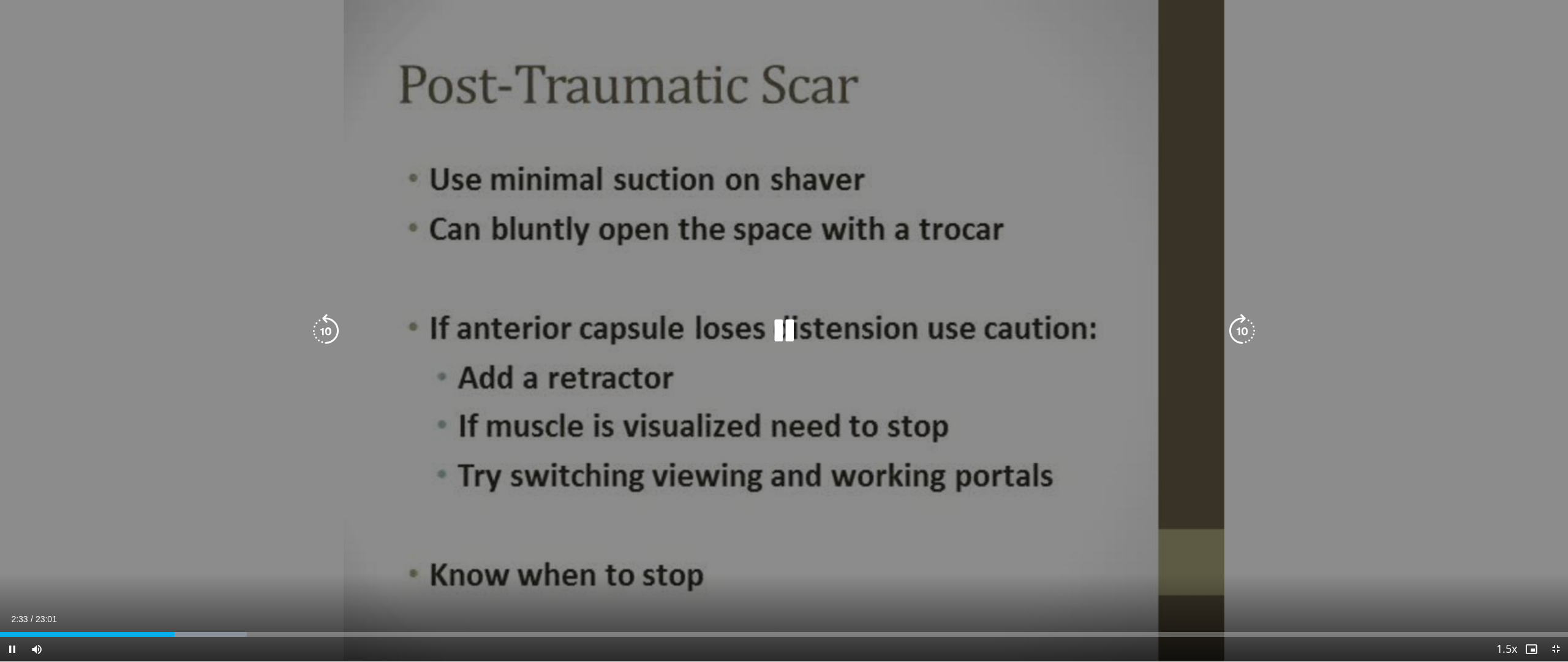 click at bounding box center [1242, 331] 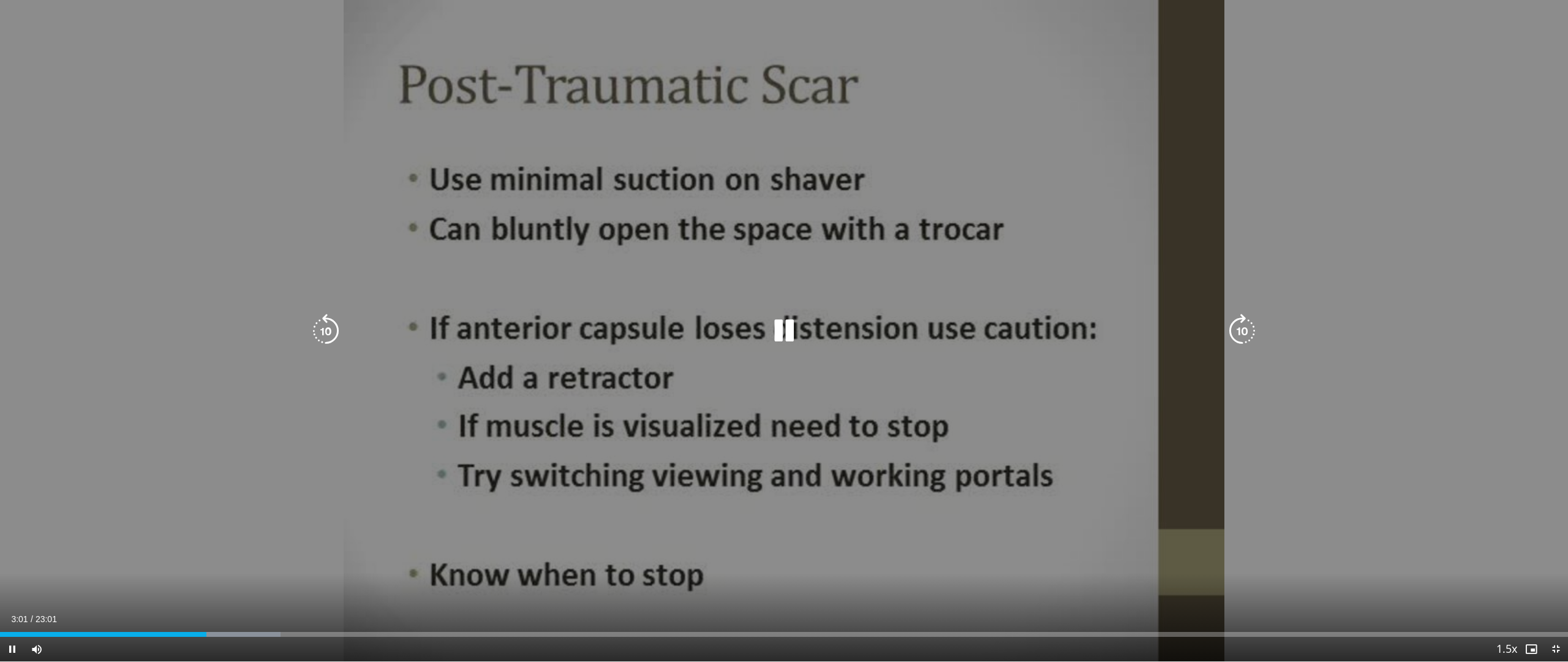 click at bounding box center [1242, 331] 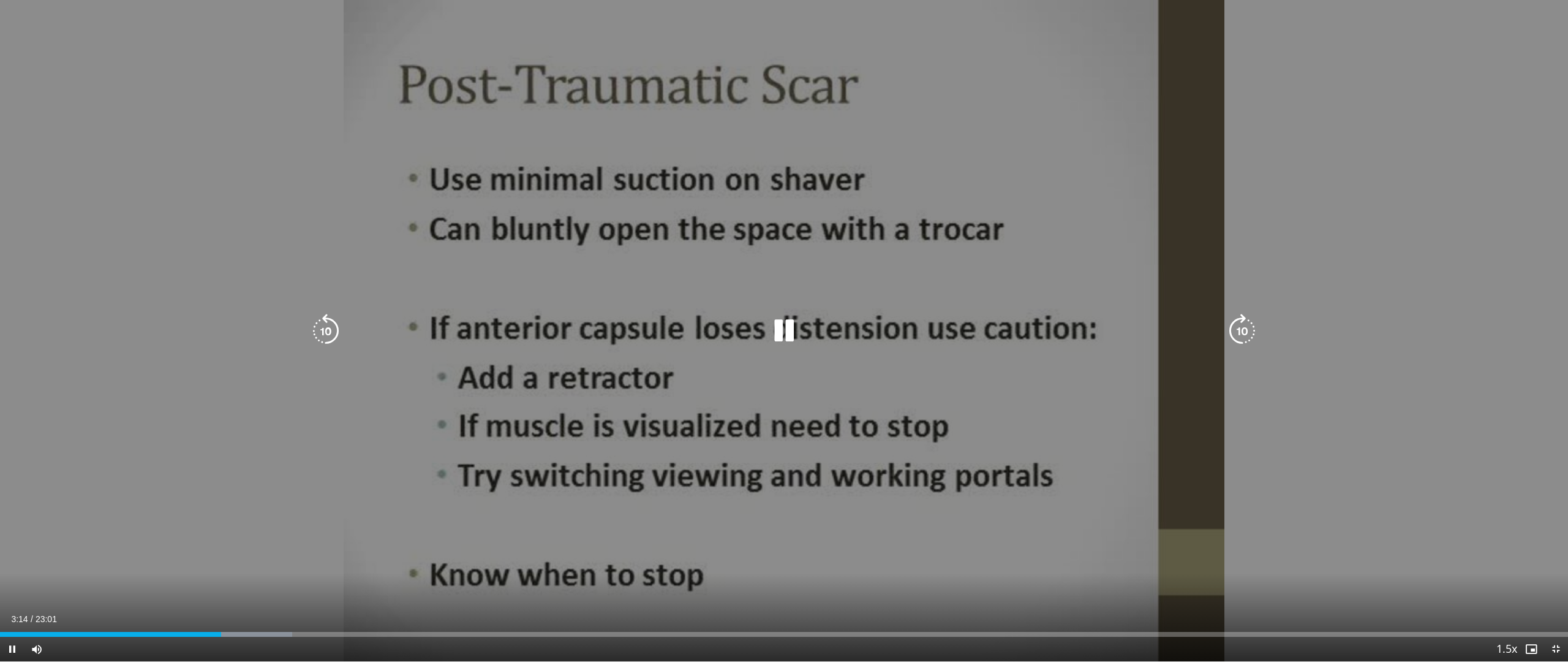 click at bounding box center (1242, 331) 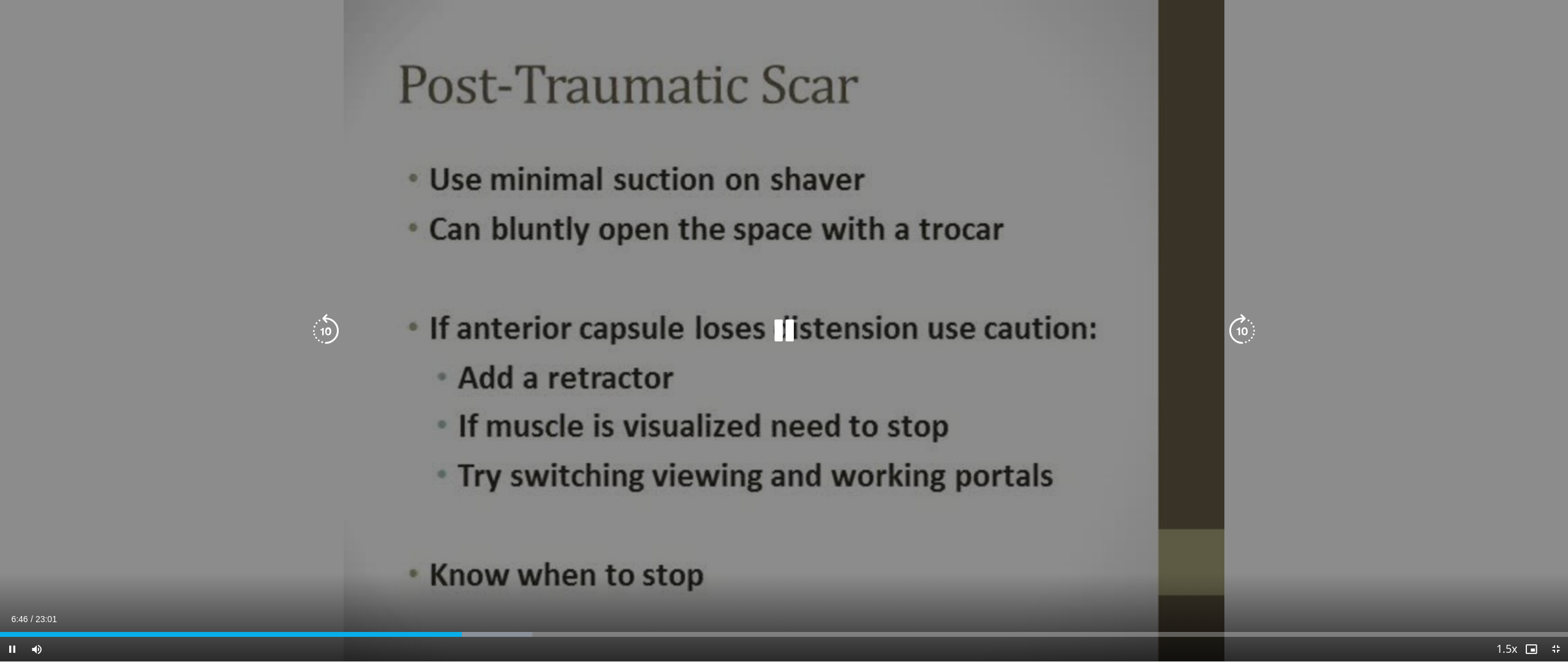 click at bounding box center [1242, 331] 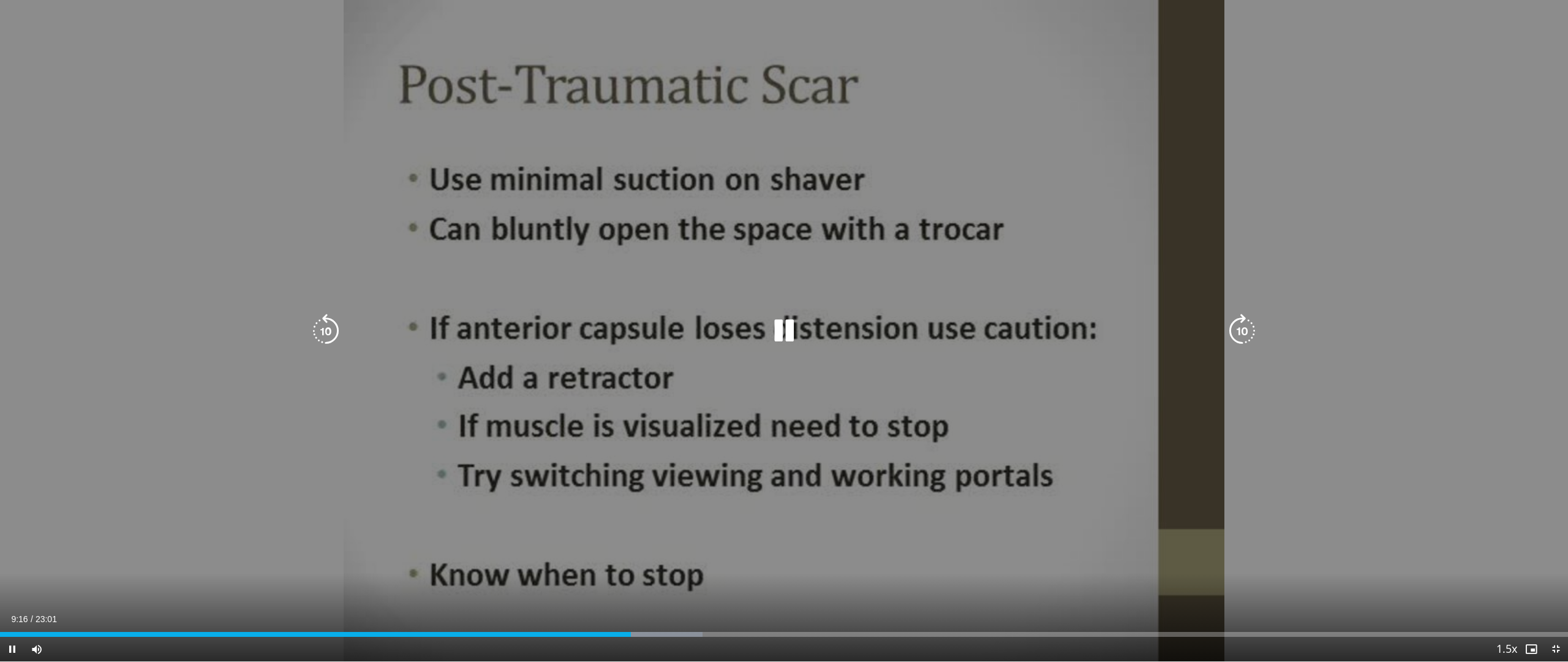 click at bounding box center (1242, 331) 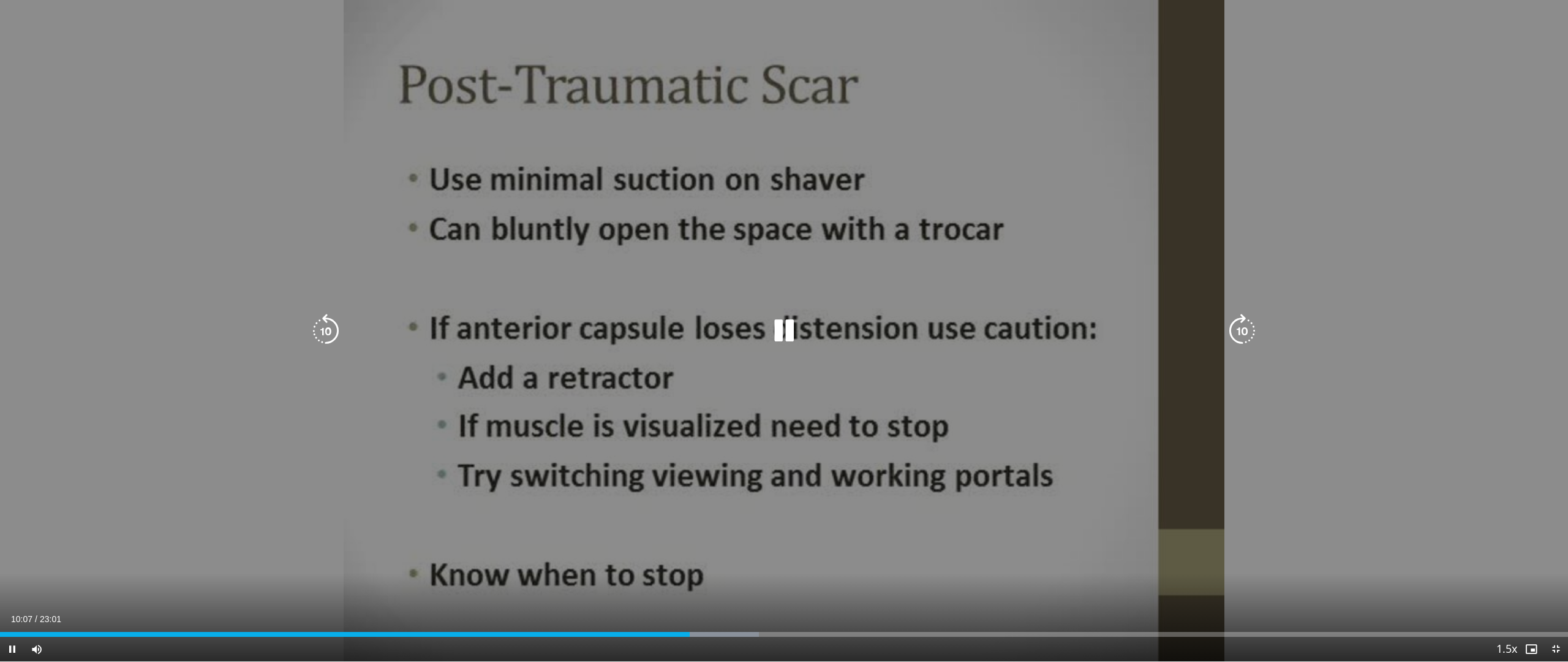 click at bounding box center (1242, 331) 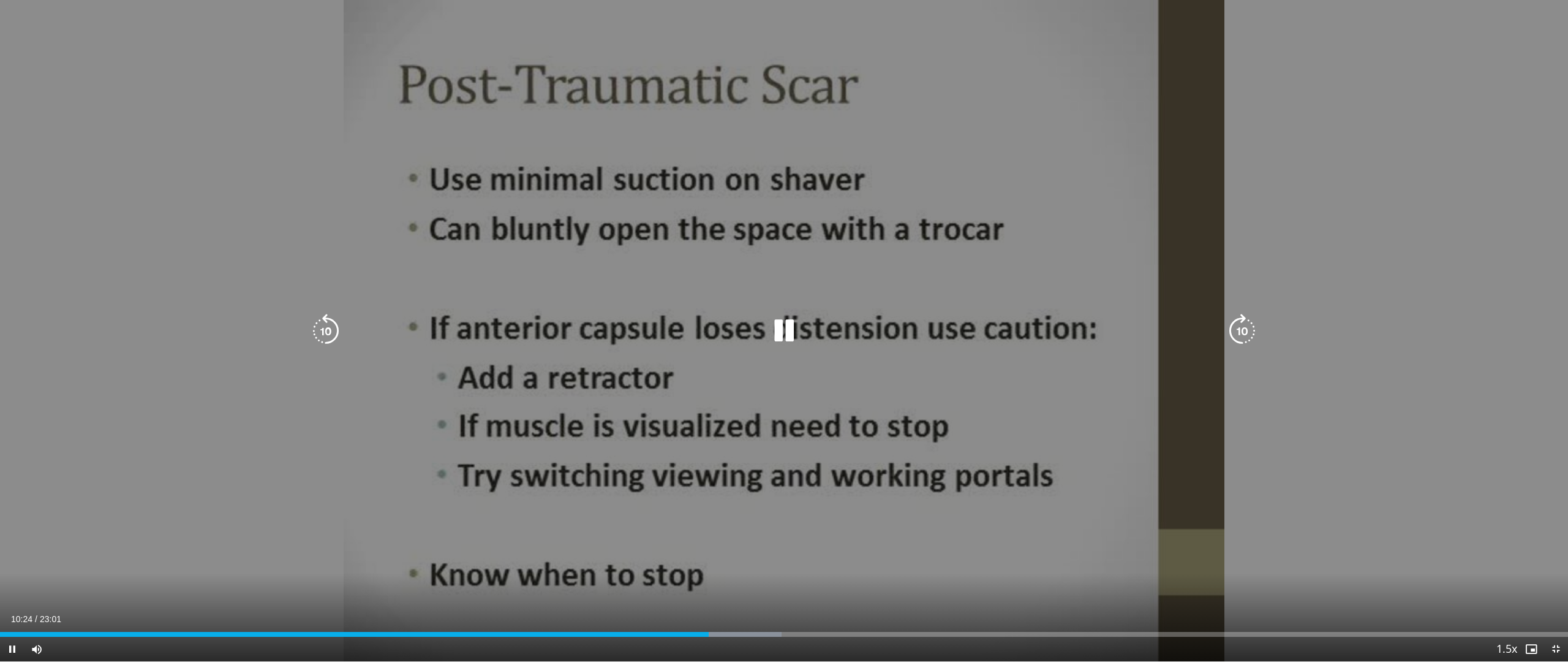 click at bounding box center [1242, 331] 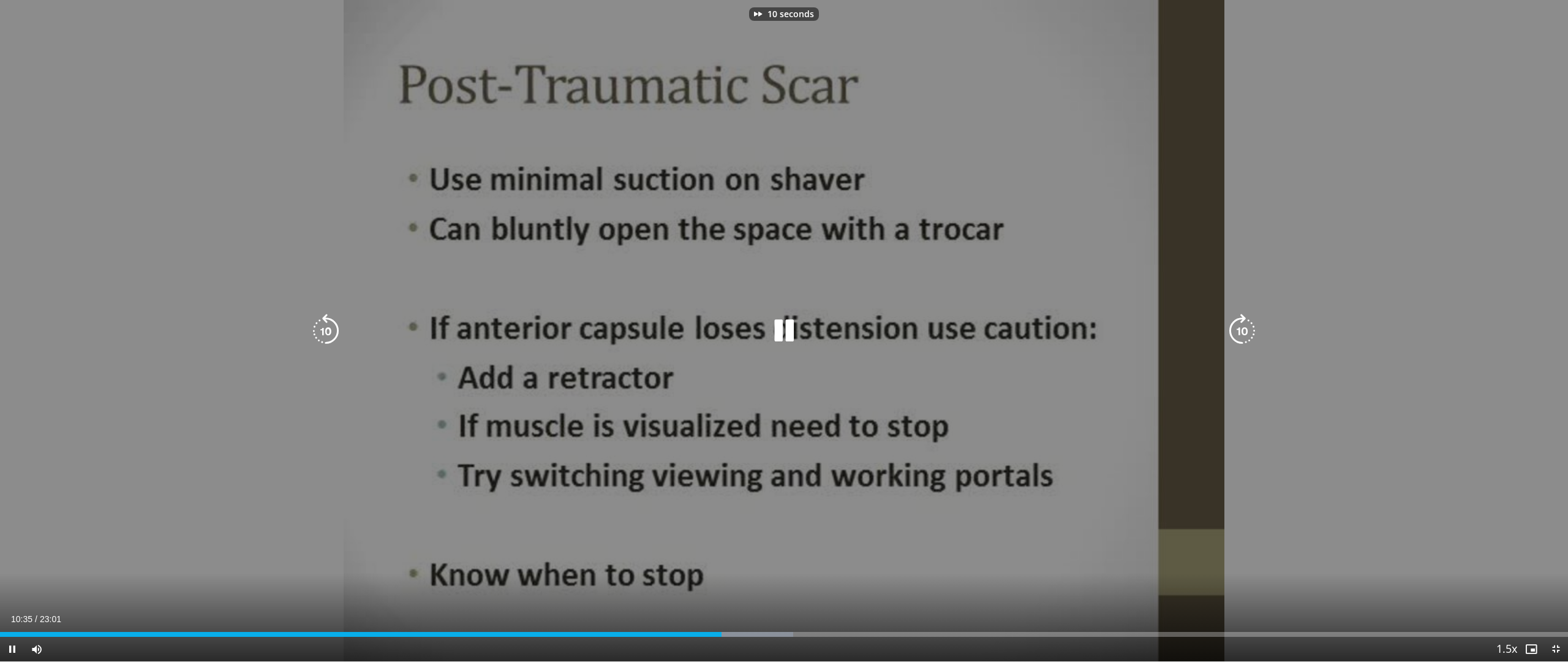 click at bounding box center [1242, 331] 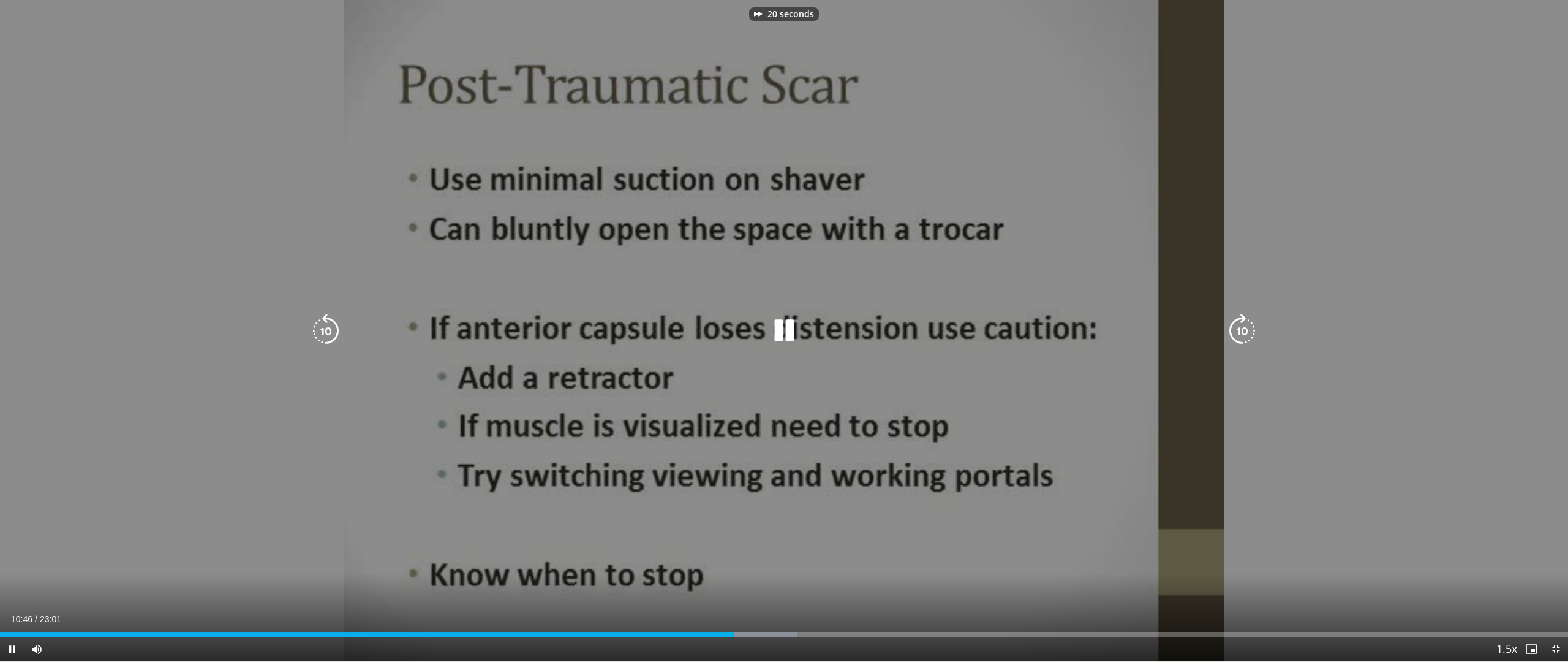 click at bounding box center (1242, 331) 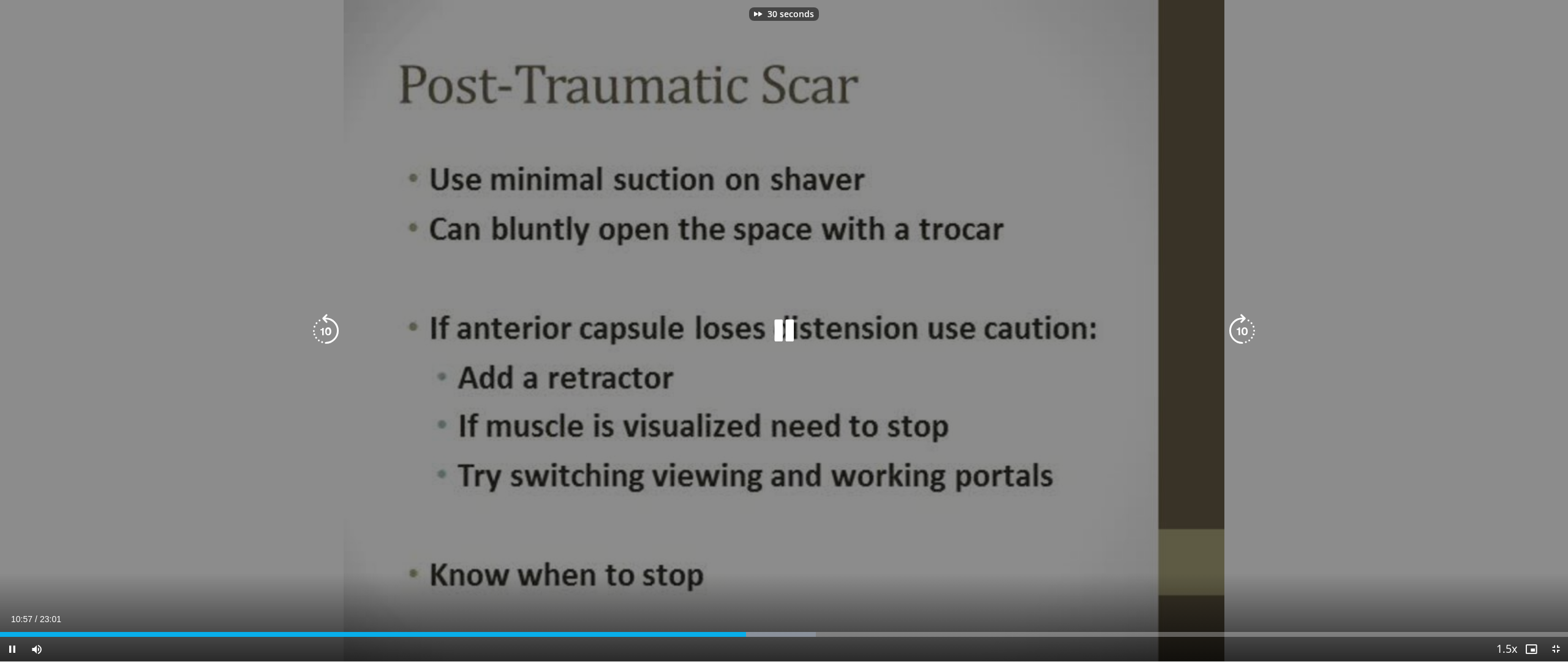 click at bounding box center [1242, 331] 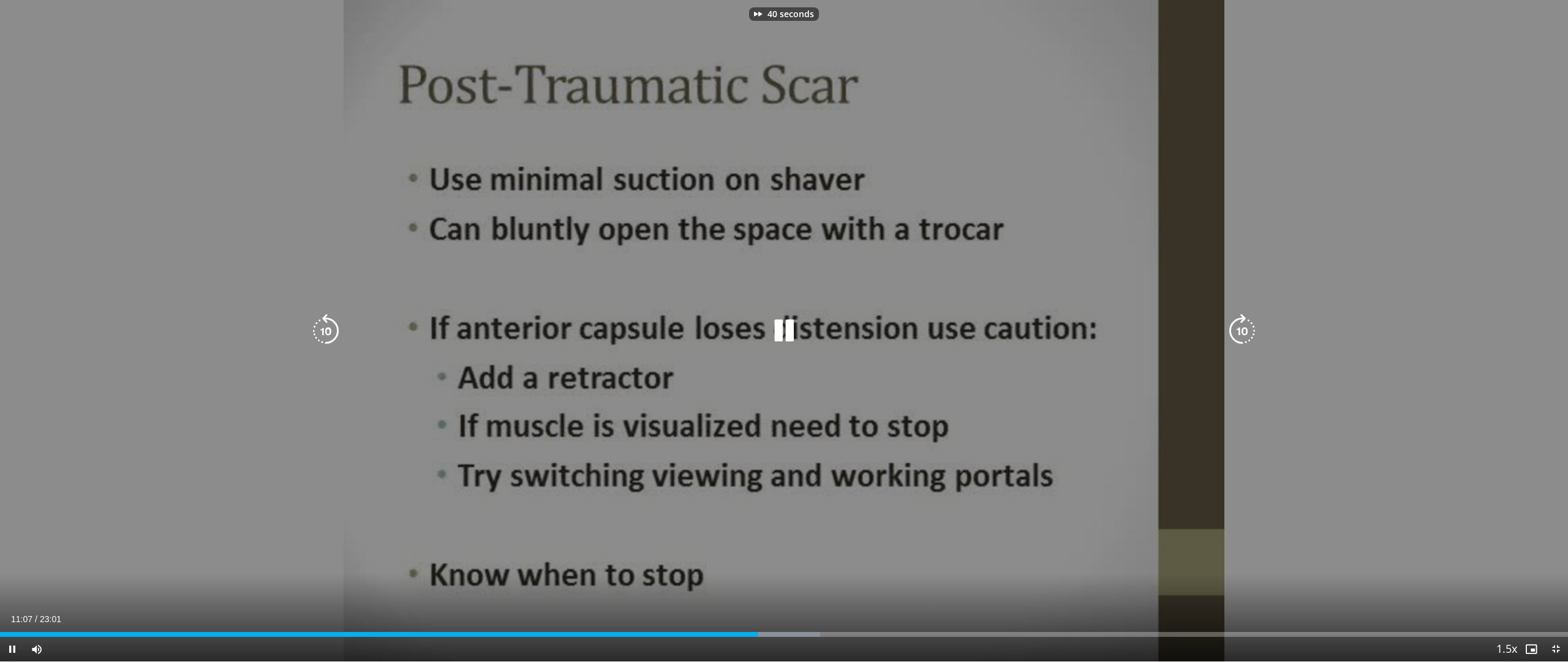 click at bounding box center (1242, 331) 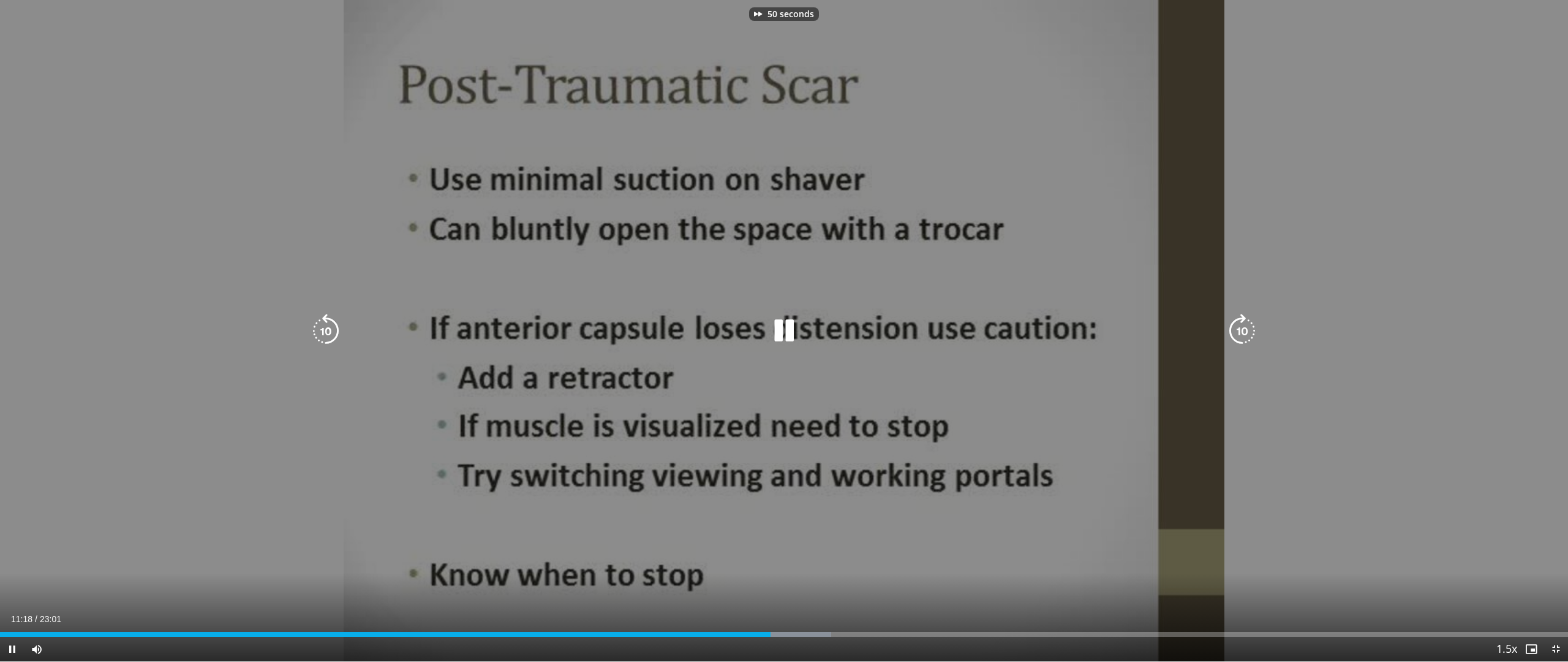 click at bounding box center [1242, 331] 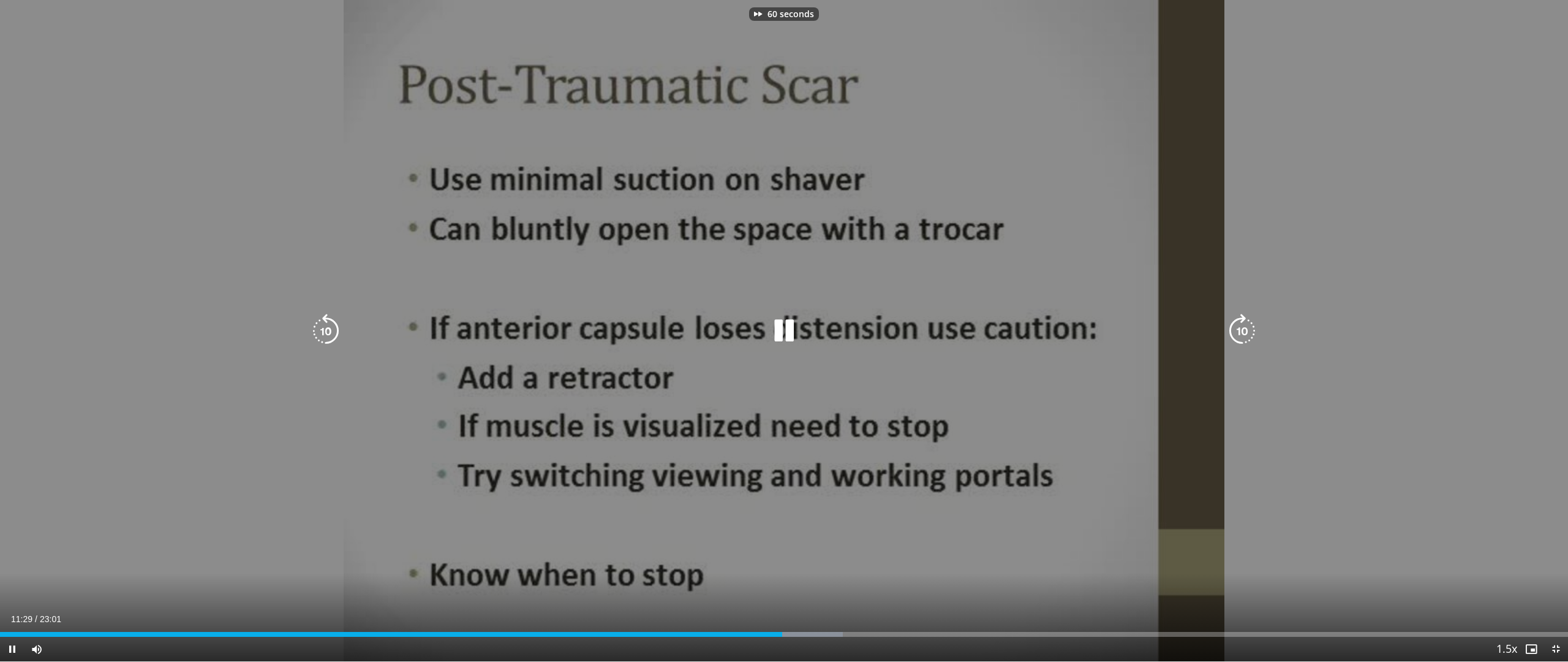 click at bounding box center [1242, 331] 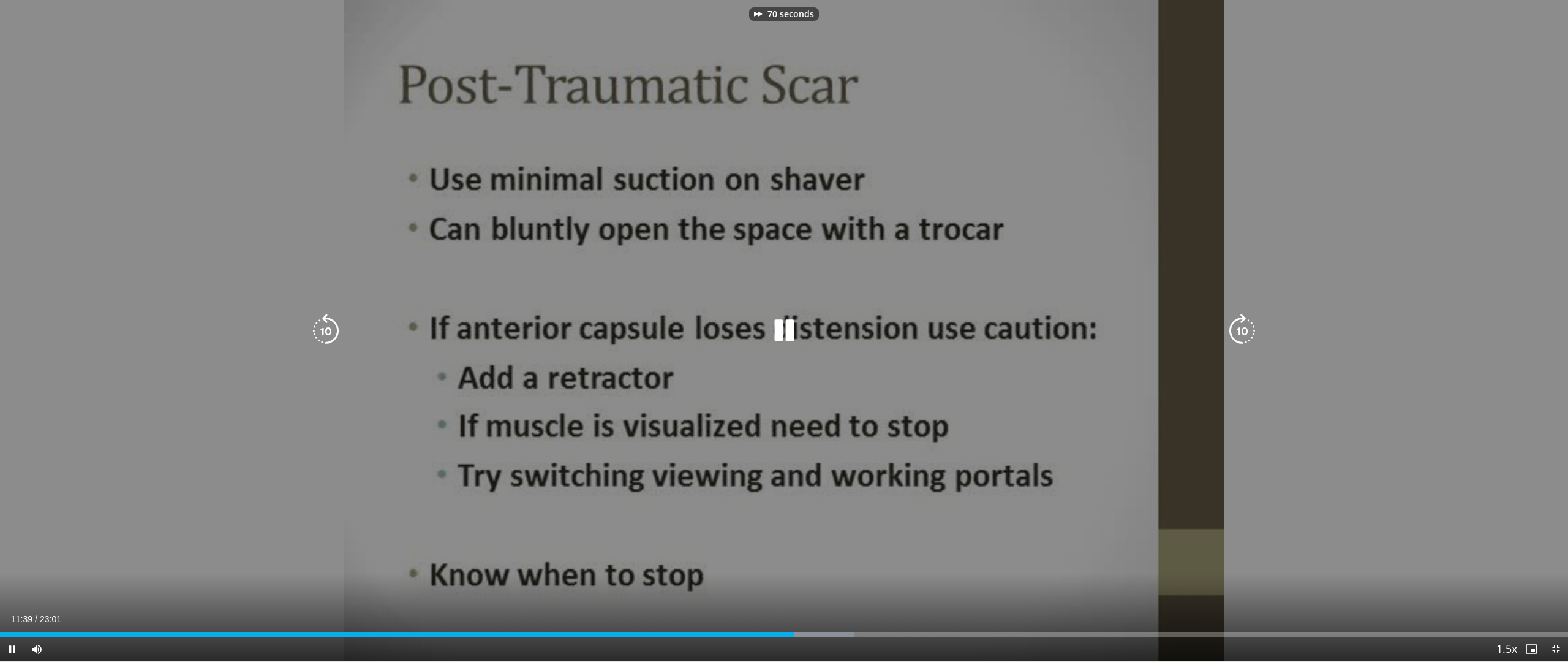 click at bounding box center (1242, 331) 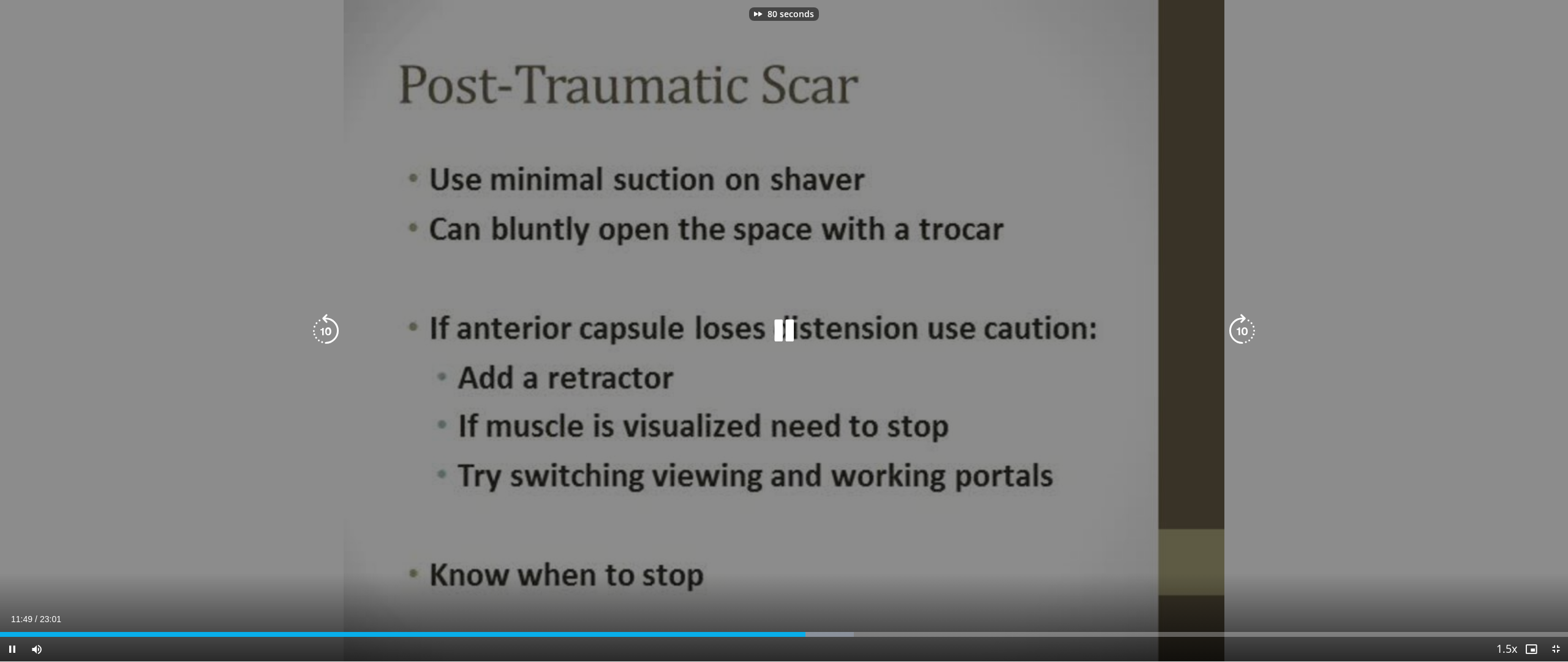 click at bounding box center (1242, 331) 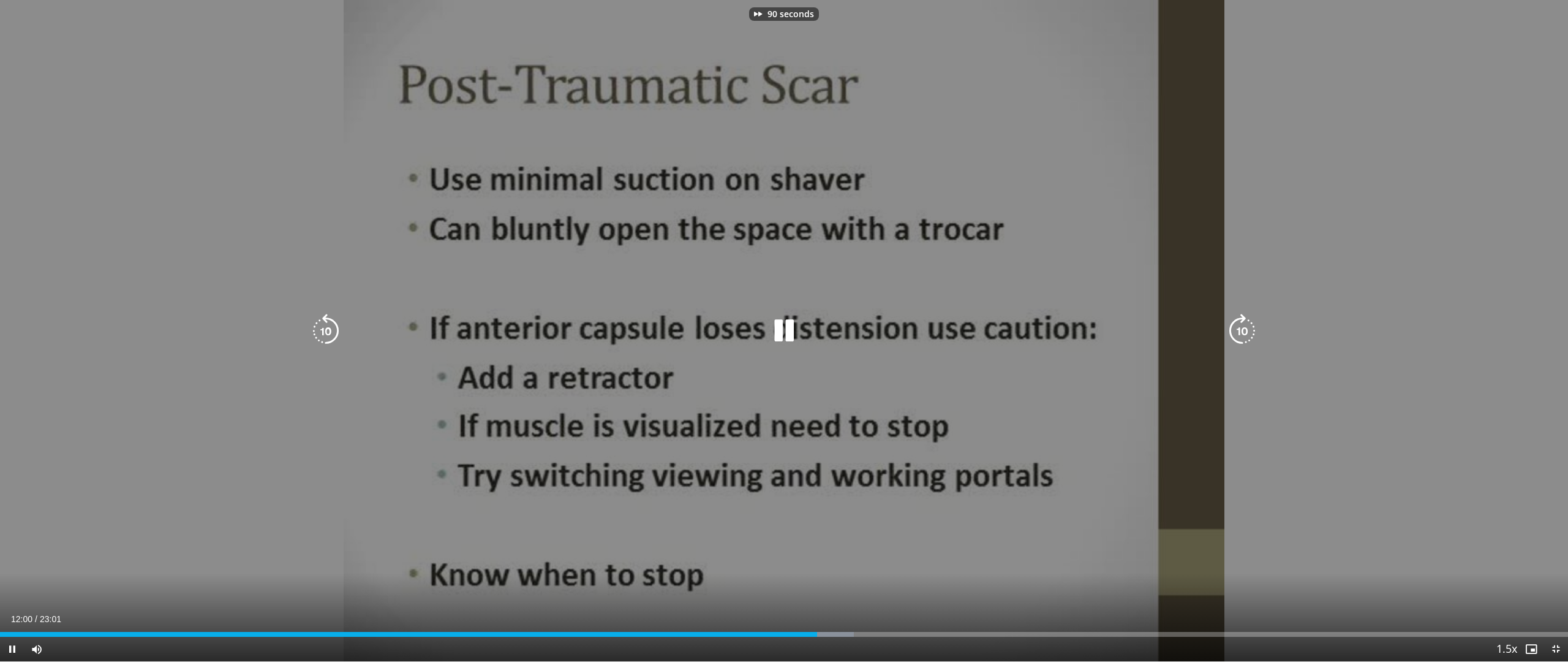 click at bounding box center [1242, 331] 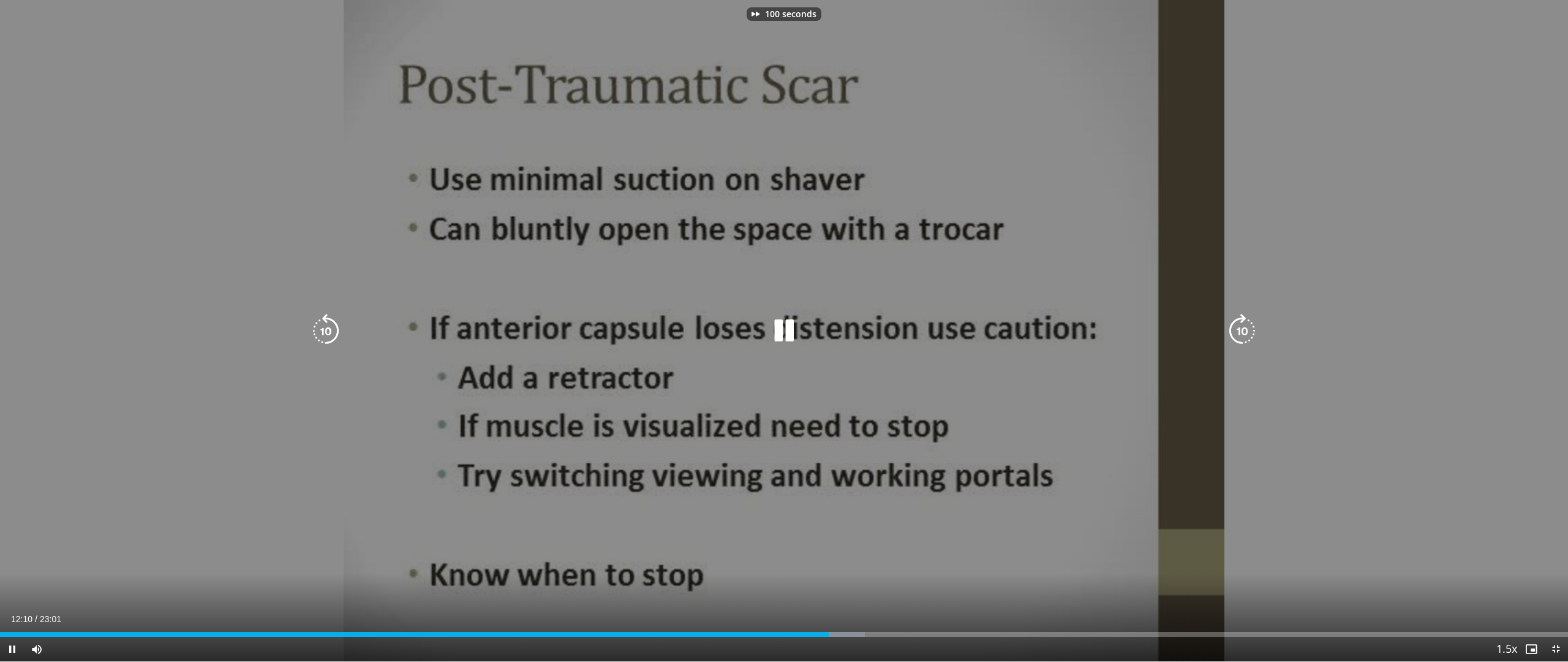 click at bounding box center [1242, 331] 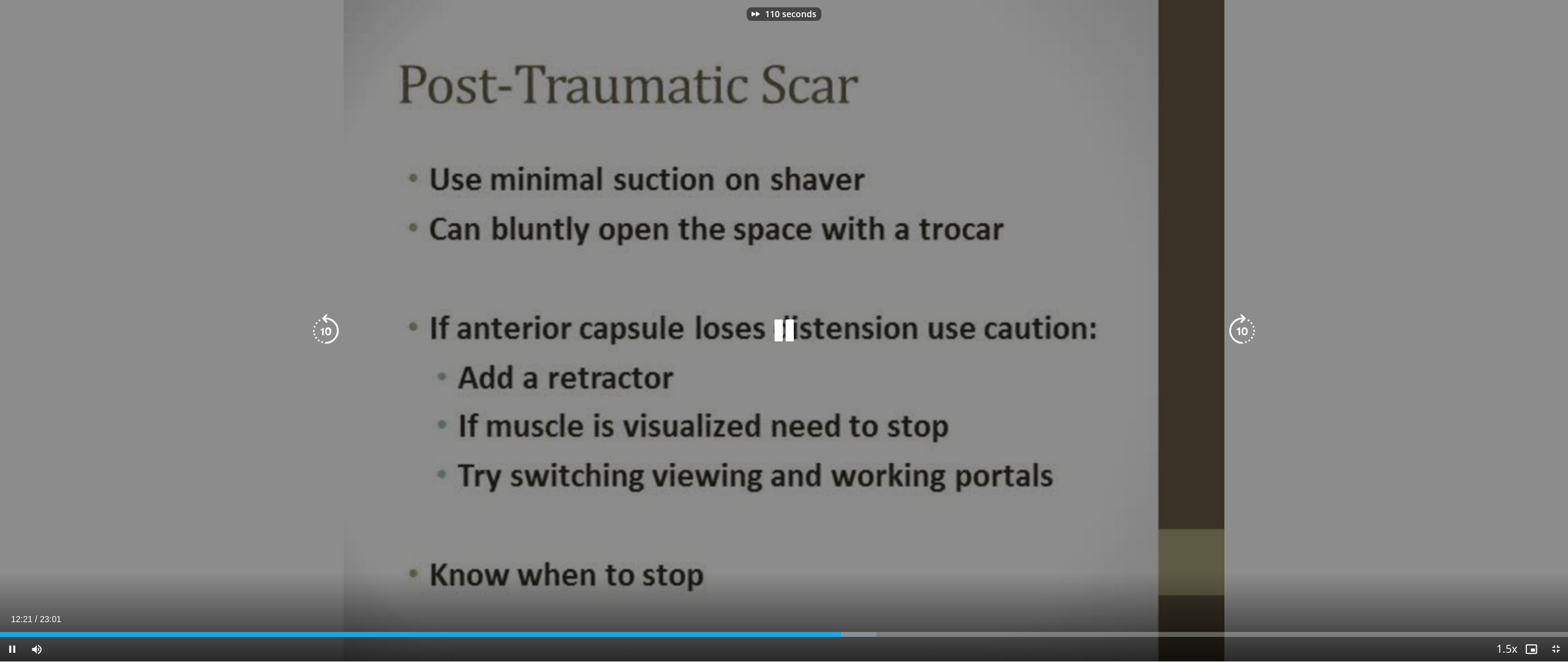 click at bounding box center [1242, 331] 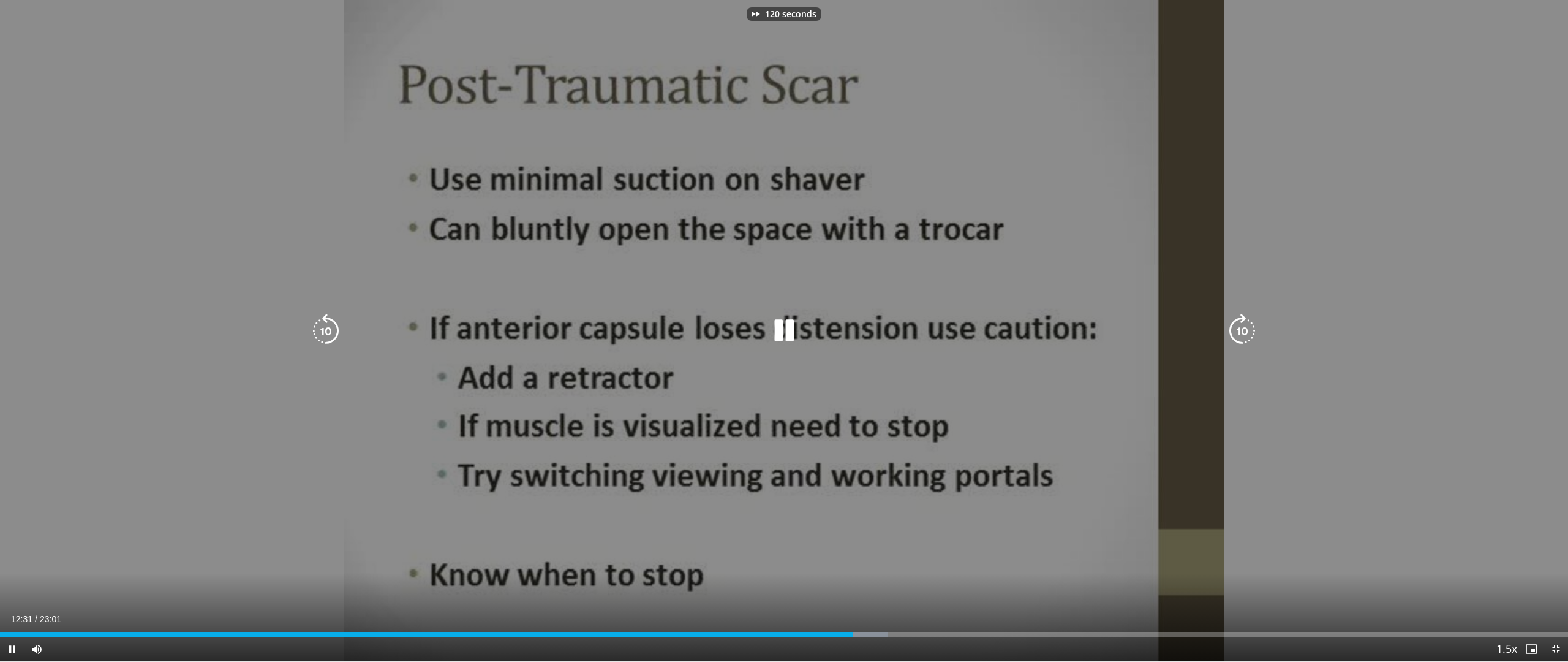 click at bounding box center [1242, 331] 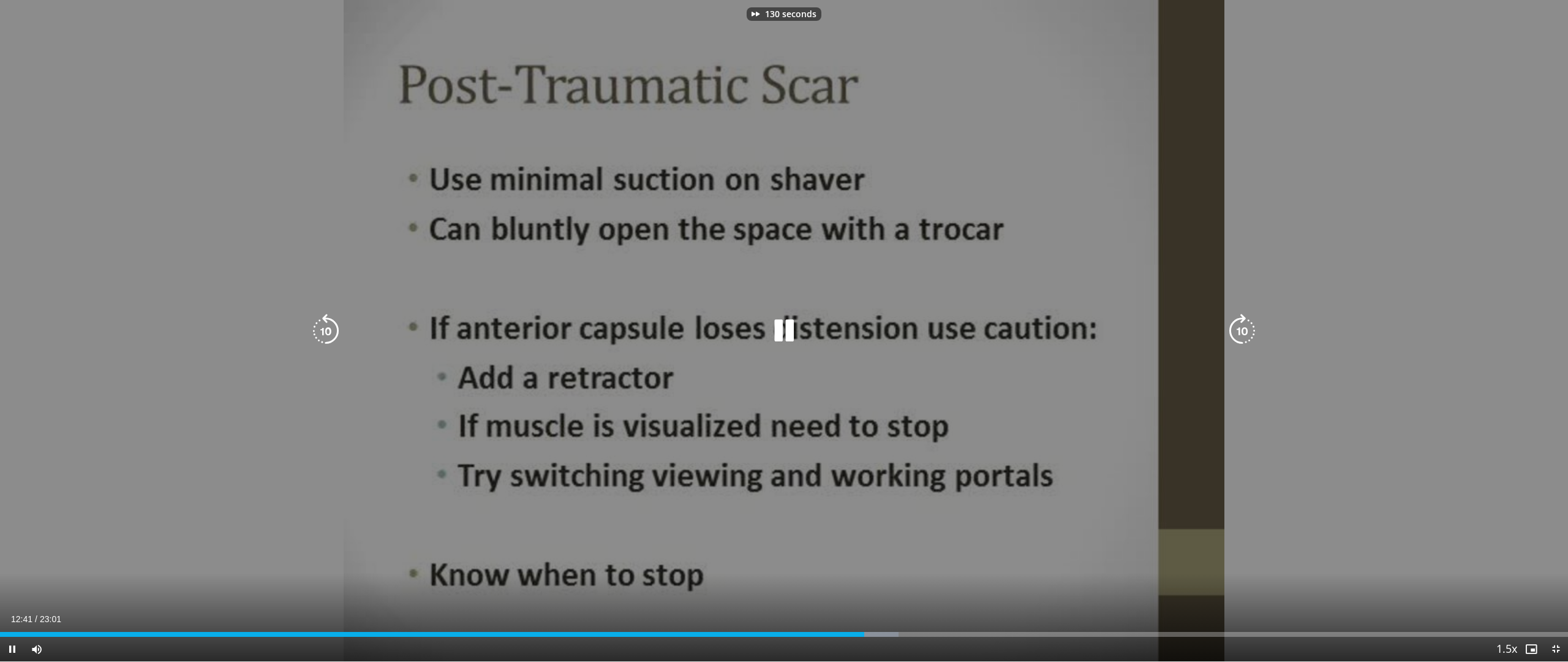 click at bounding box center [1242, 331] 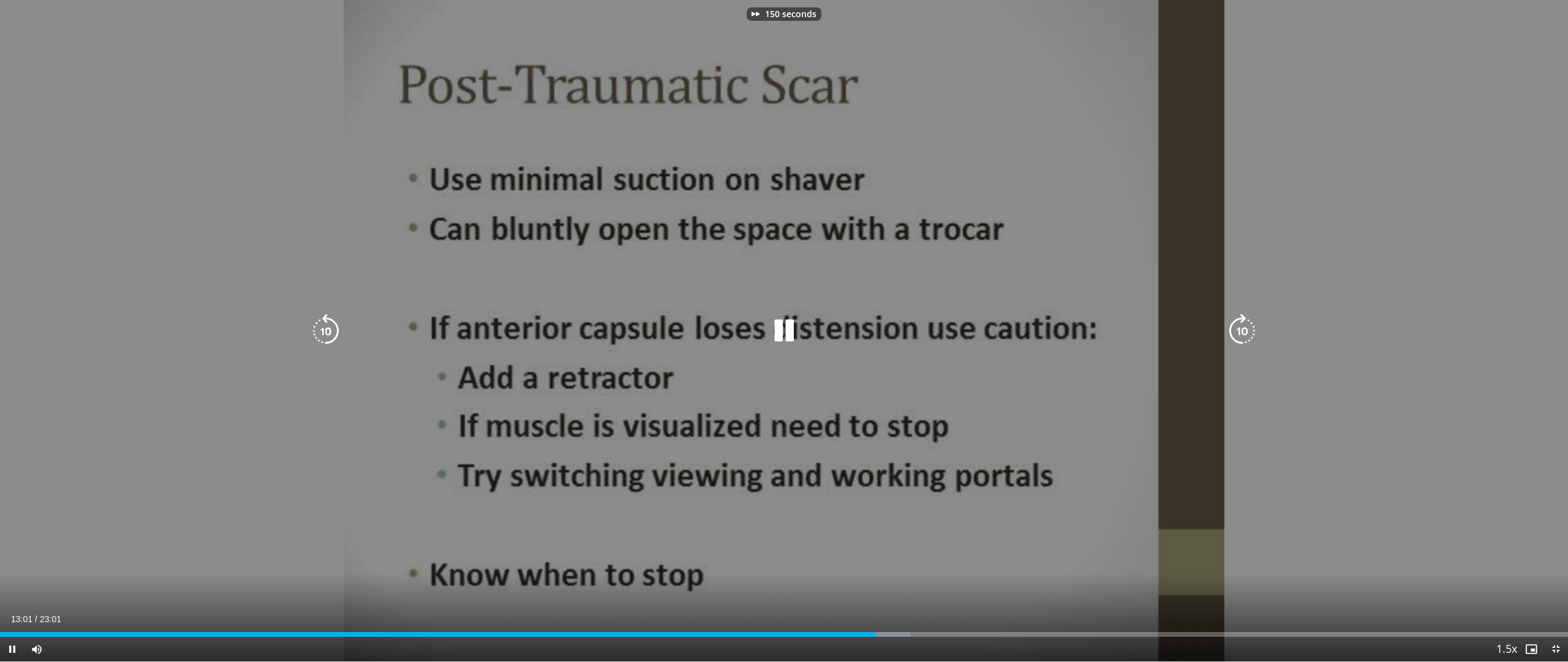 click at bounding box center [1242, 331] 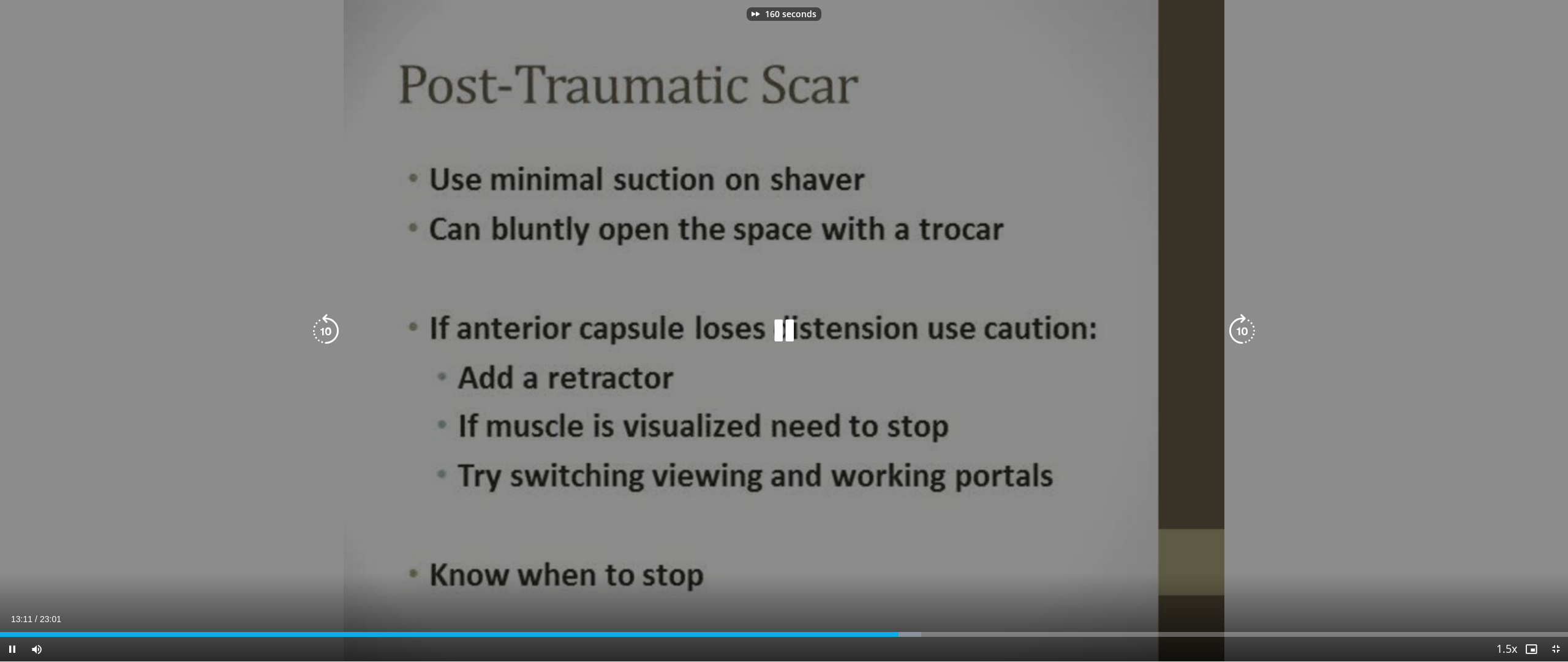 click at bounding box center [1242, 331] 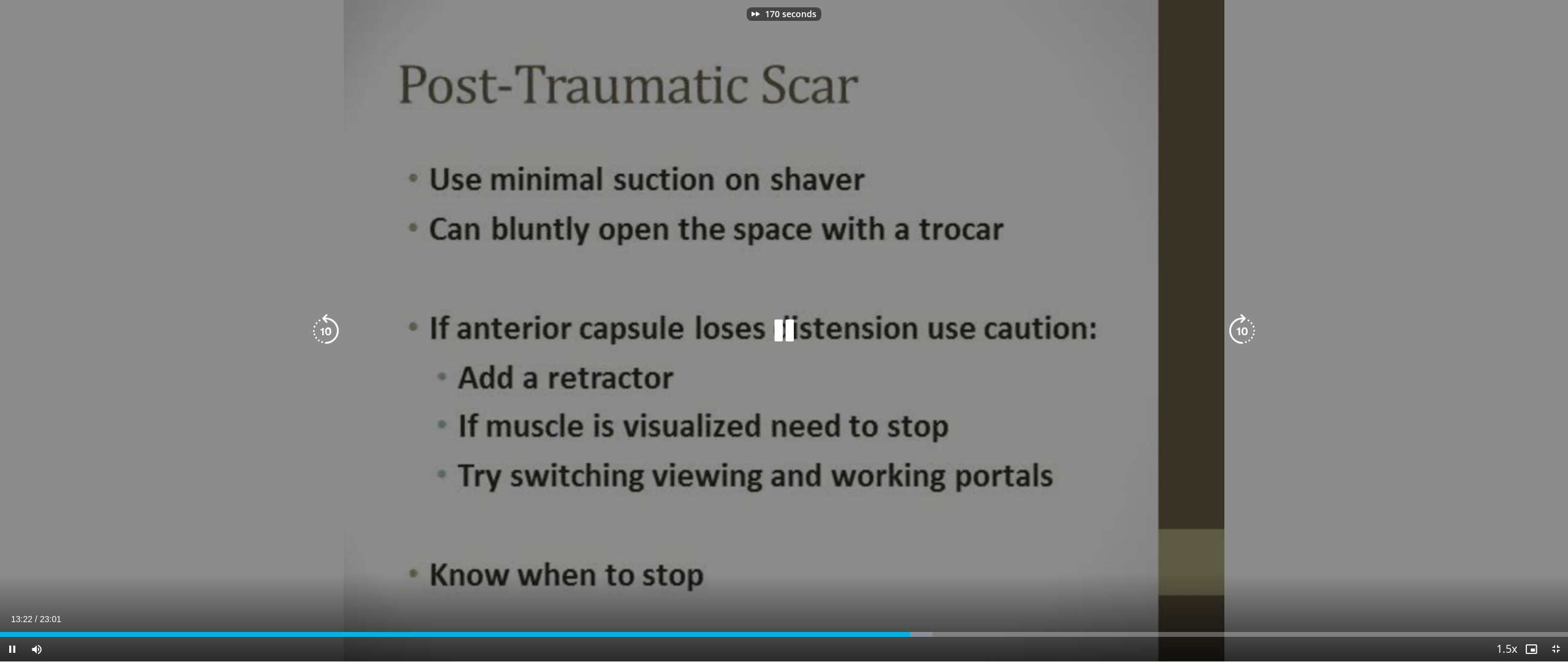 click at bounding box center (1242, 331) 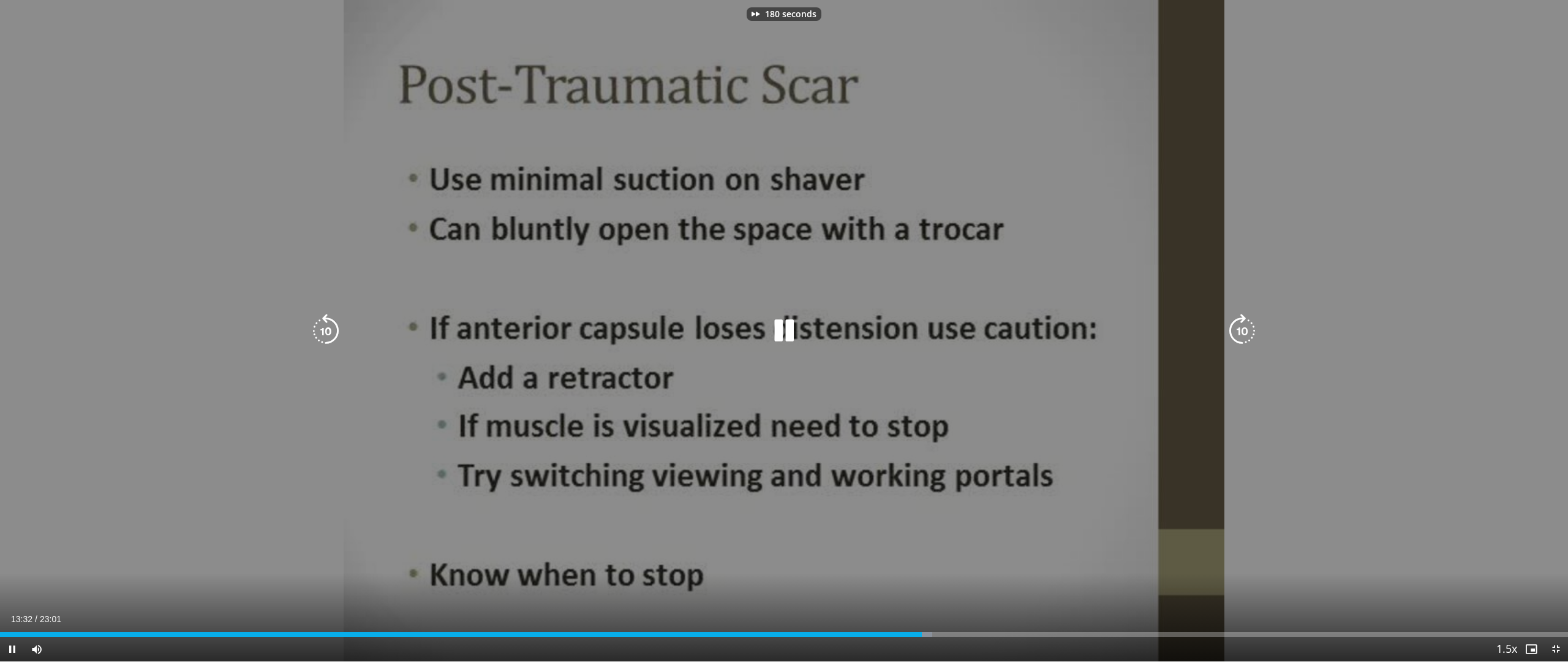 click at bounding box center [1242, 331] 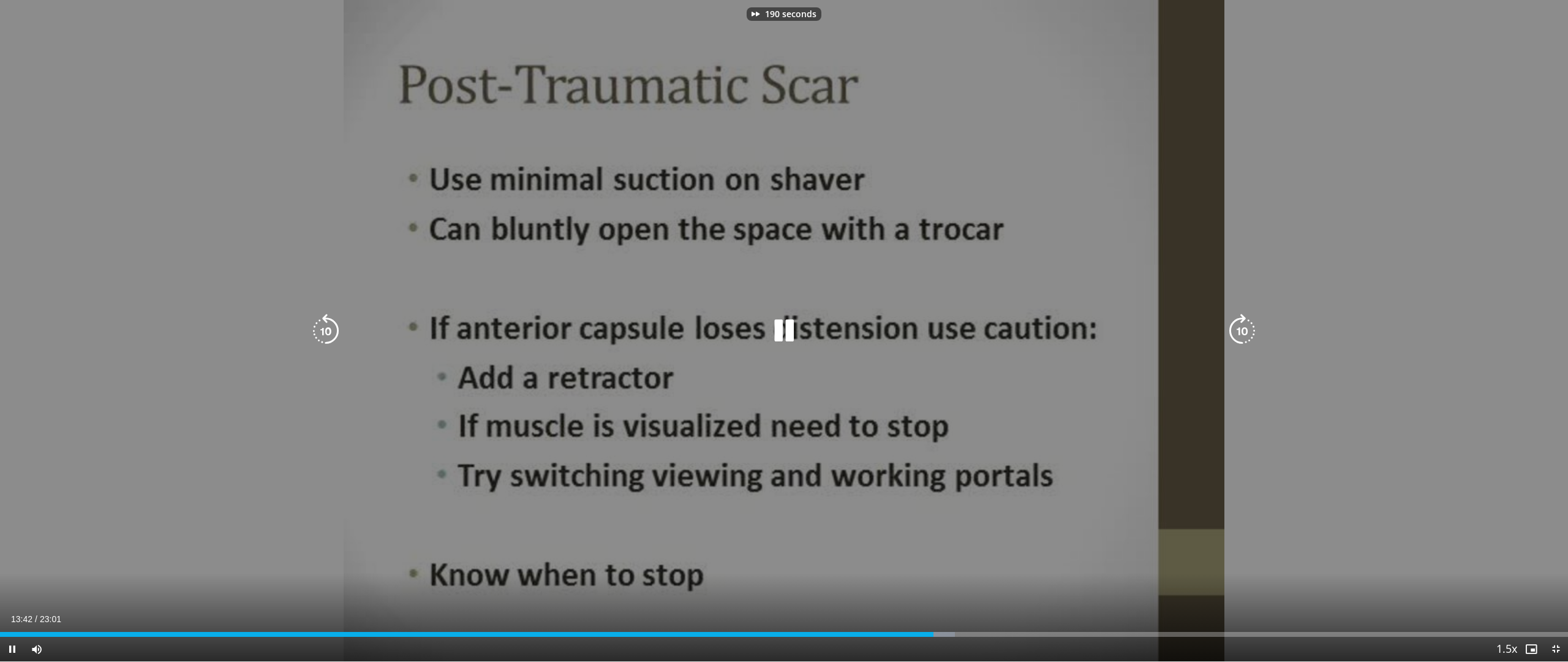 click at bounding box center (1242, 331) 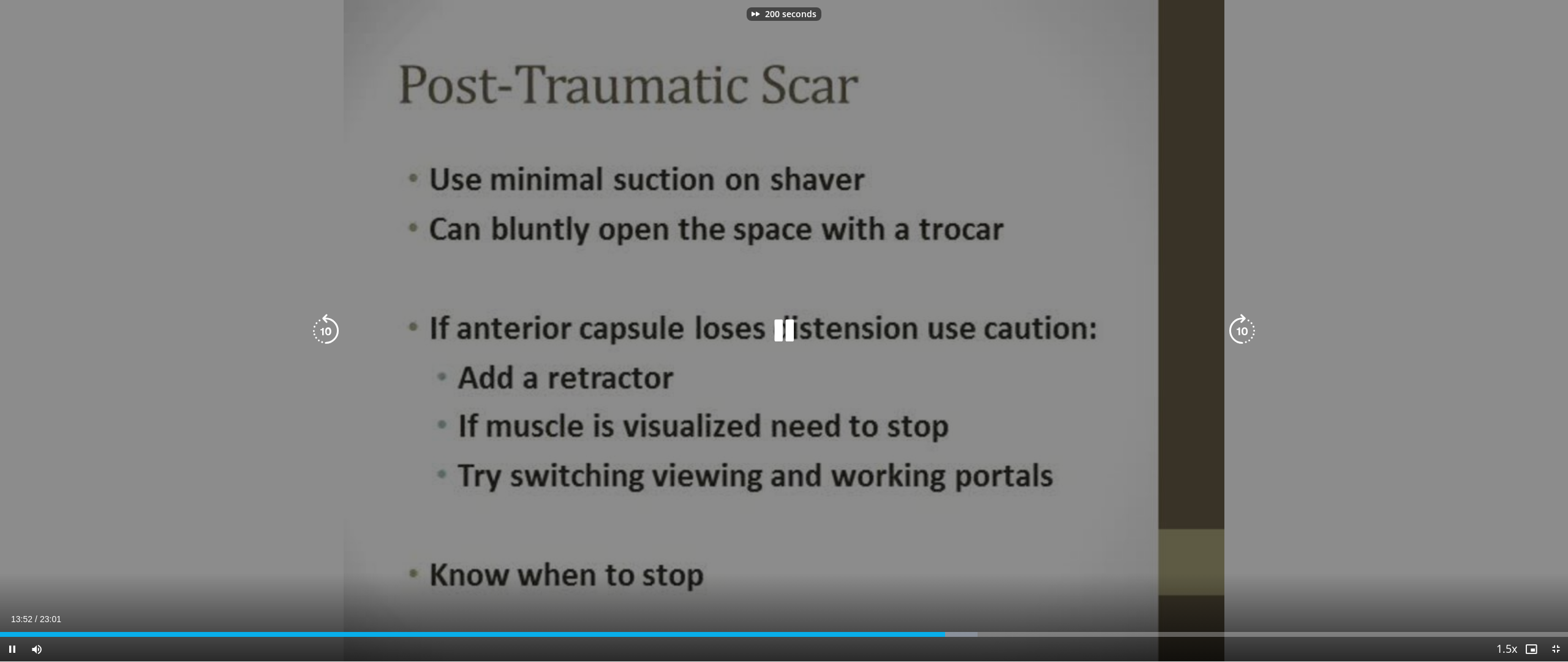 click at bounding box center (1242, 331) 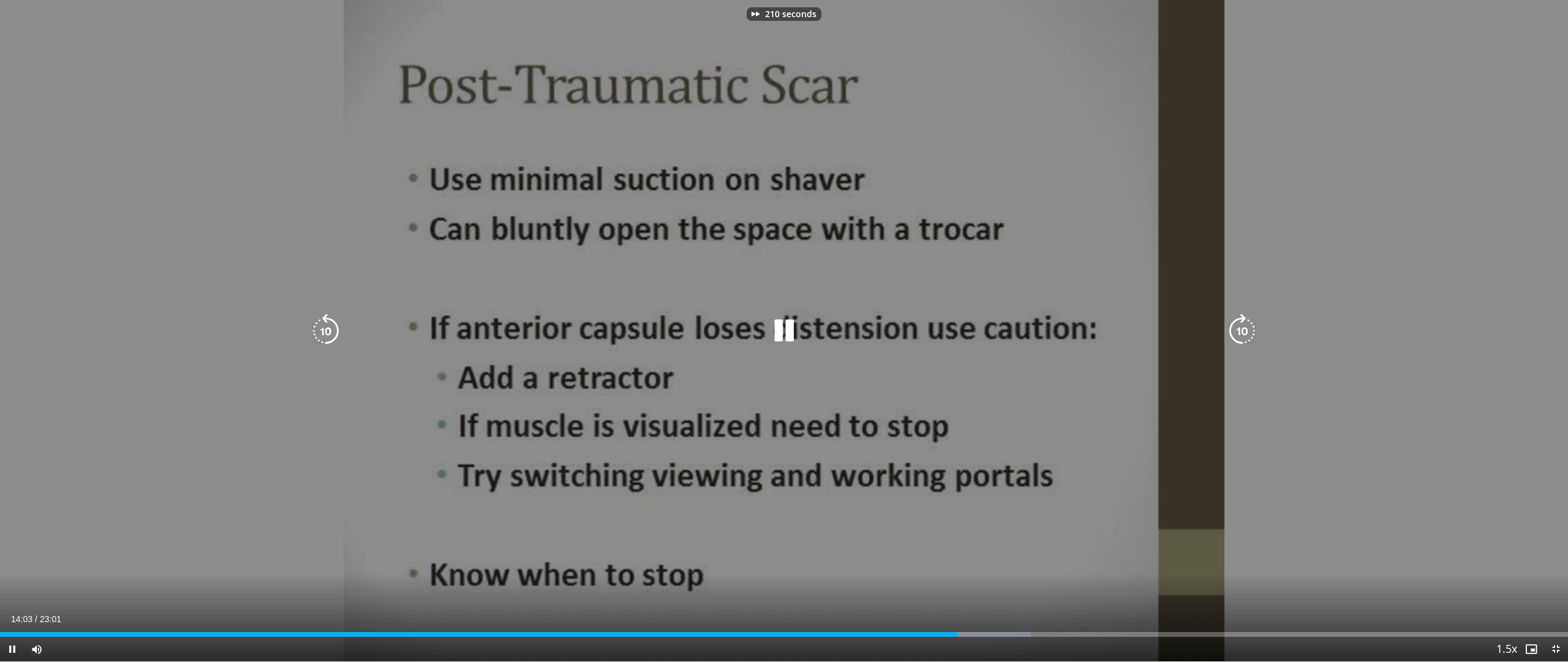 click at bounding box center (1242, 331) 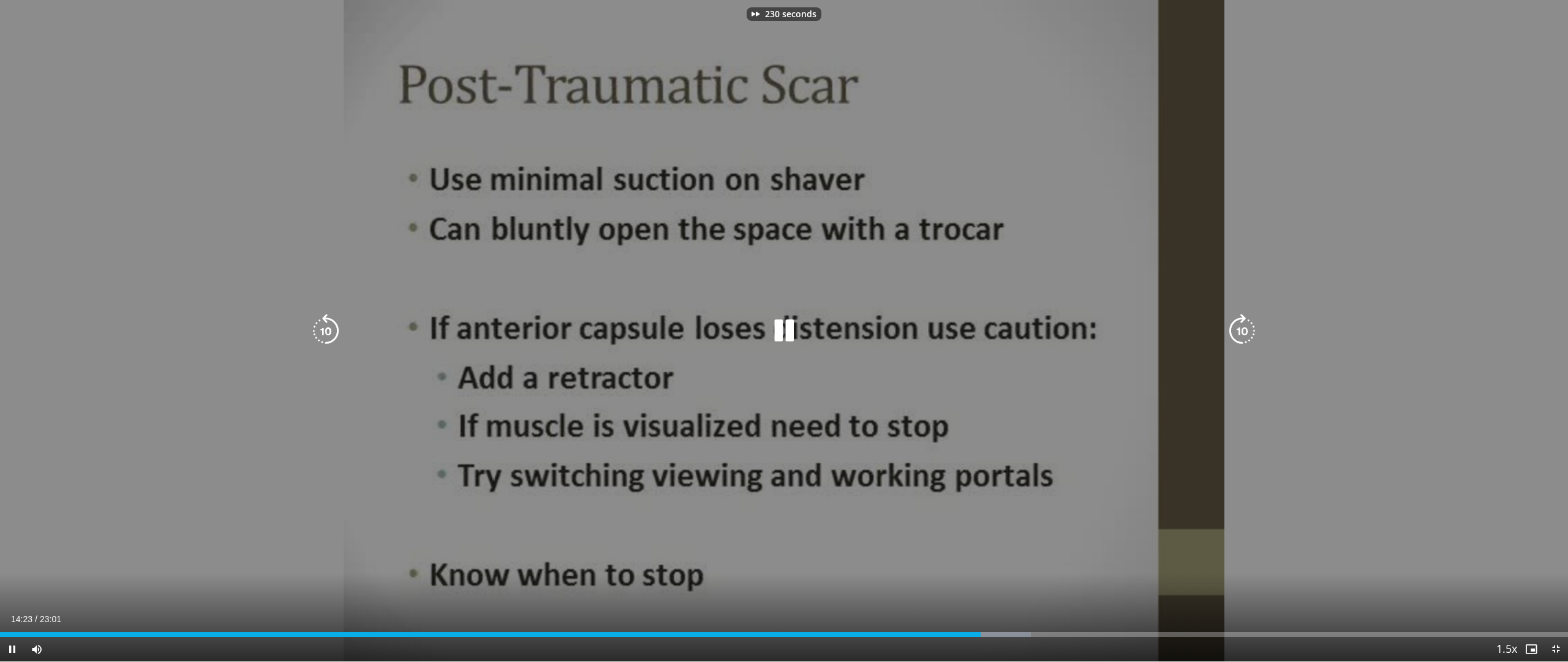 click at bounding box center (1242, 331) 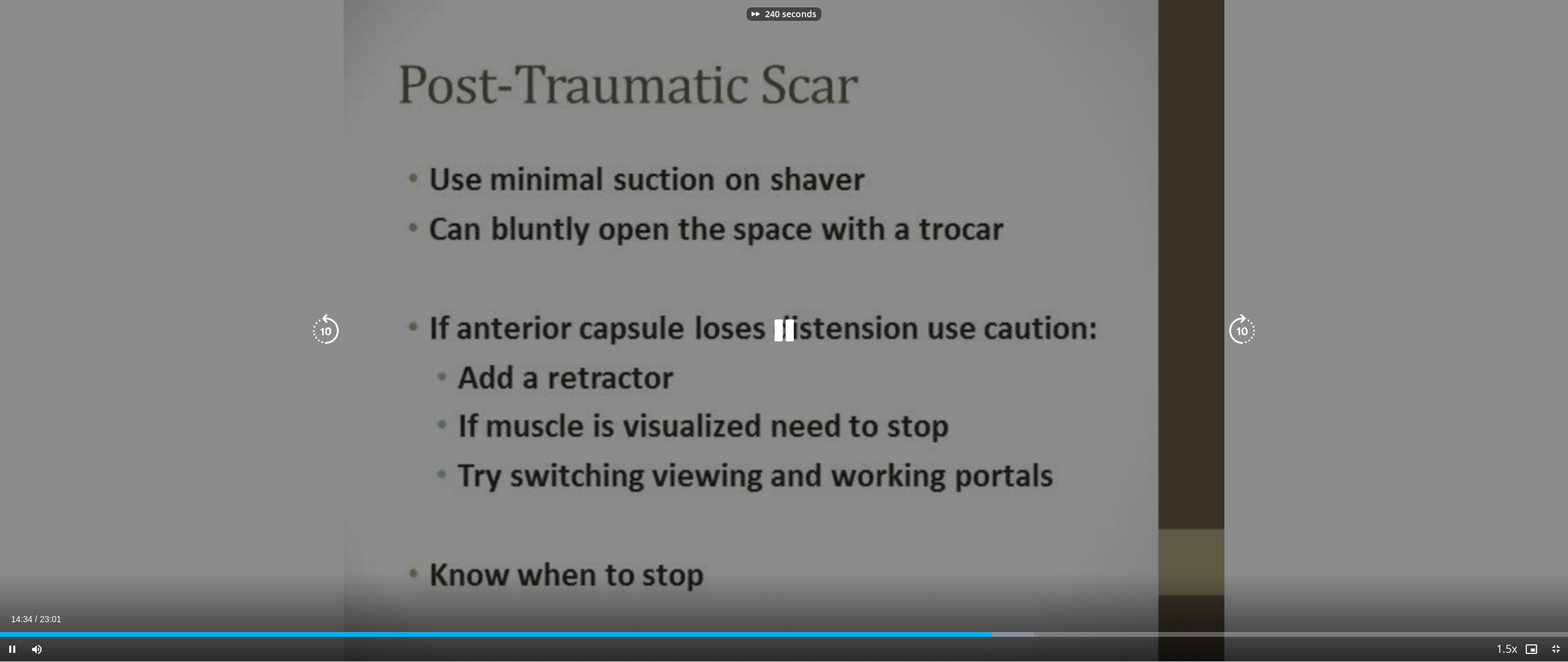 click at bounding box center (1242, 331) 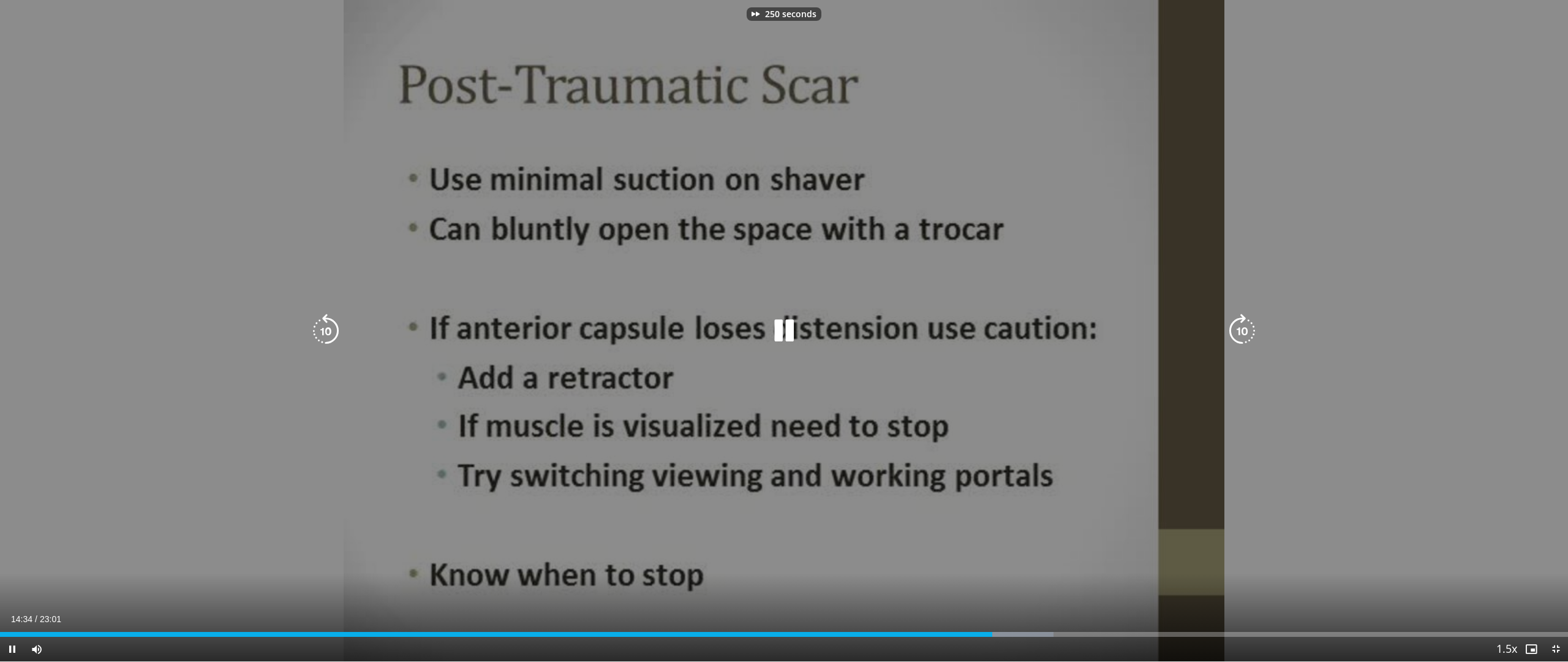 click at bounding box center [1242, 331] 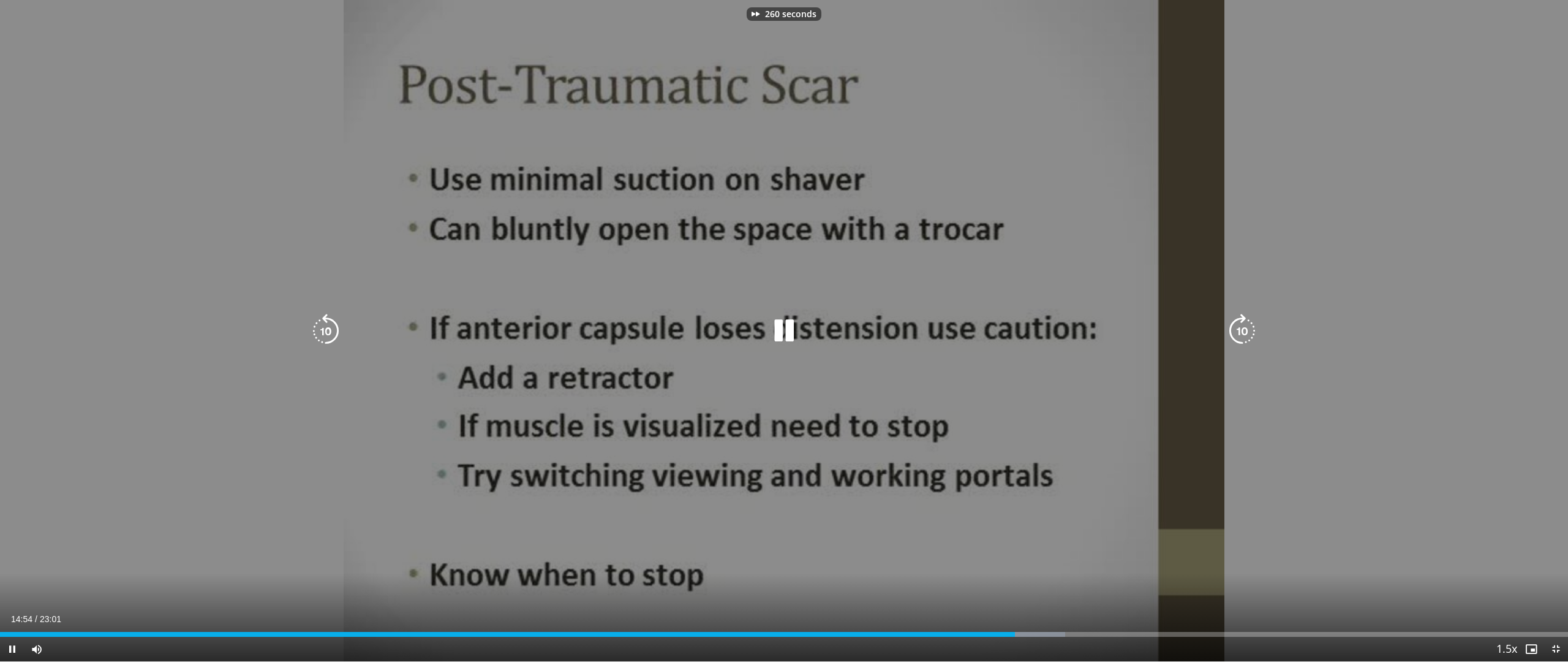 click at bounding box center [1242, 331] 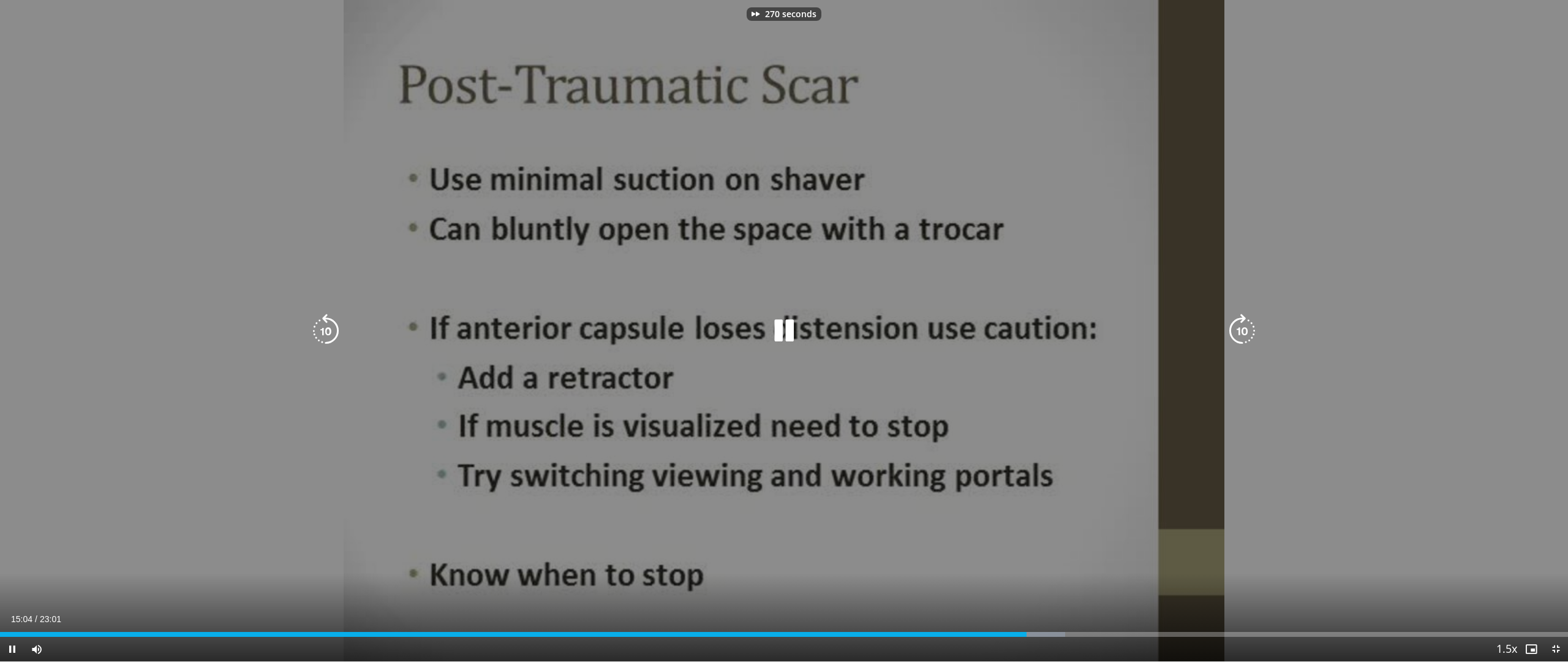 click at bounding box center [1242, 331] 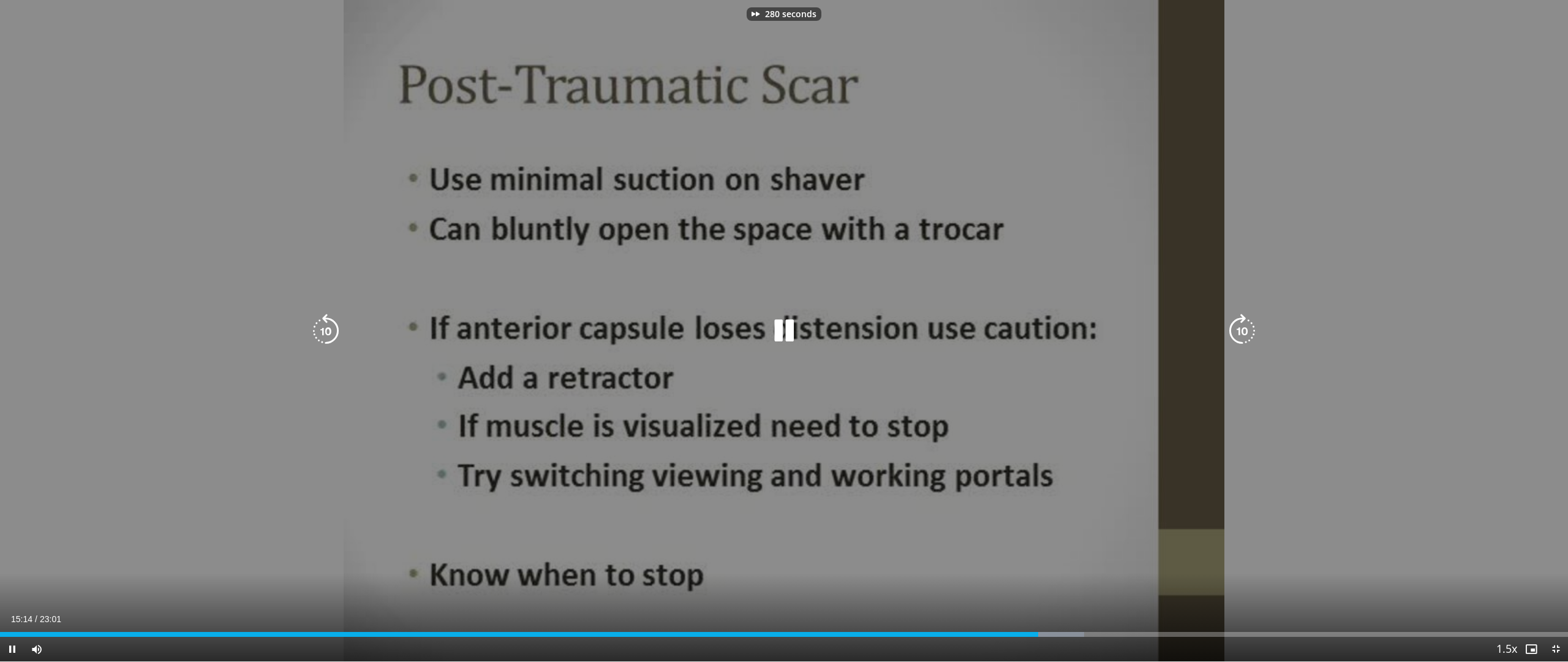 click at bounding box center (1242, 331) 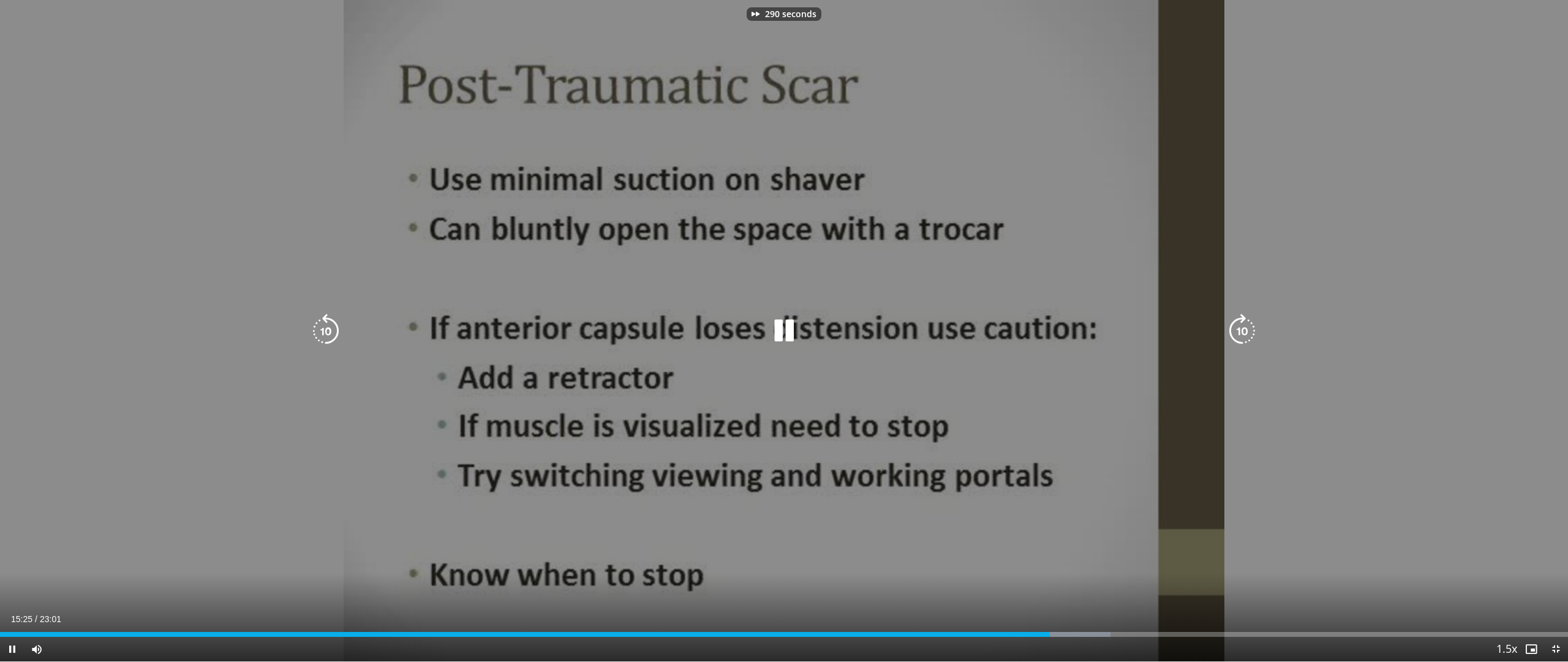 click at bounding box center [1242, 331] 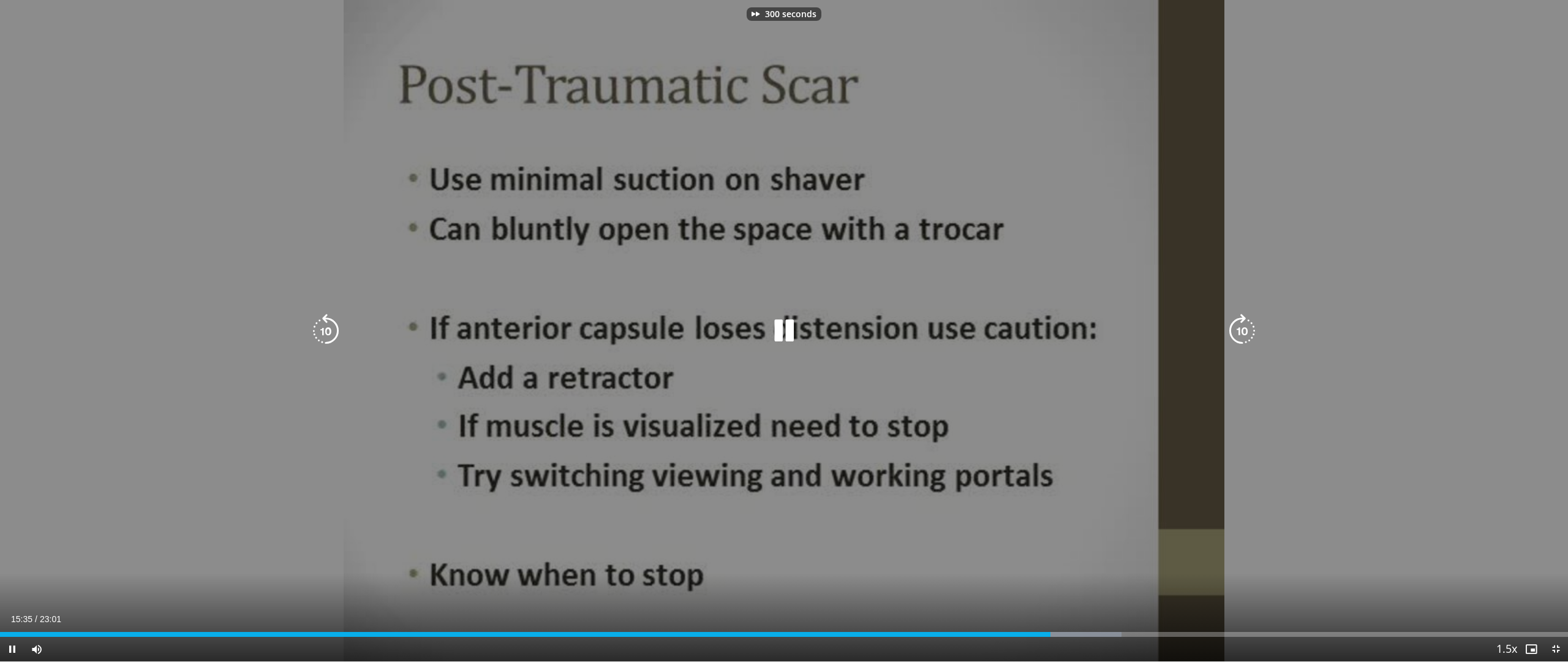 click at bounding box center (1242, 331) 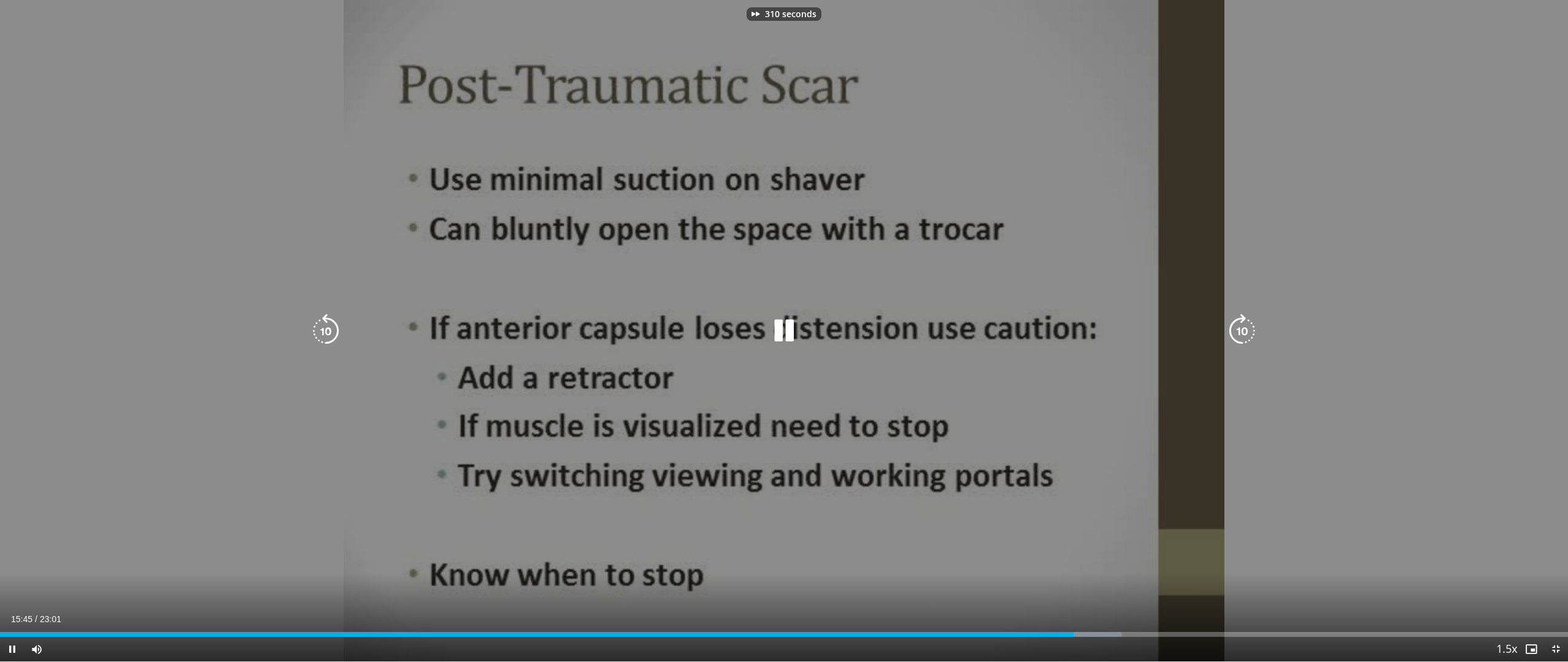 click at bounding box center [1242, 331] 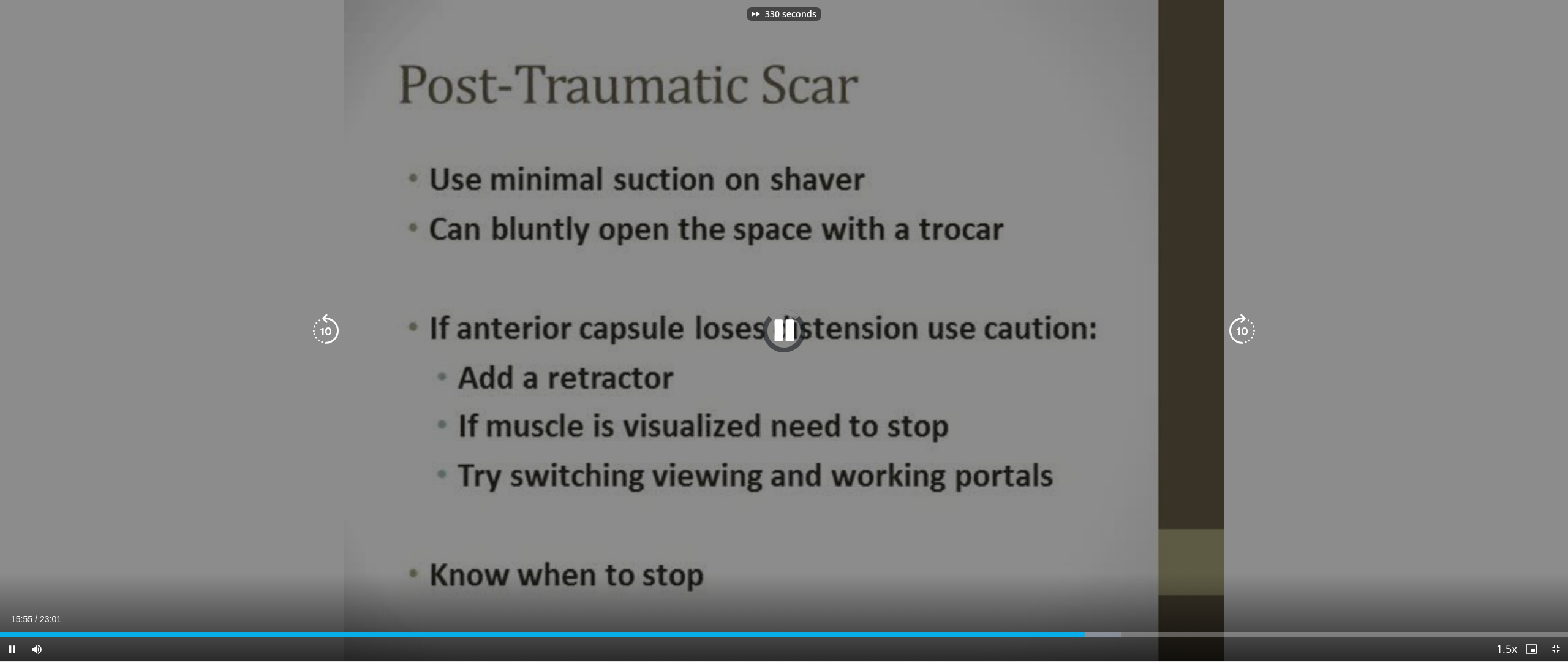 click at bounding box center (1242, 331) 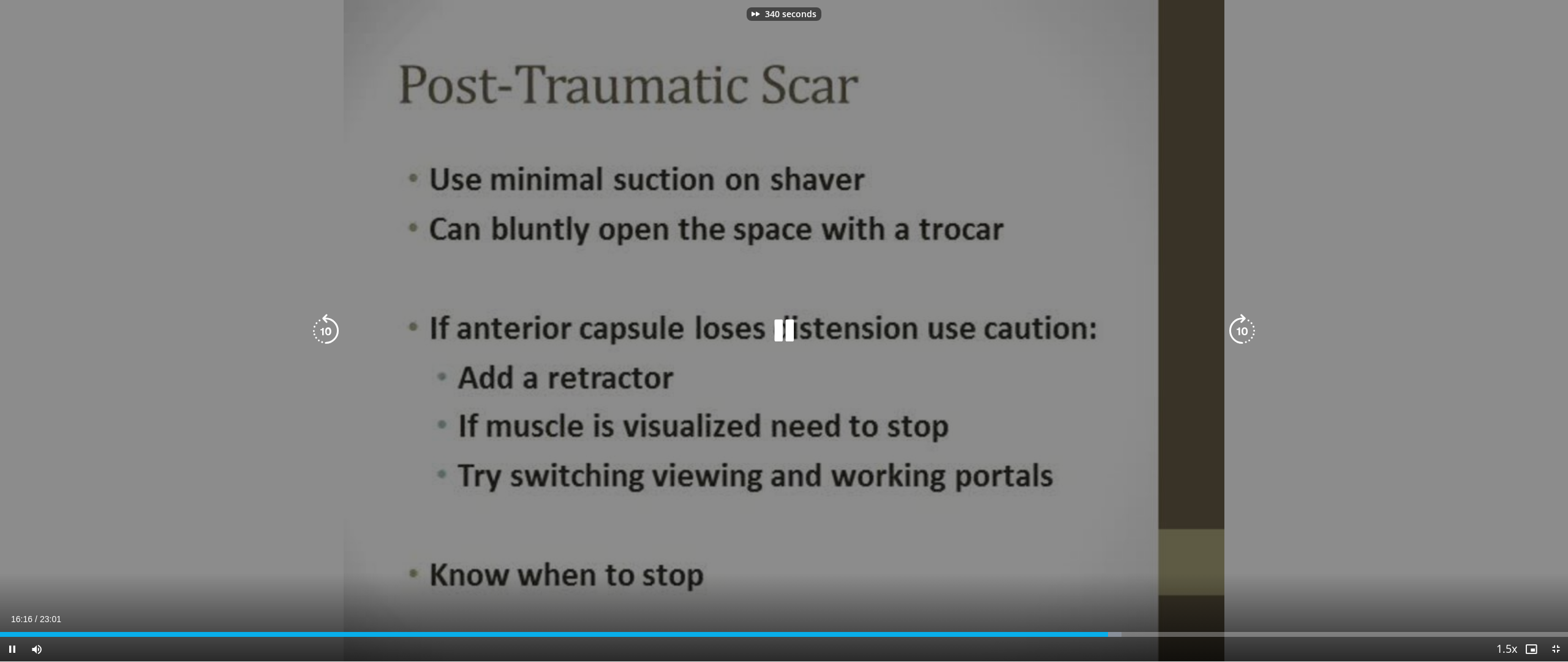 click at bounding box center (1242, 331) 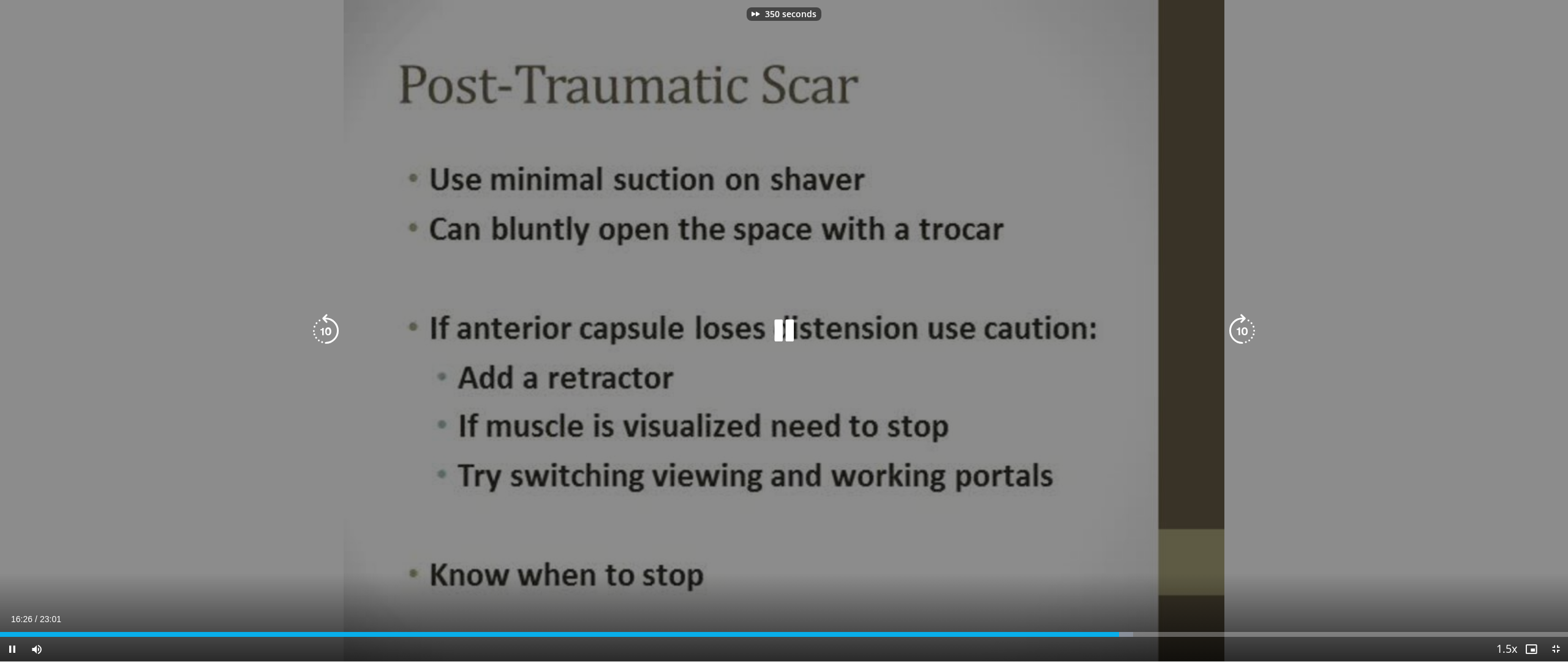 click at bounding box center [1242, 331] 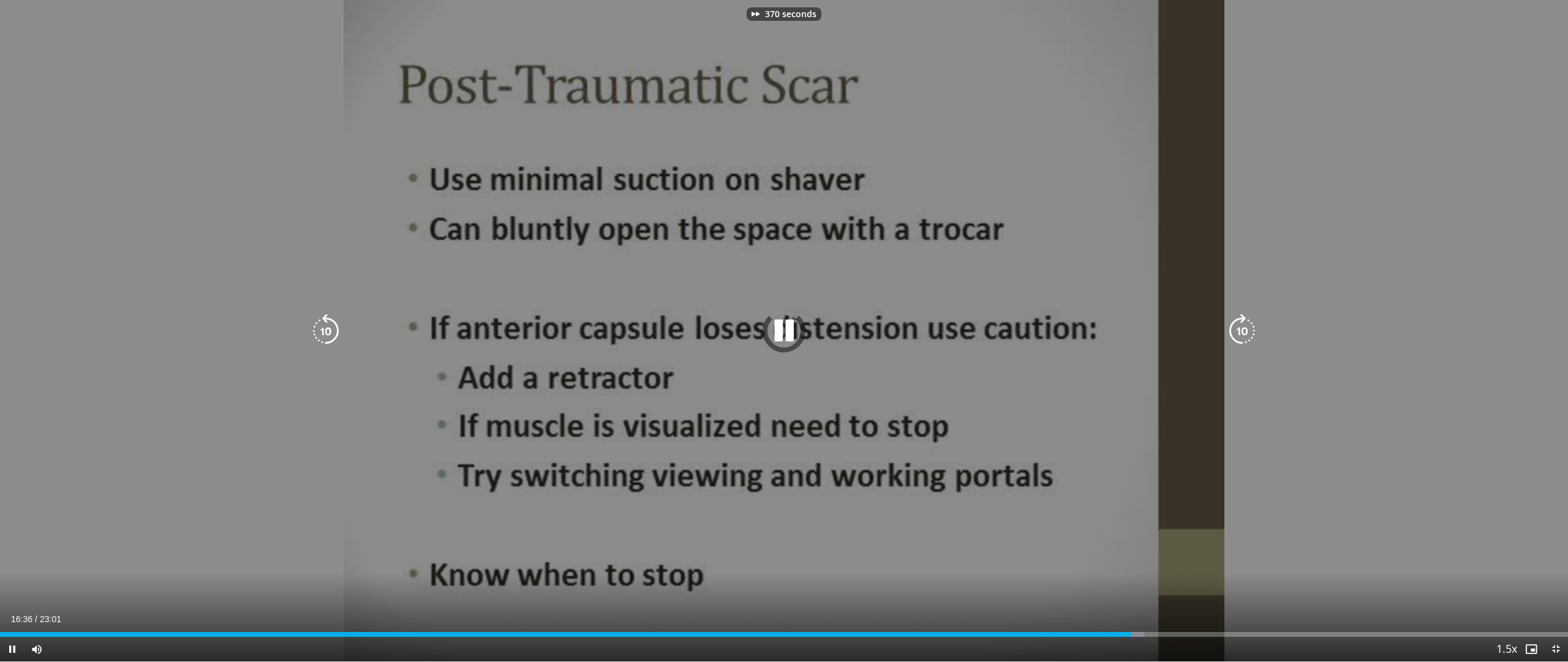 click at bounding box center [1242, 331] 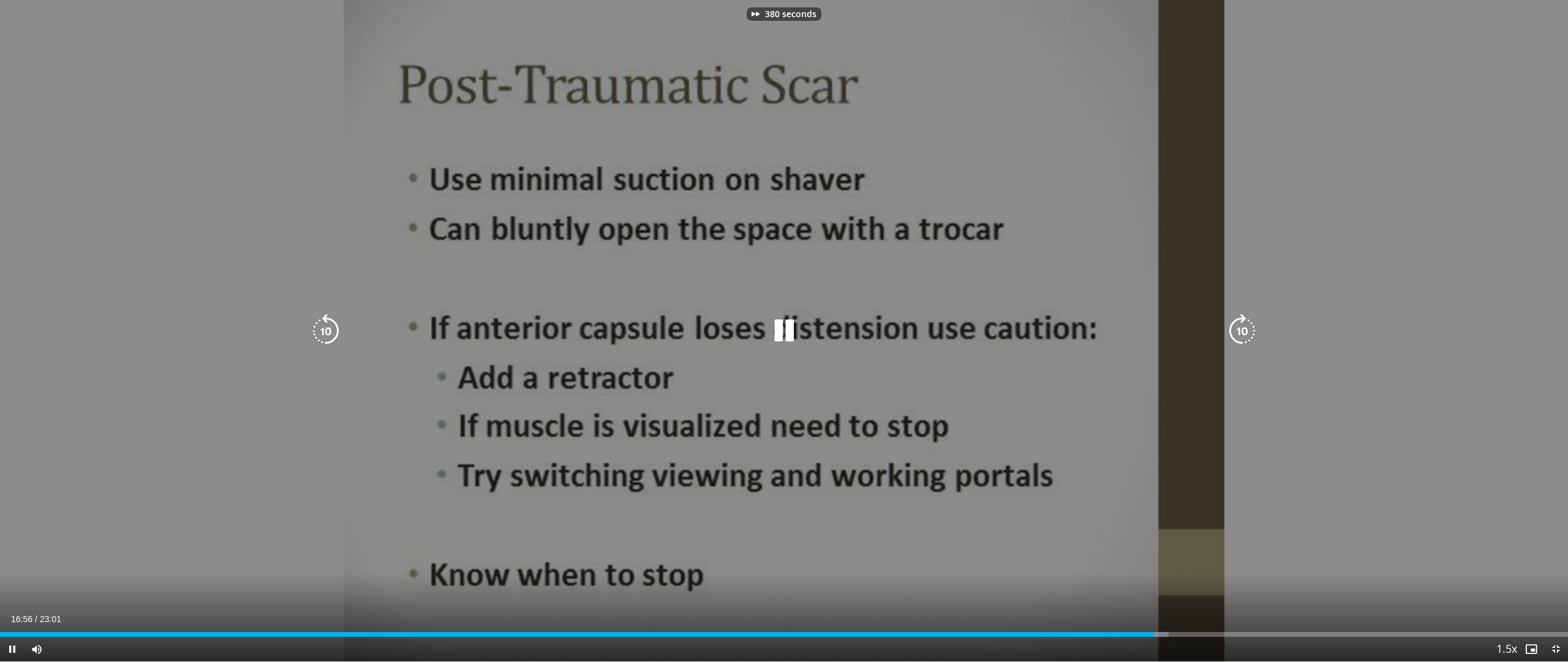 click at bounding box center (1242, 331) 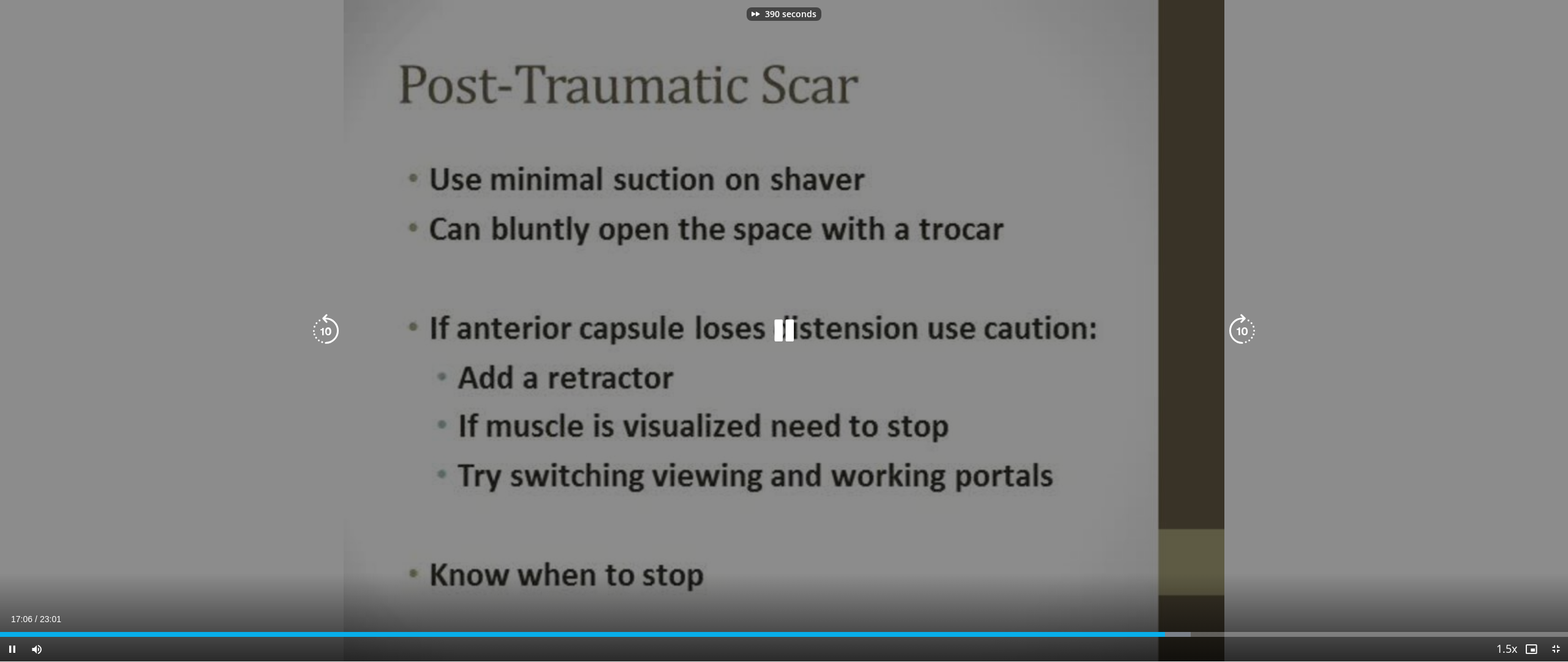 click at bounding box center [1242, 331] 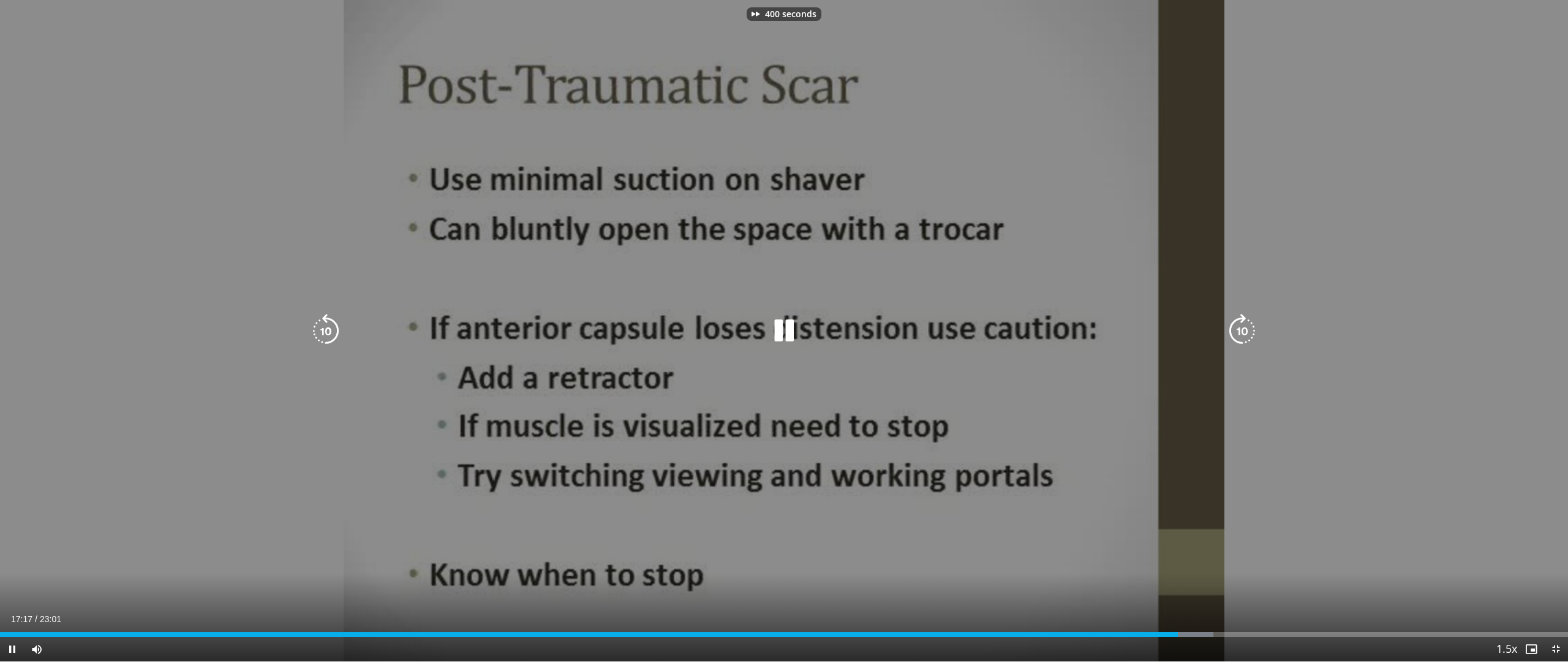 click at bounding box center (1242, 331) 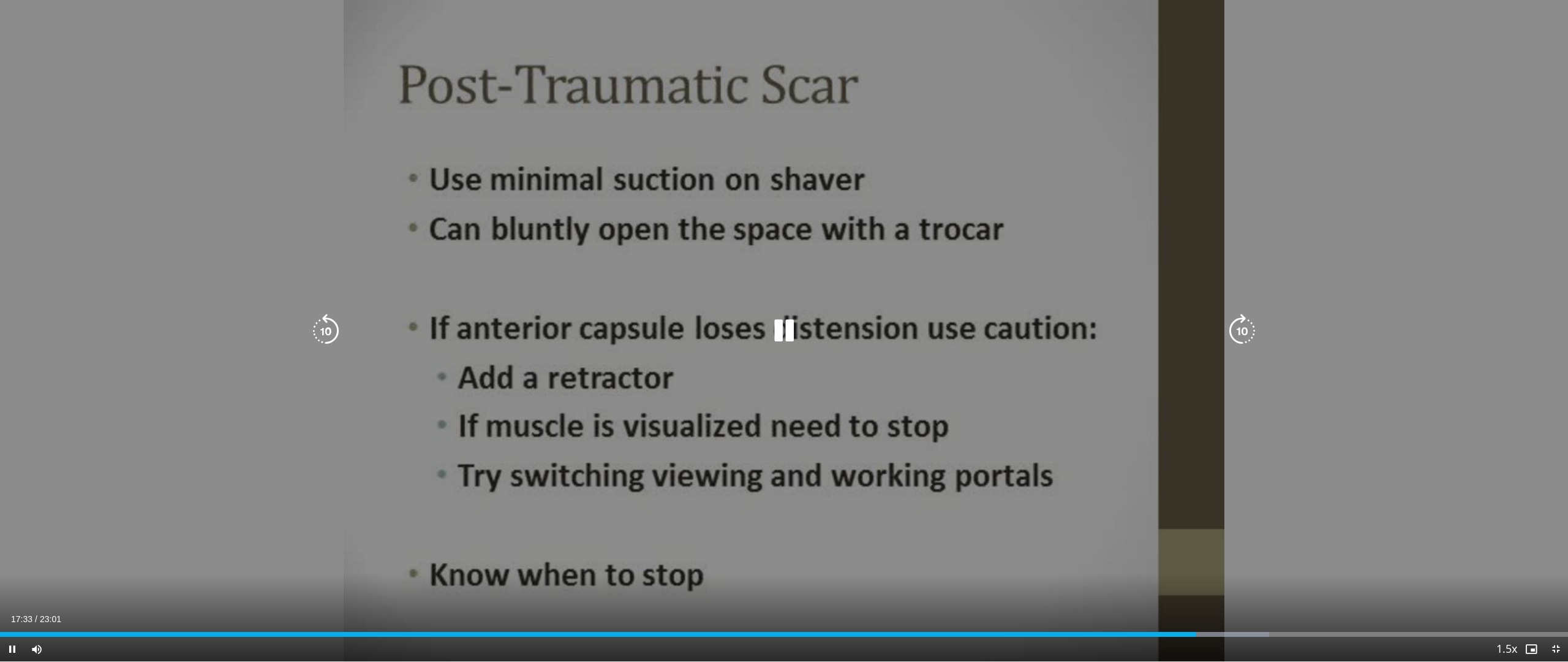 click at bounding box center (1242, 331) 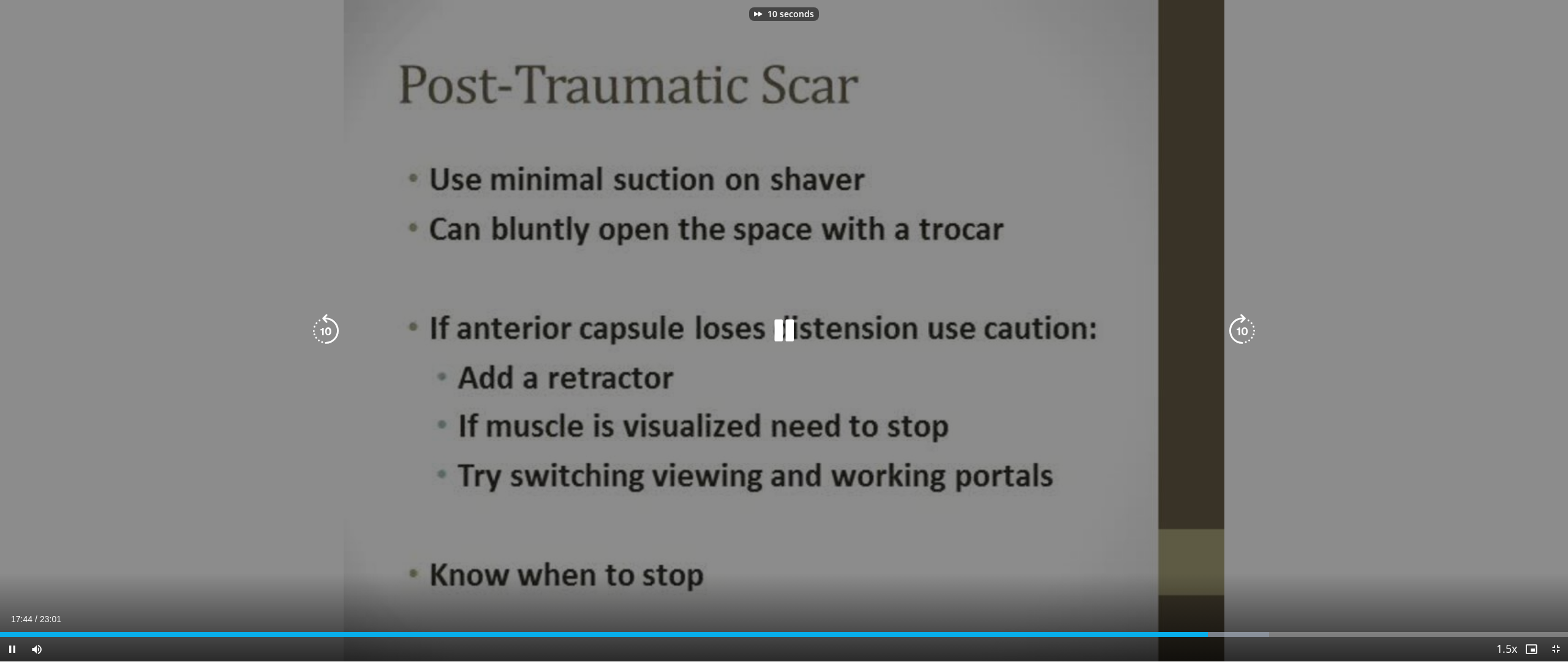 click at bounding box center [1242, 331] 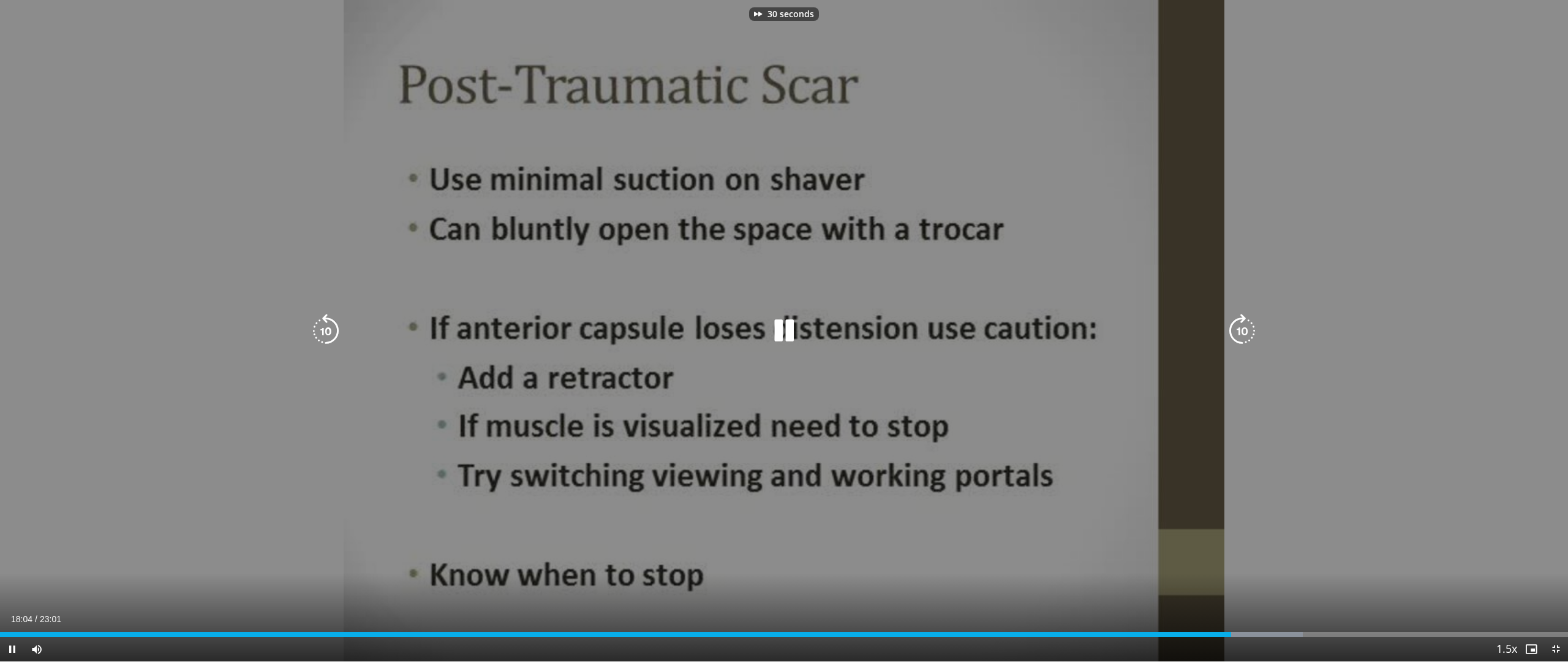 click at bounding box center (1242, 331) 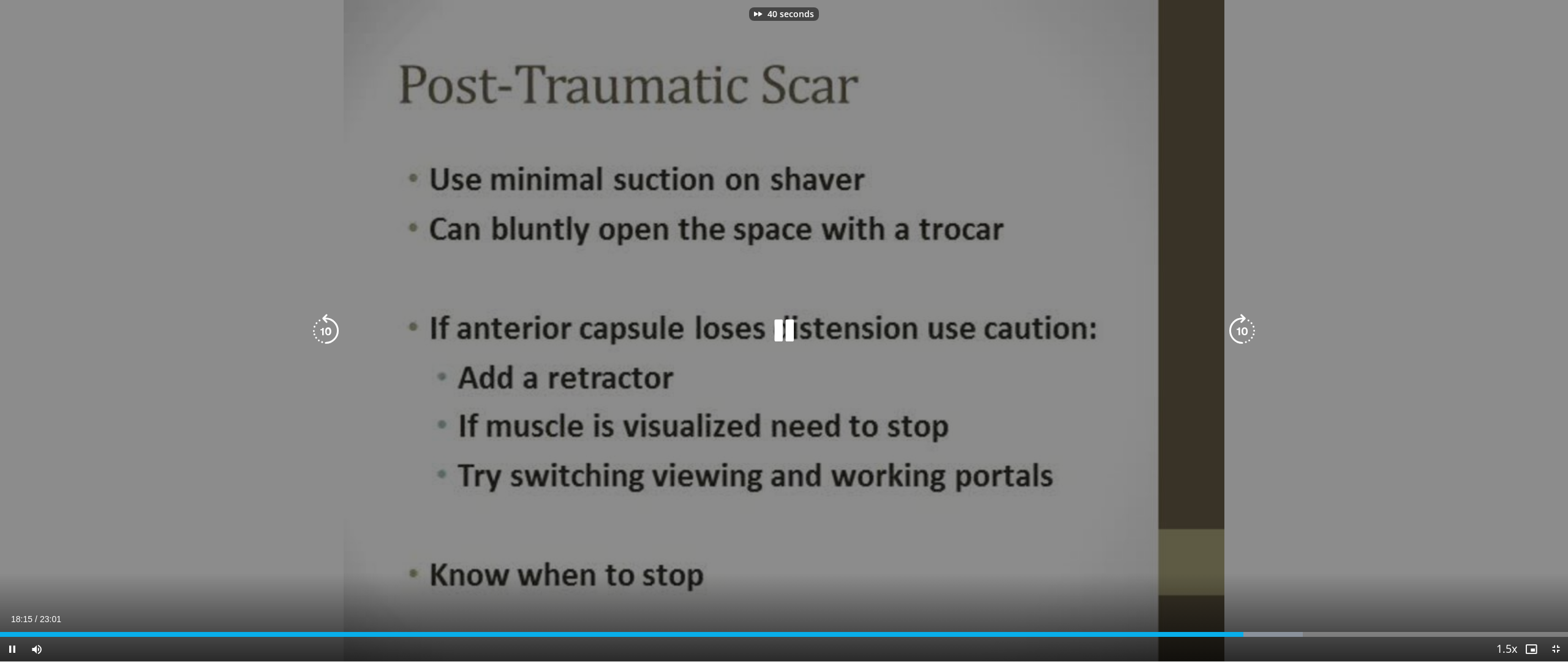 click at bounding box center [1242, 331] 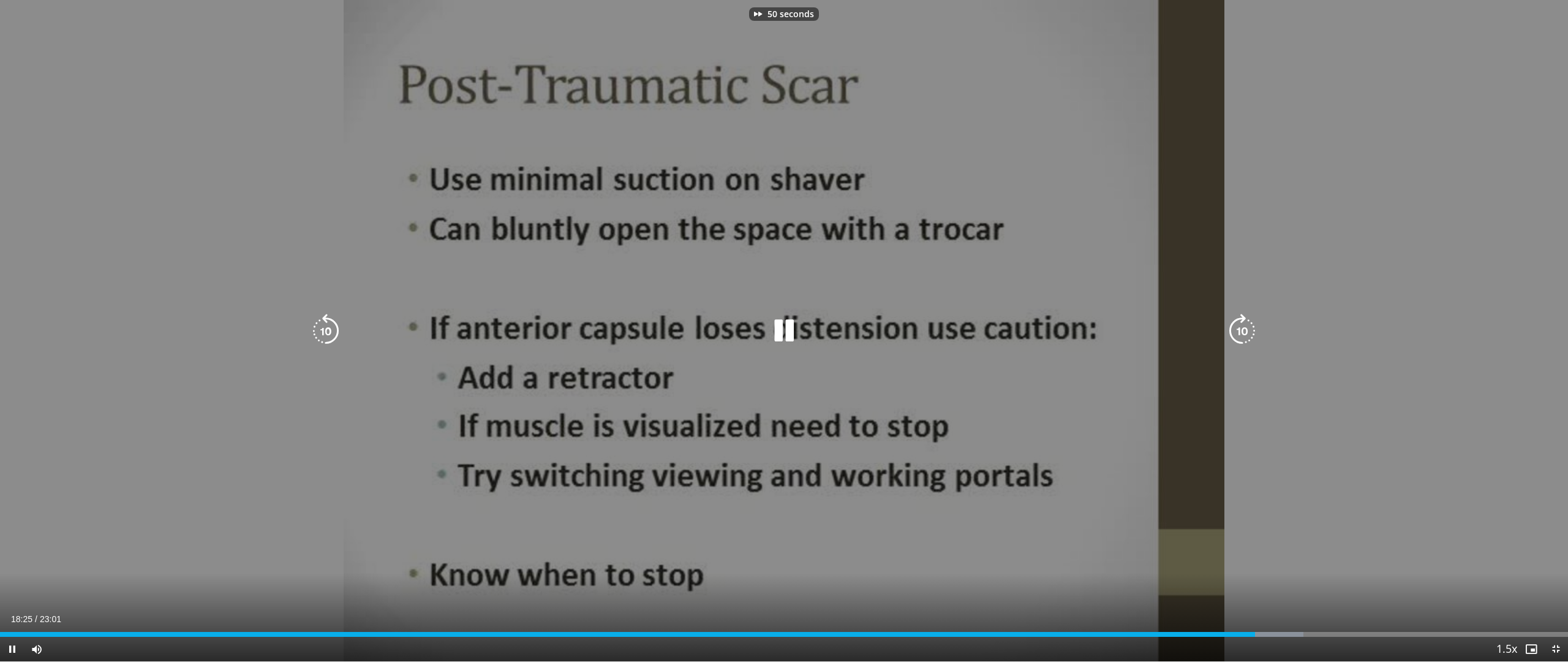 click at bounding box center [1242, 331] 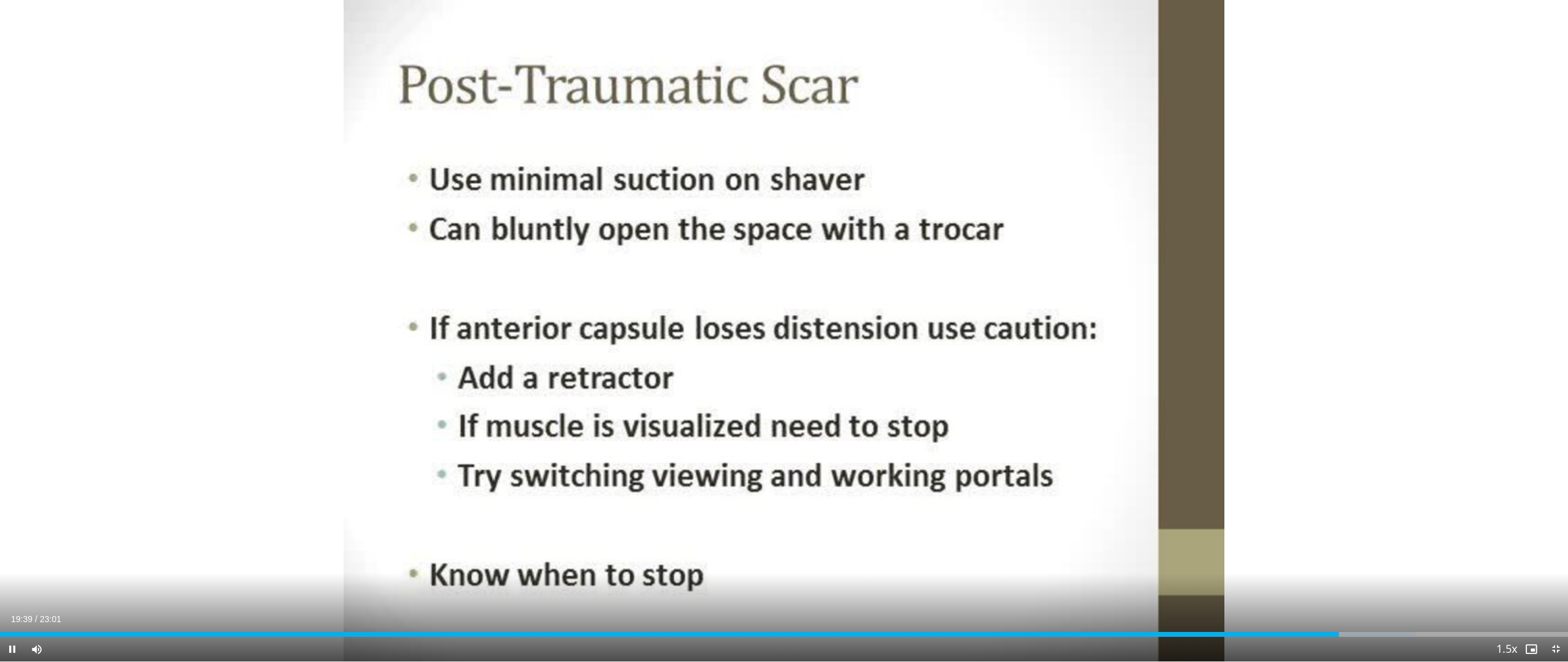 click on "Current Time  19:39 / Duration  23:01 Pause Skip Backward Skip Forward Mute Loaded :  90.28% 19:39 19:50 Stream Type  LIVE Seek to live, currently behind live LIVE   1.5x Playback Rate 0.5x 0.75x 1x 1.25x 1.5x , selected 1.75x 2x Chapters Chapters Descriptions descriptions off , selected Captions captions settings , opens captions settings dialog captions off , selected Audio Track en (Main) , selected Exit Fullscreen Enable picture-in-picture mode" at bounding box center [784, 649] 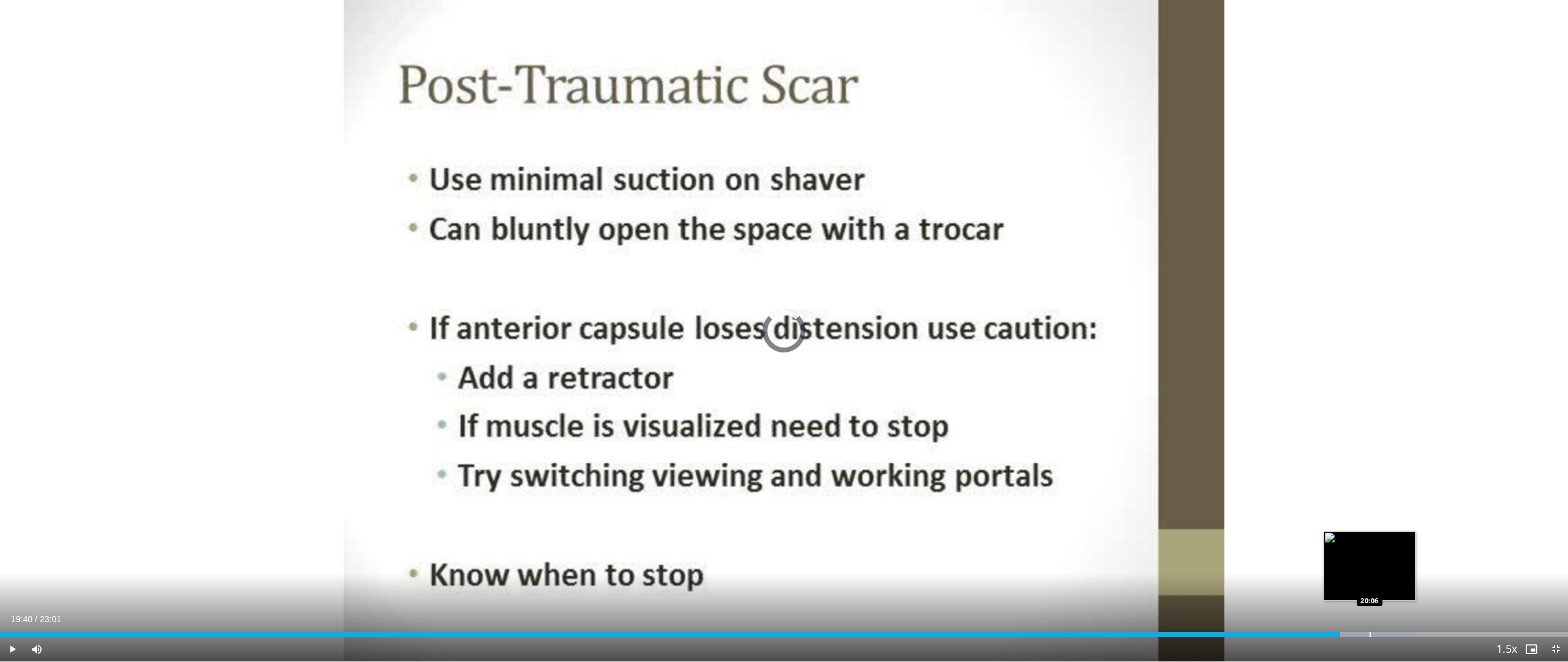 click at bounding box center [1370, 634] 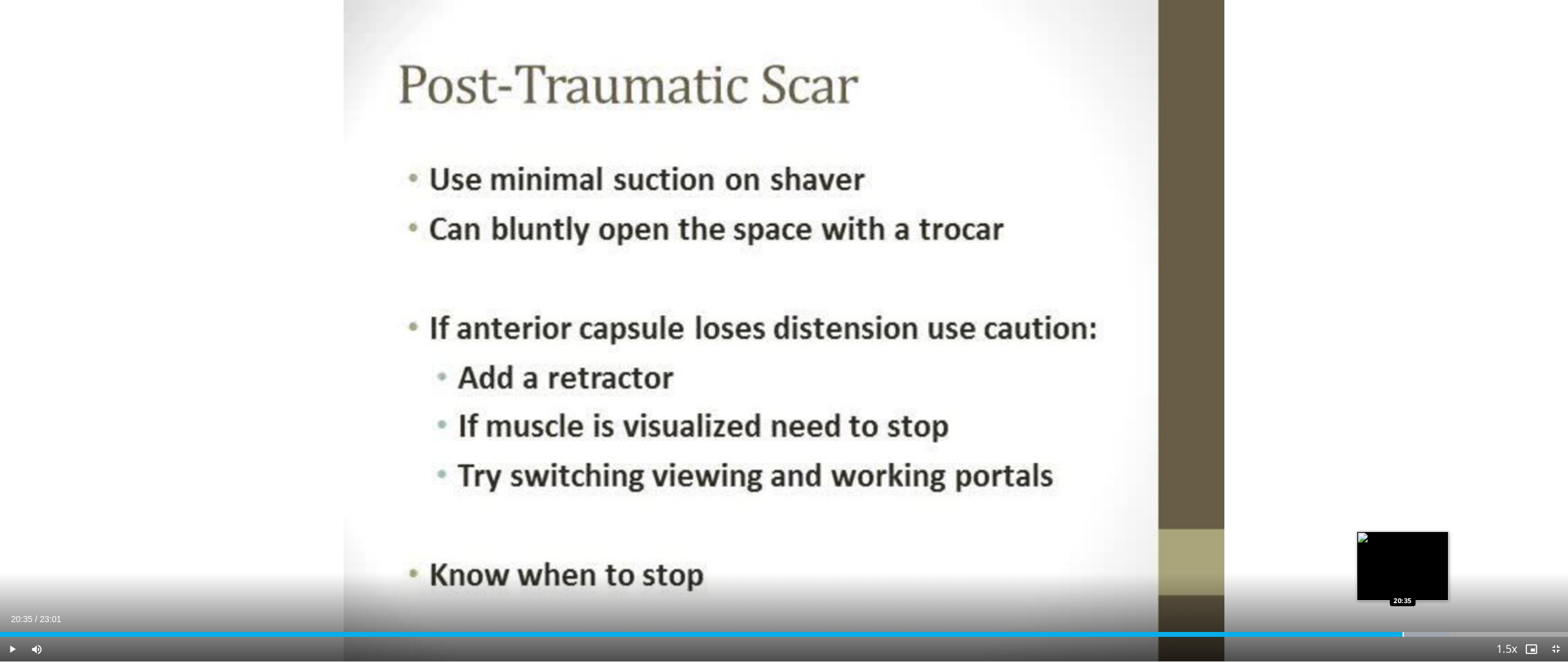 click at bounding box center [1403, 634] 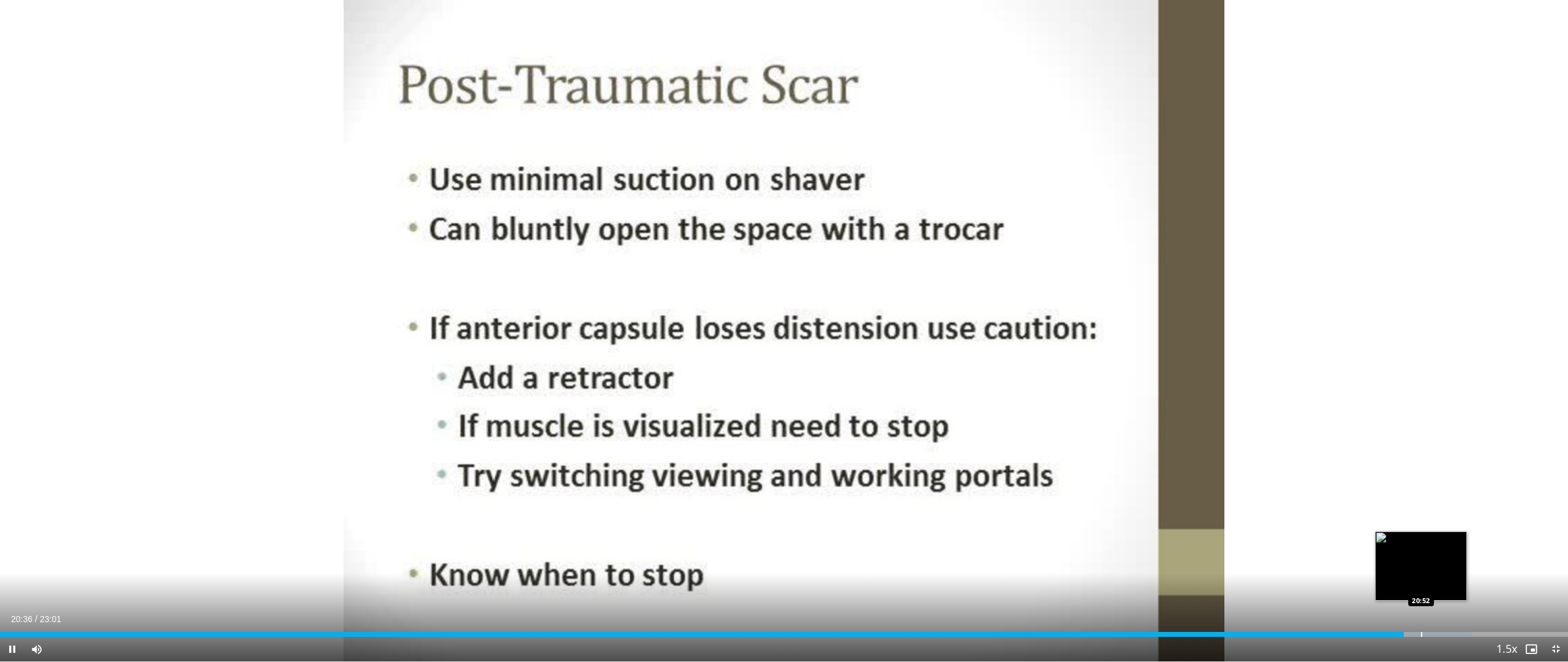 click at bounding box center [1422, 634] 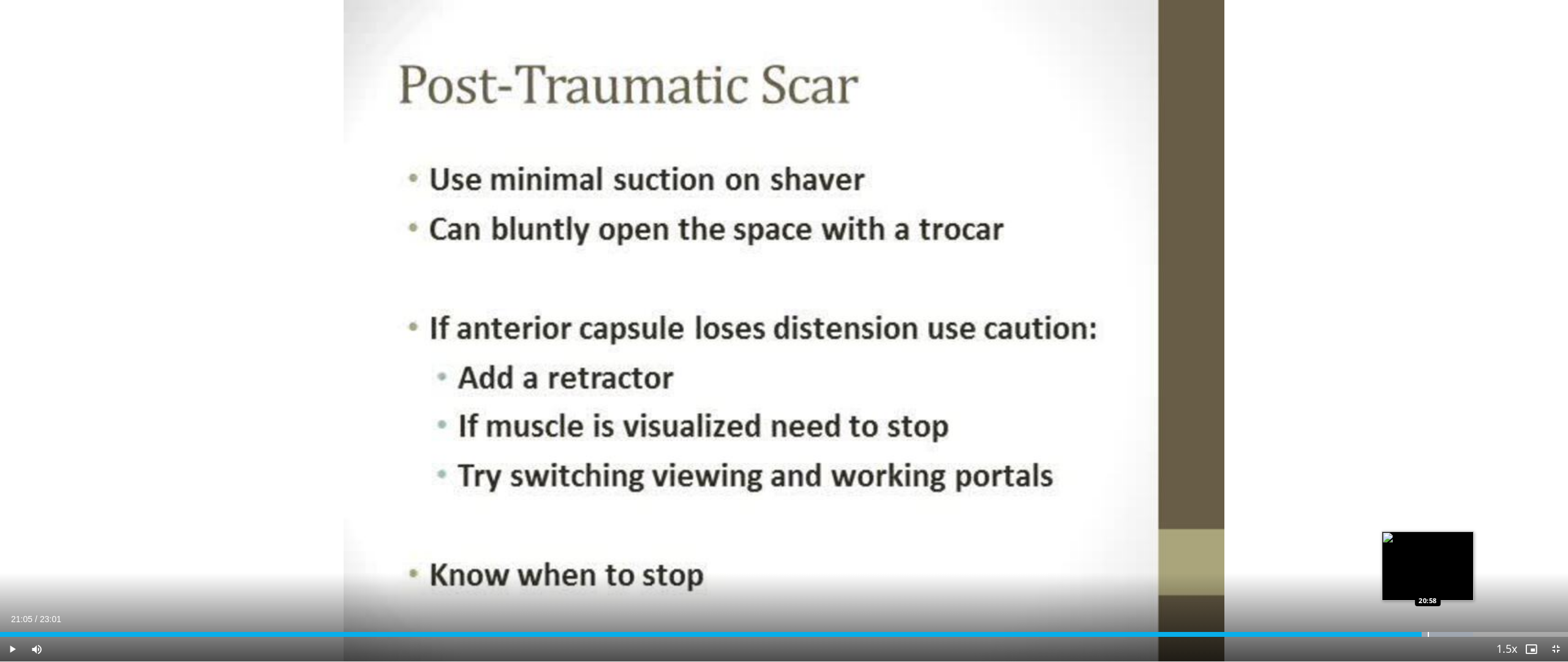 click on "Loaded :  93.94% 20:52 20:58" at bounding box center (784, 634) 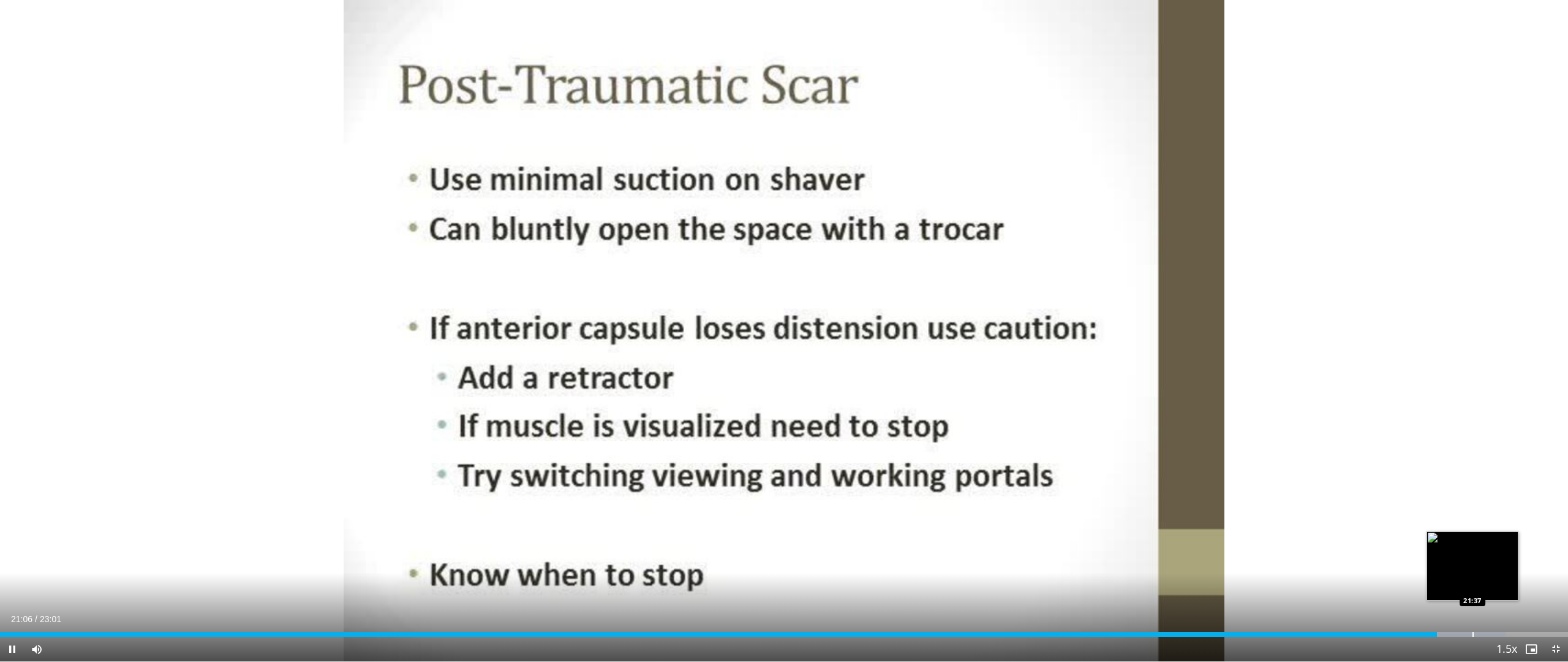 click at bounding box center (1473, 634) 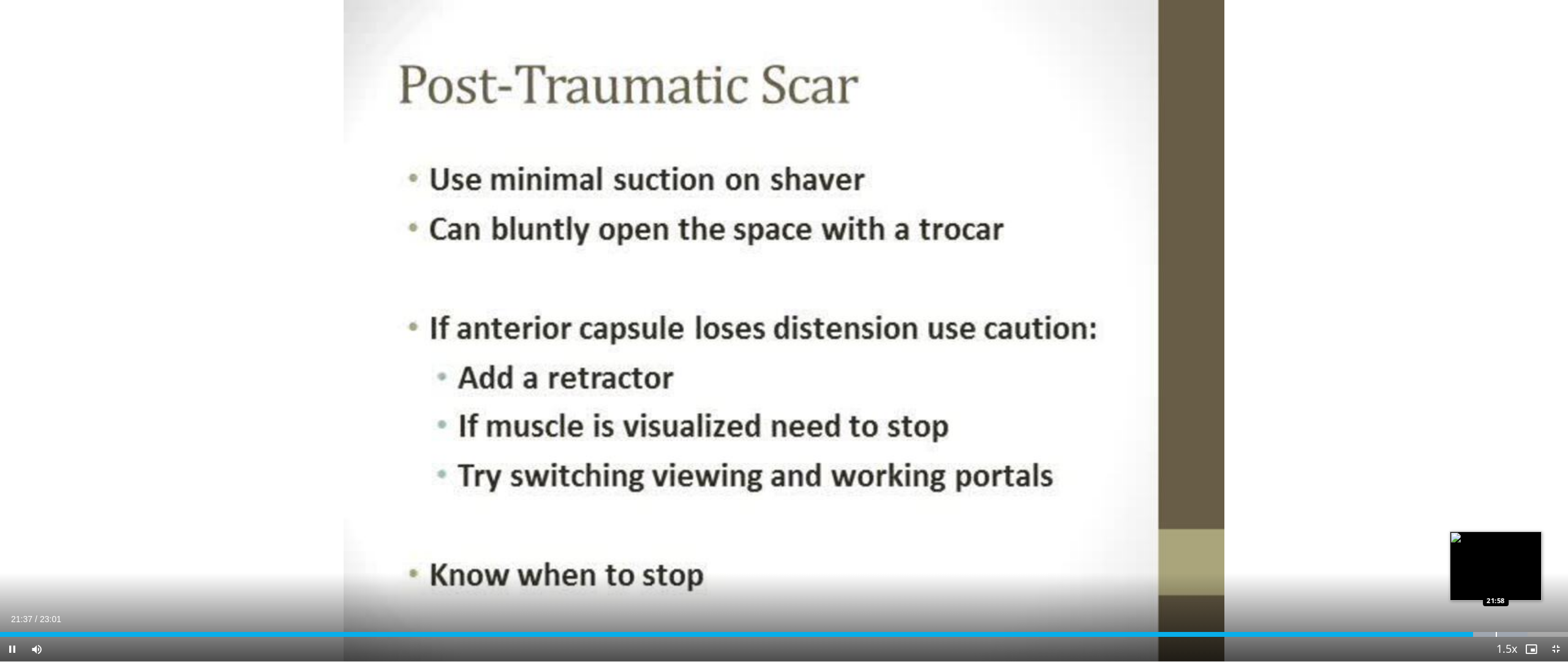 click on "Loaded :  97.44% 21:37 21:58" at bounding box center (784, 631) 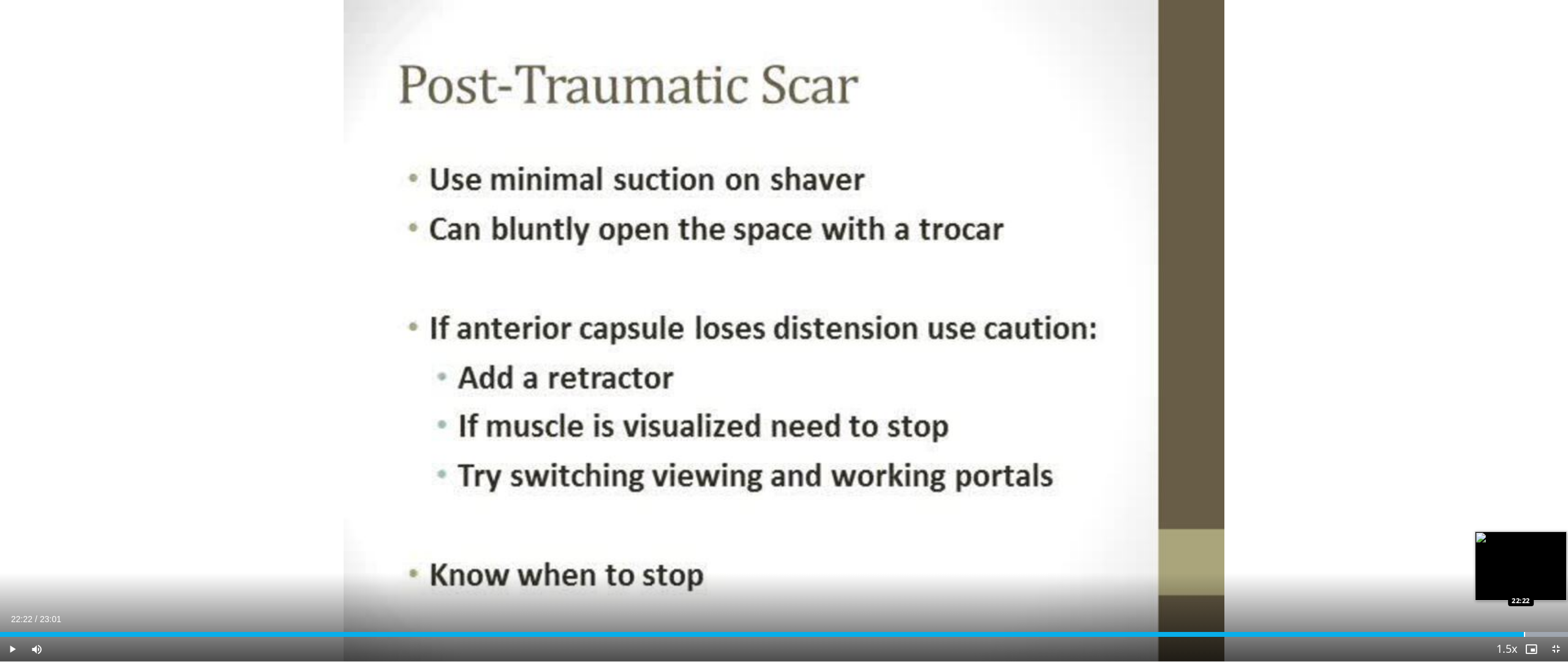 click at bounding box center [1525, 634] 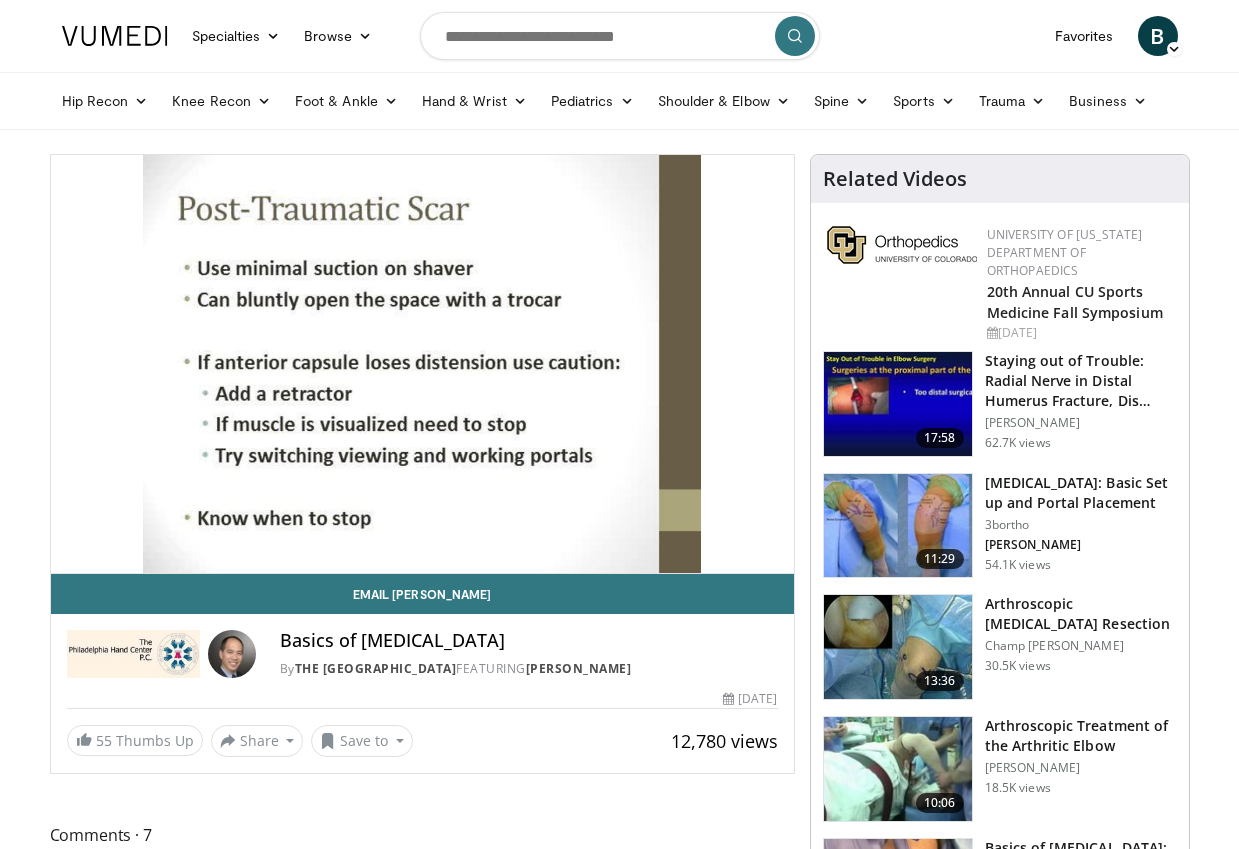 click at bounding box center (620, 36) 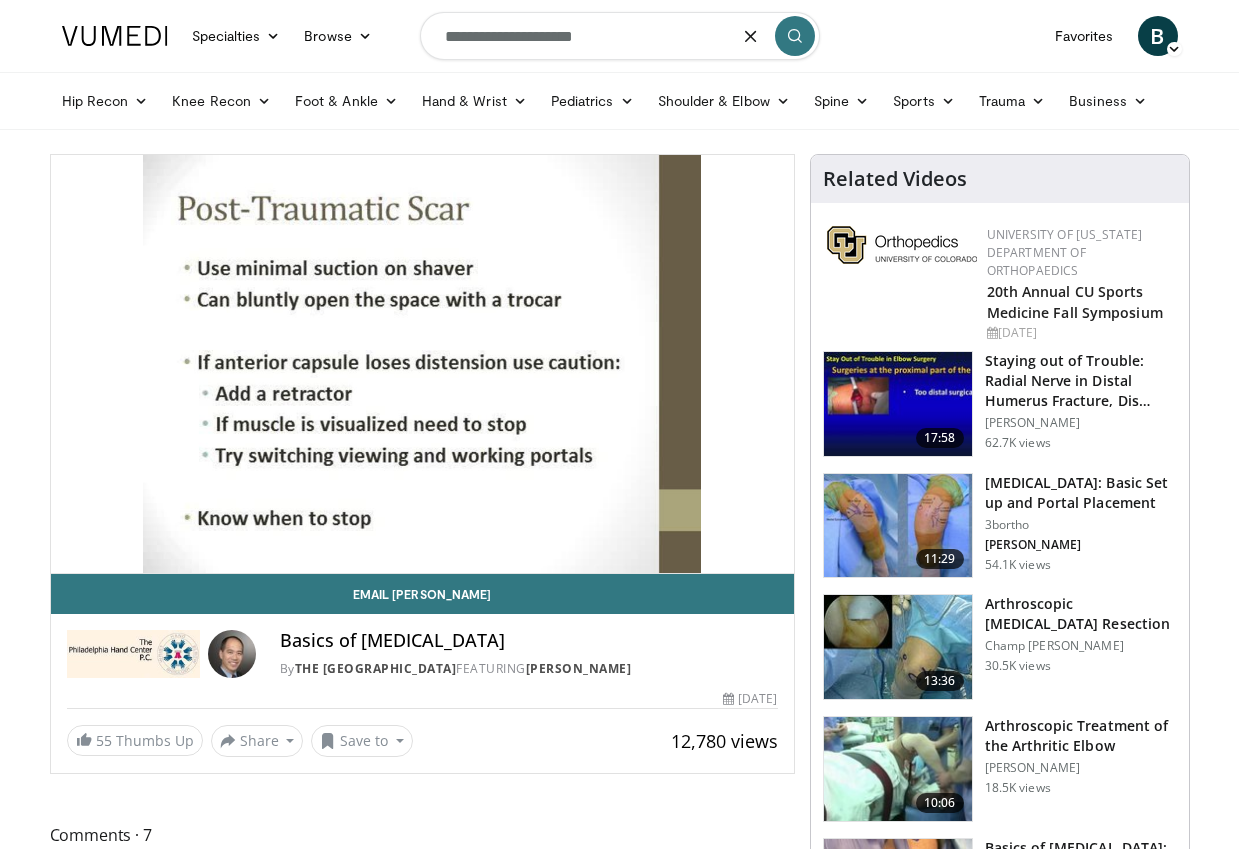 type on "**********" 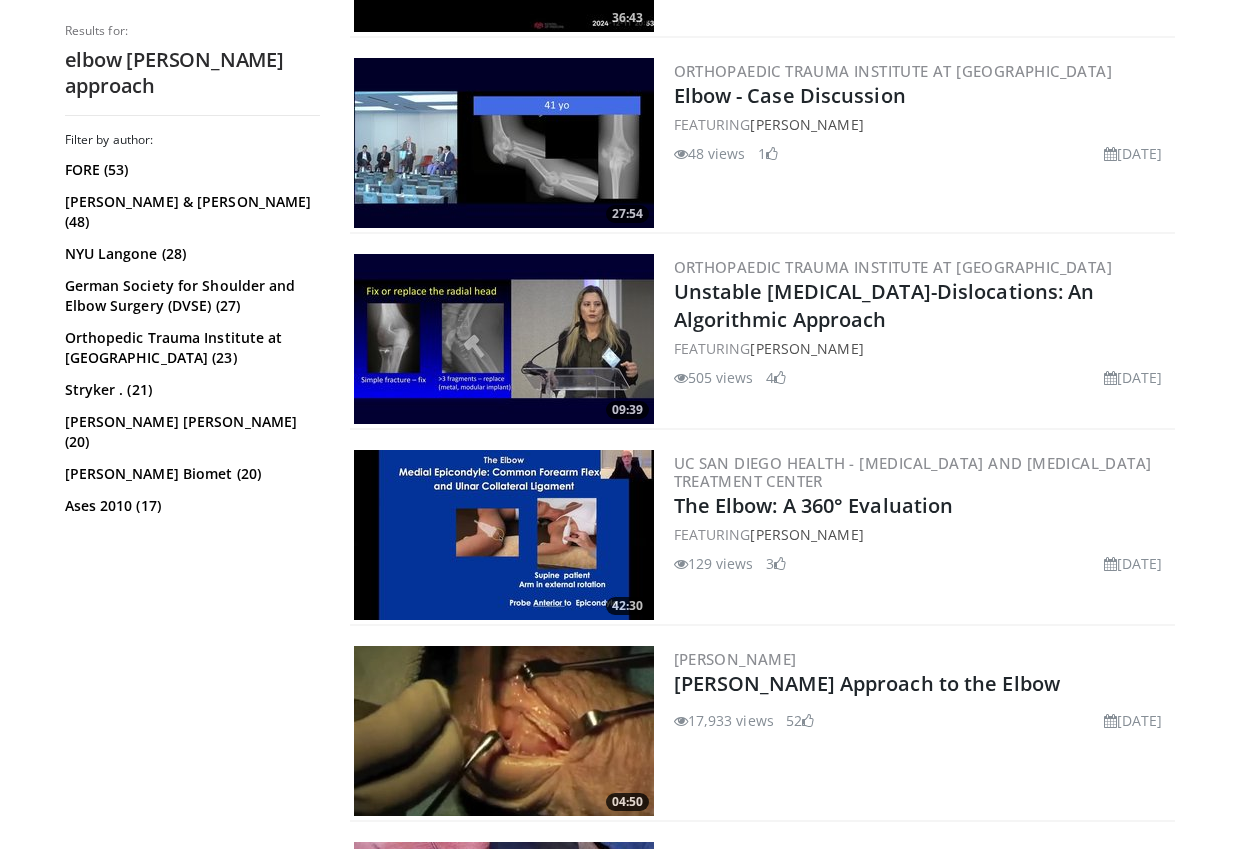 scroll, scrollTop: 2018, scrollLeft: 0, axis: vertical 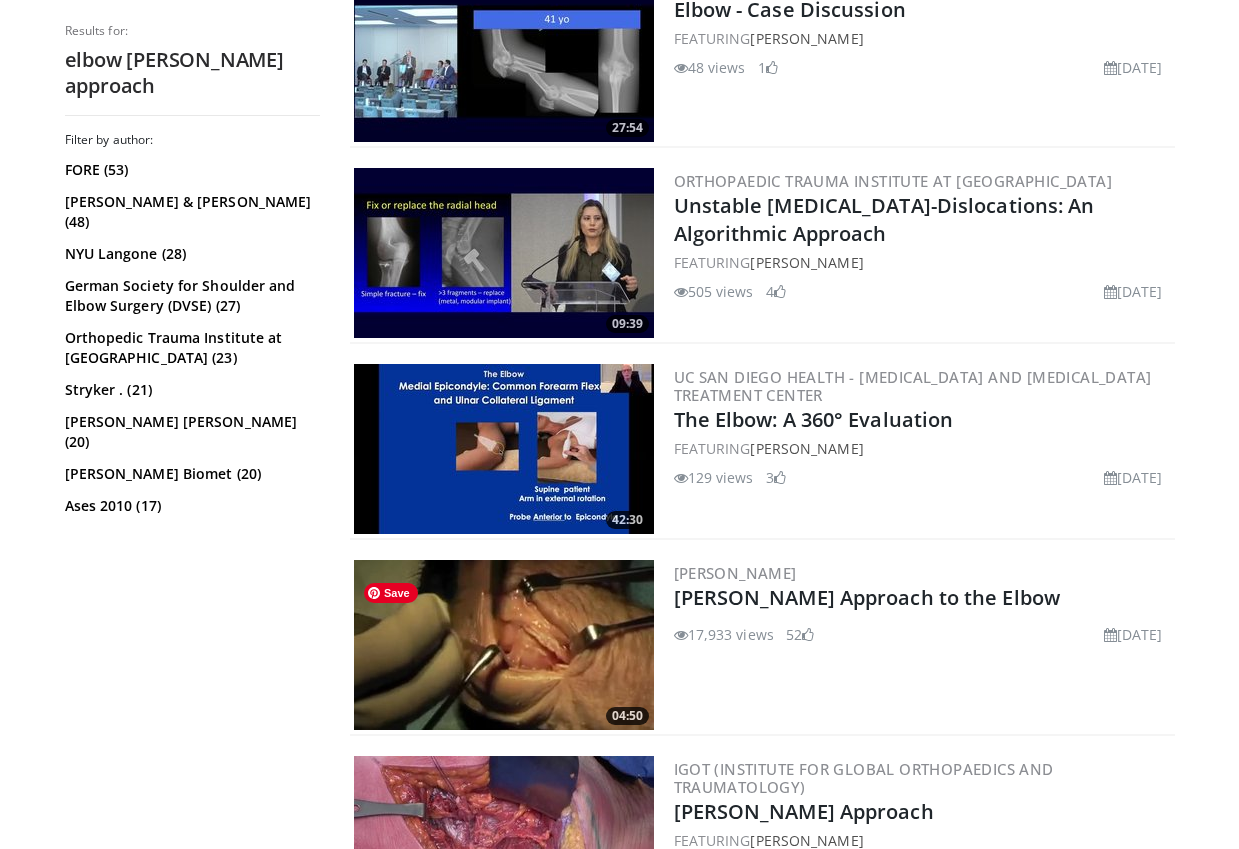 click at bounding box center [504, 645] 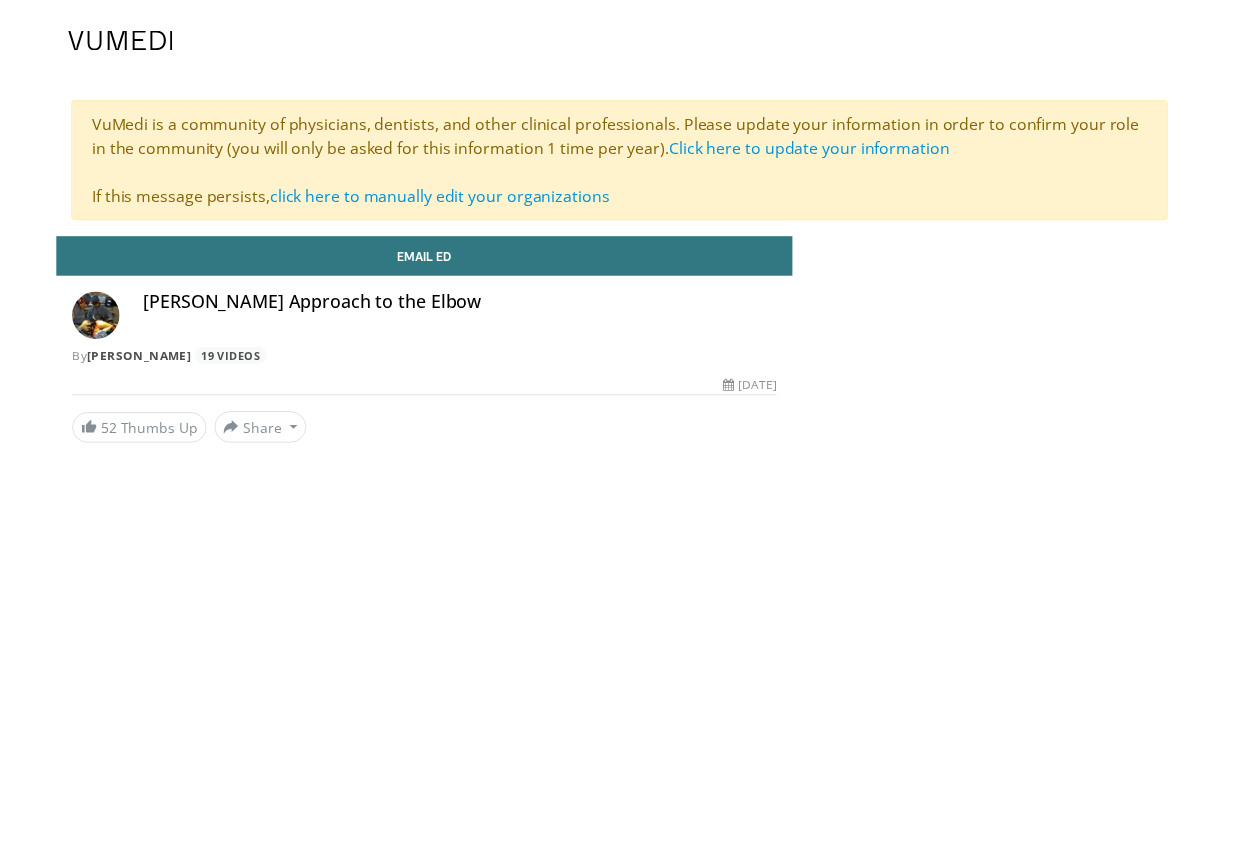 scroll, scrollTop: 0, scrollLeft: 0, axis: both 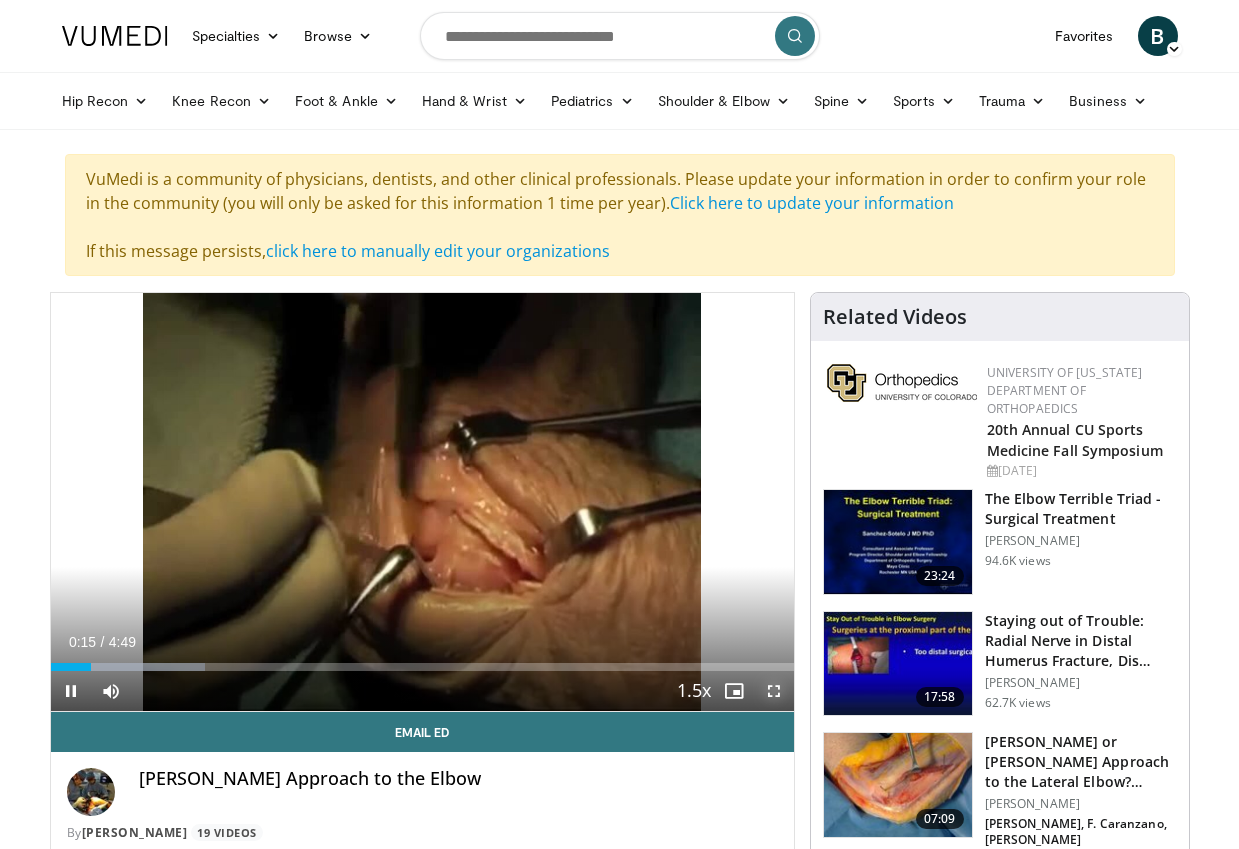 click at bounding box center [774, 691] 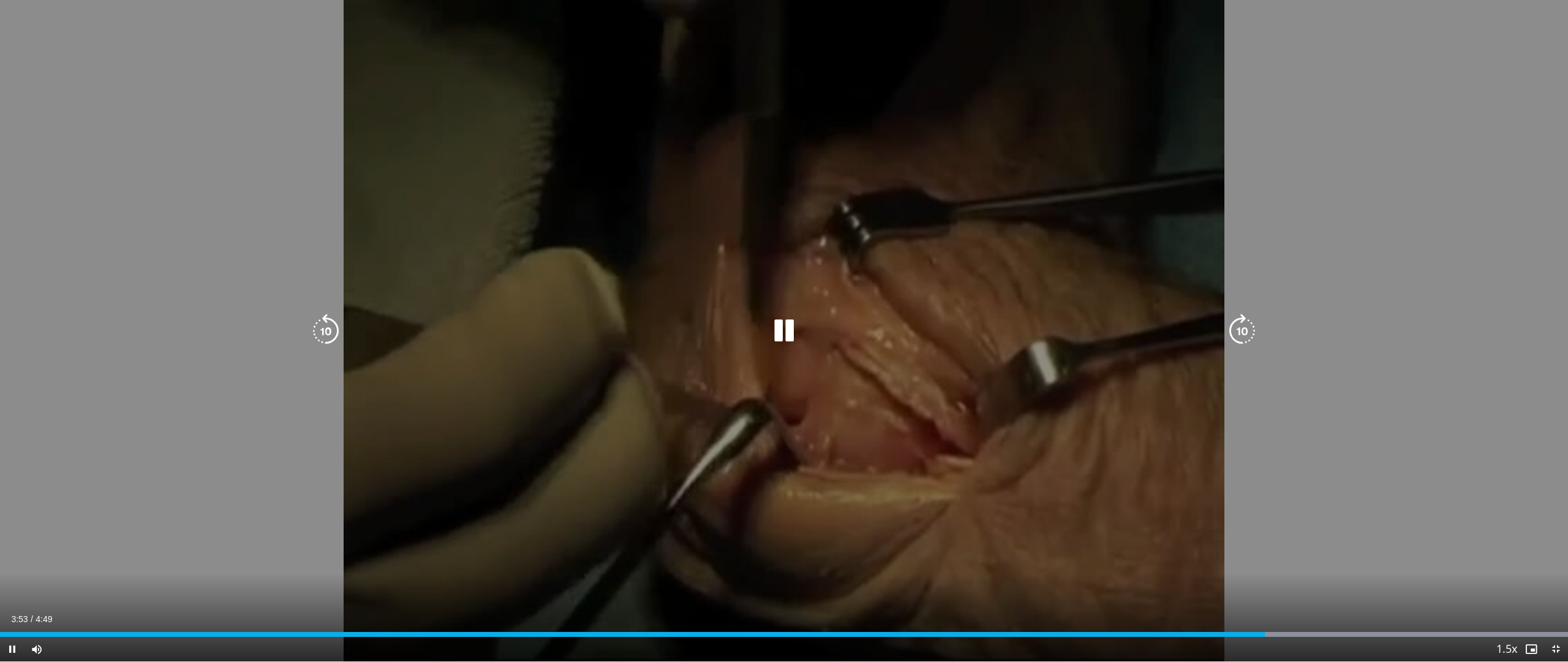 click at bounding box center (784, 331) 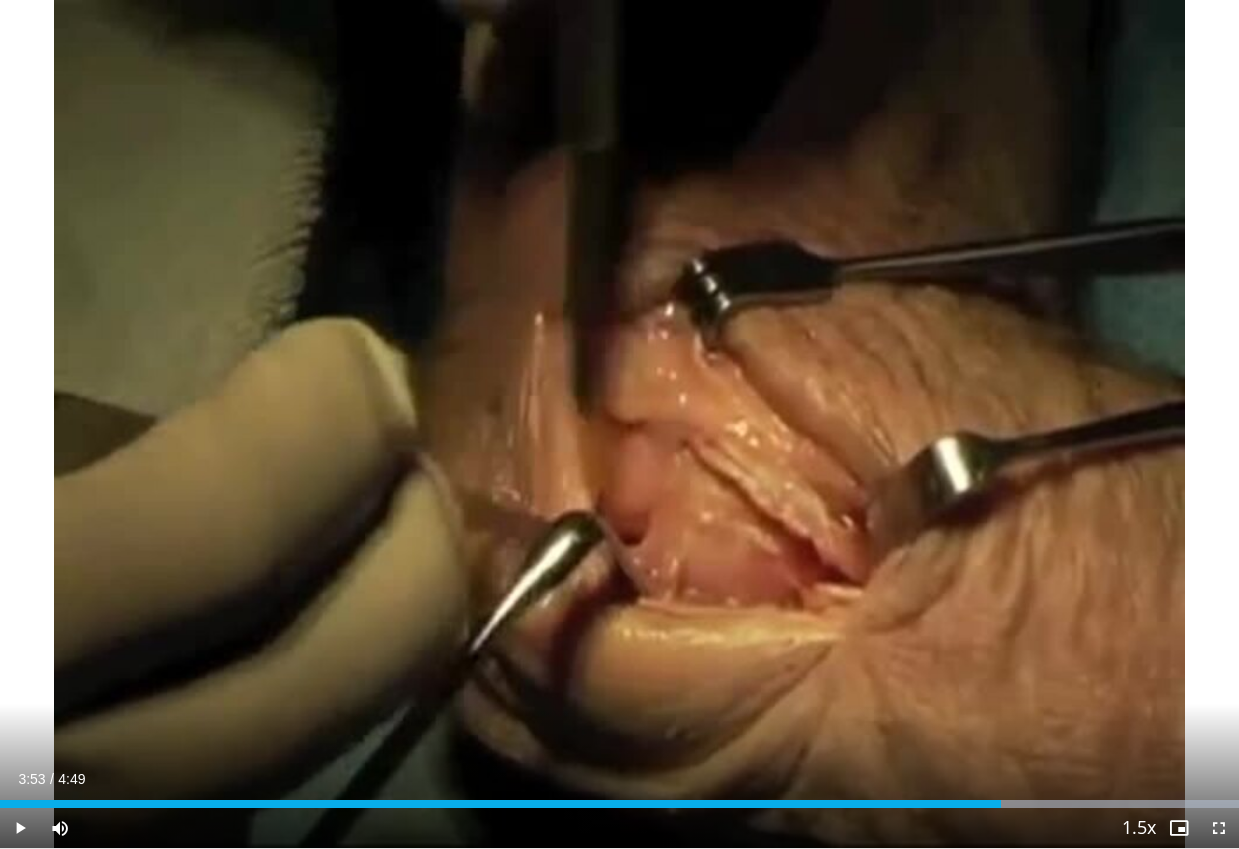 scroll, scrollTop: 0, scrollLeft: 0, axis: both 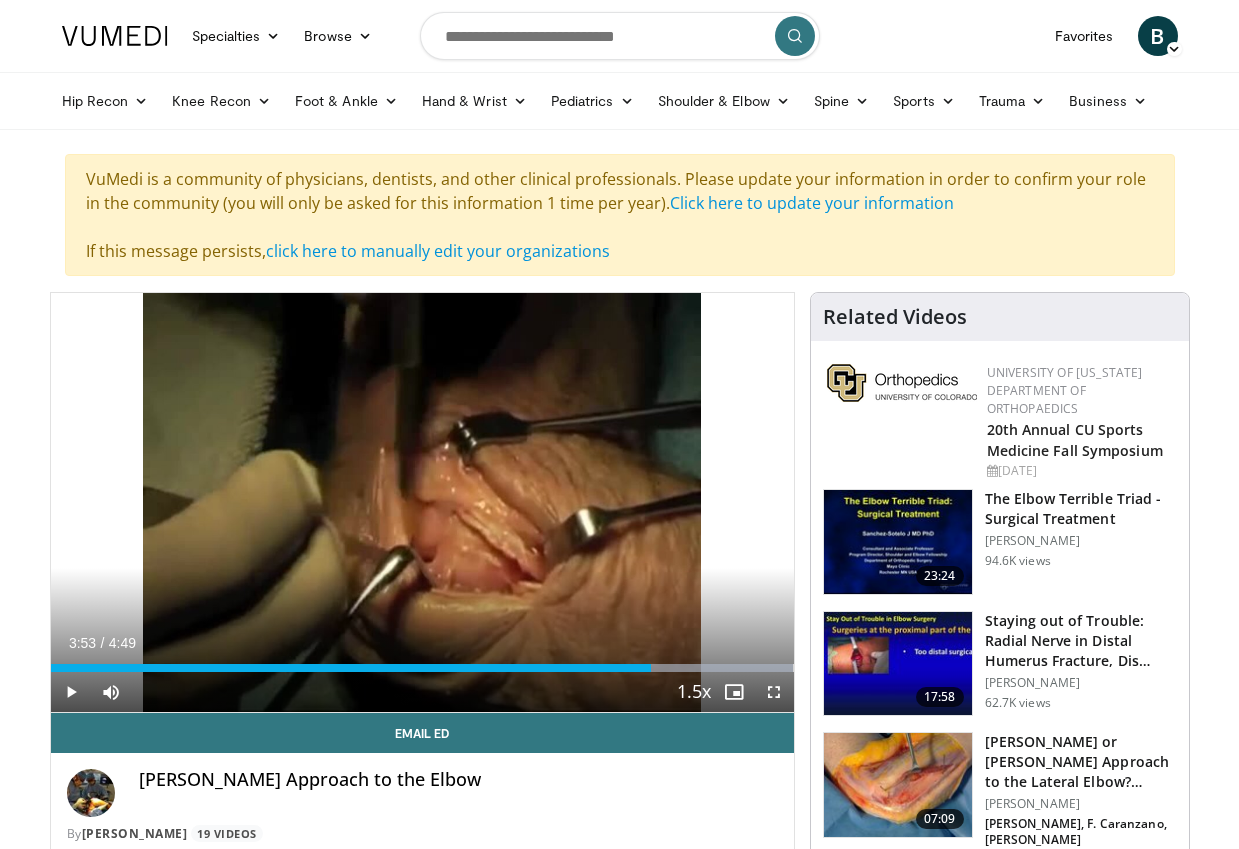 drag, startPoint x: 561, startPoint y: 33, endPoint x: 567, endPoint y: 19, distance: 15.231546 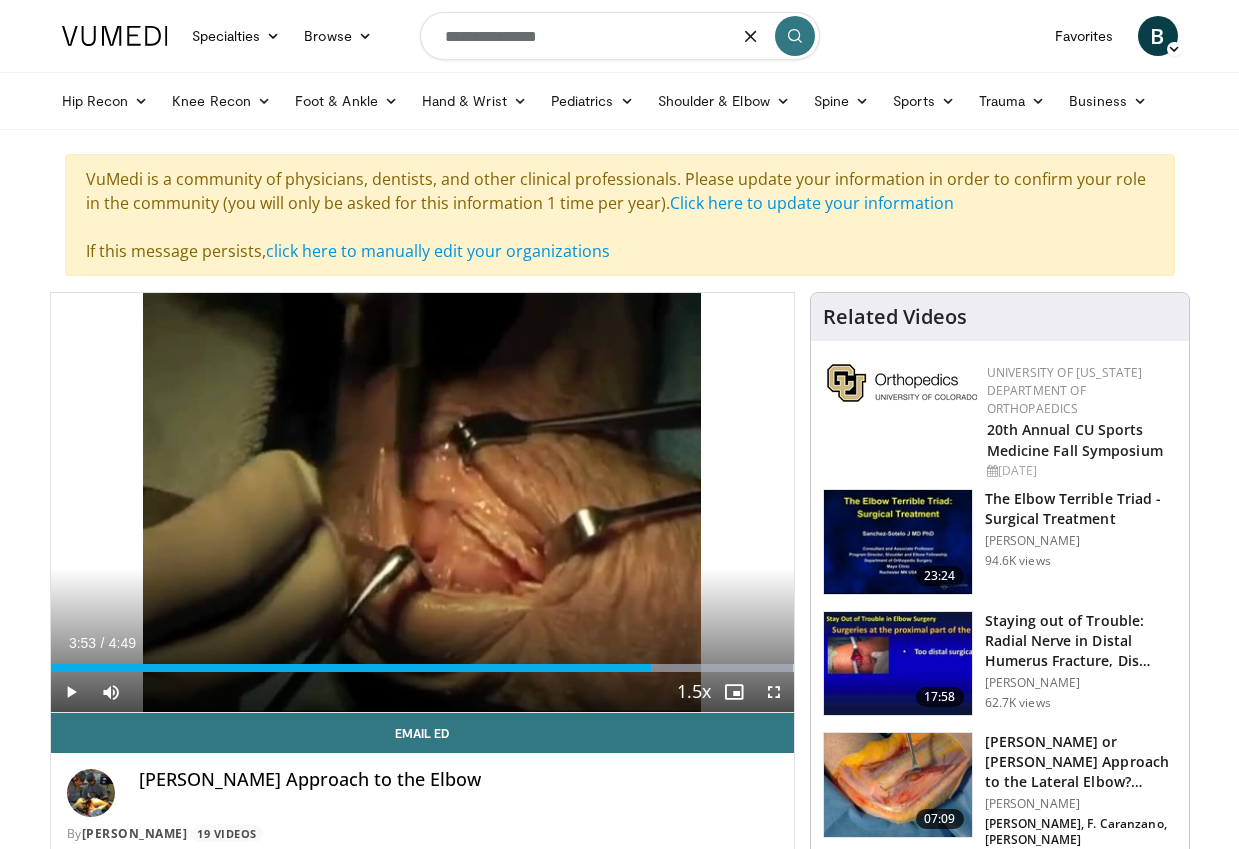 type on "**********" 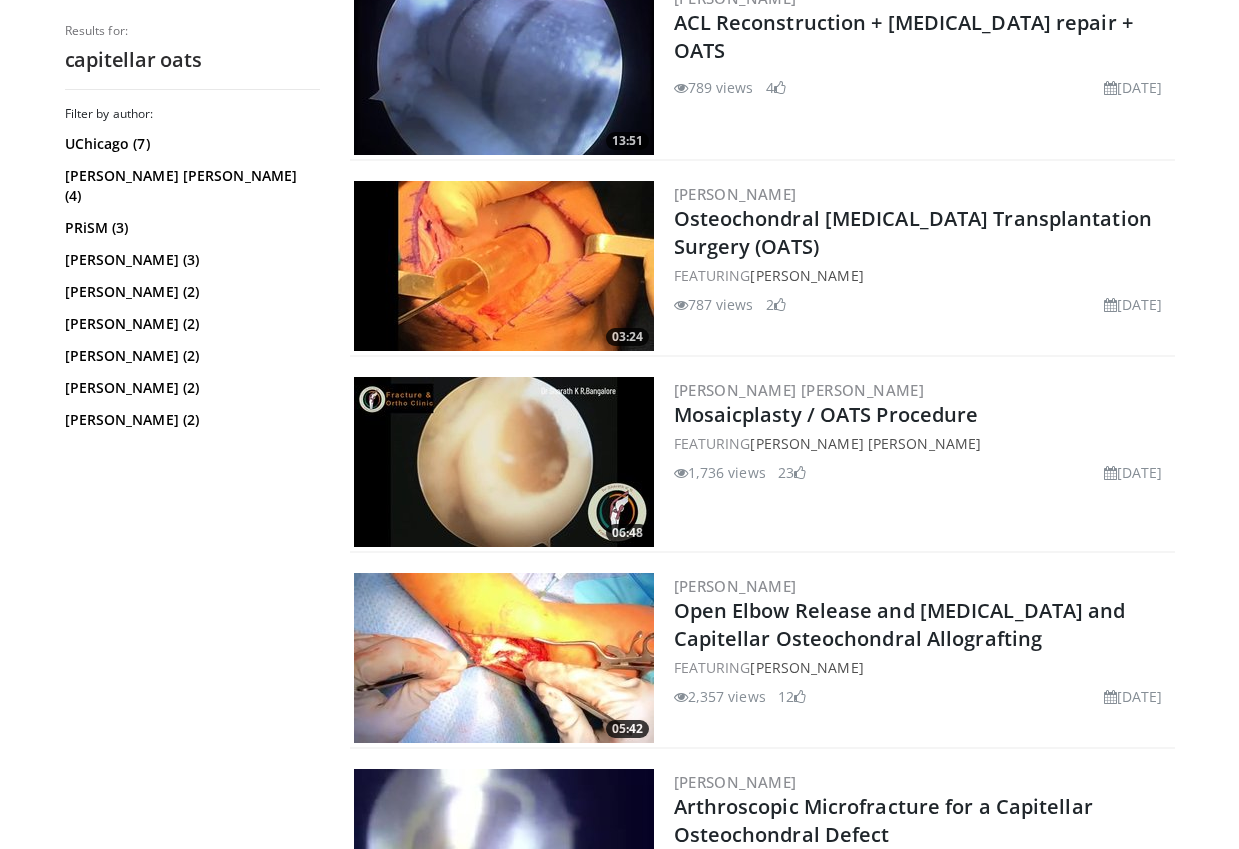 scroll, scrollTop: 1262, scrollLeft: 0, axis: vertical 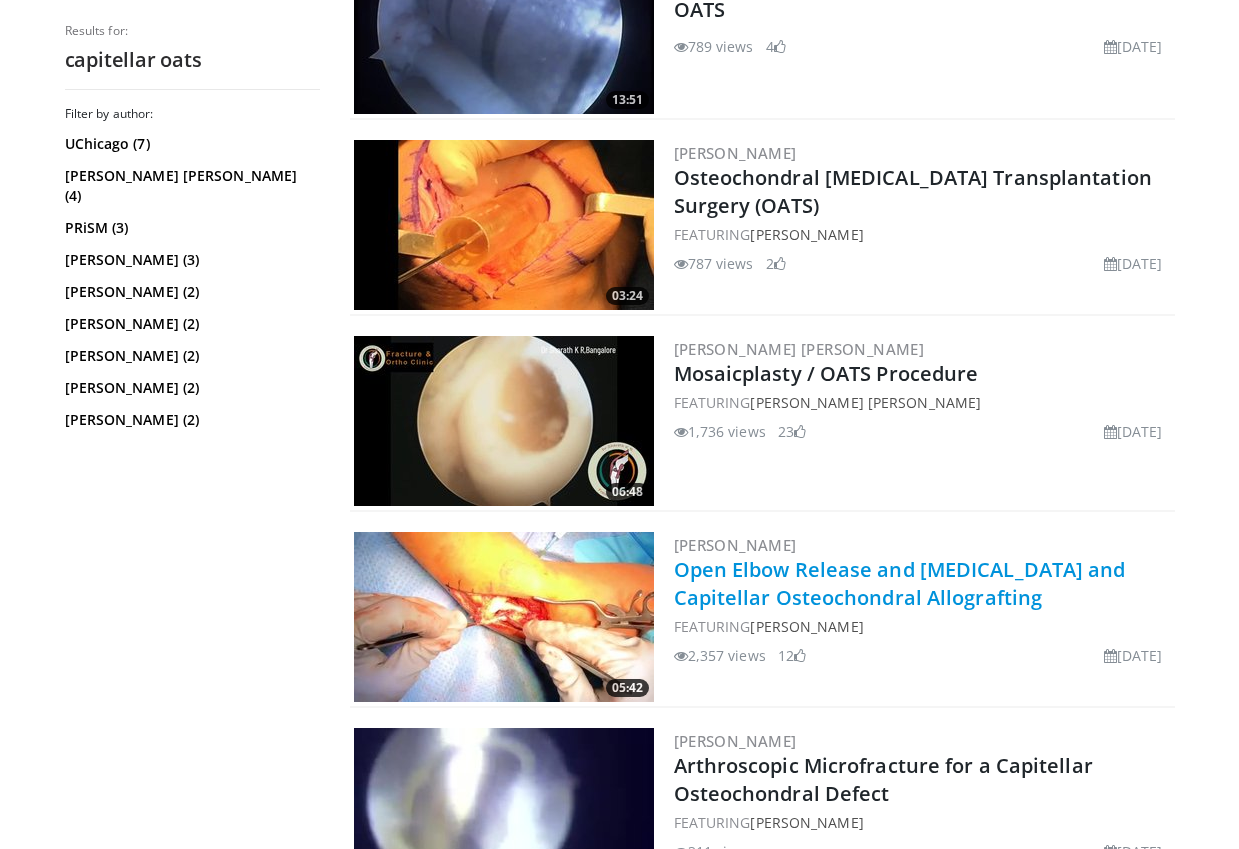 click on "Open Elbow Release and [MEDICAL_DATA] and Capitellar Osteochondral Allografting" at bounding box center [900, 583] 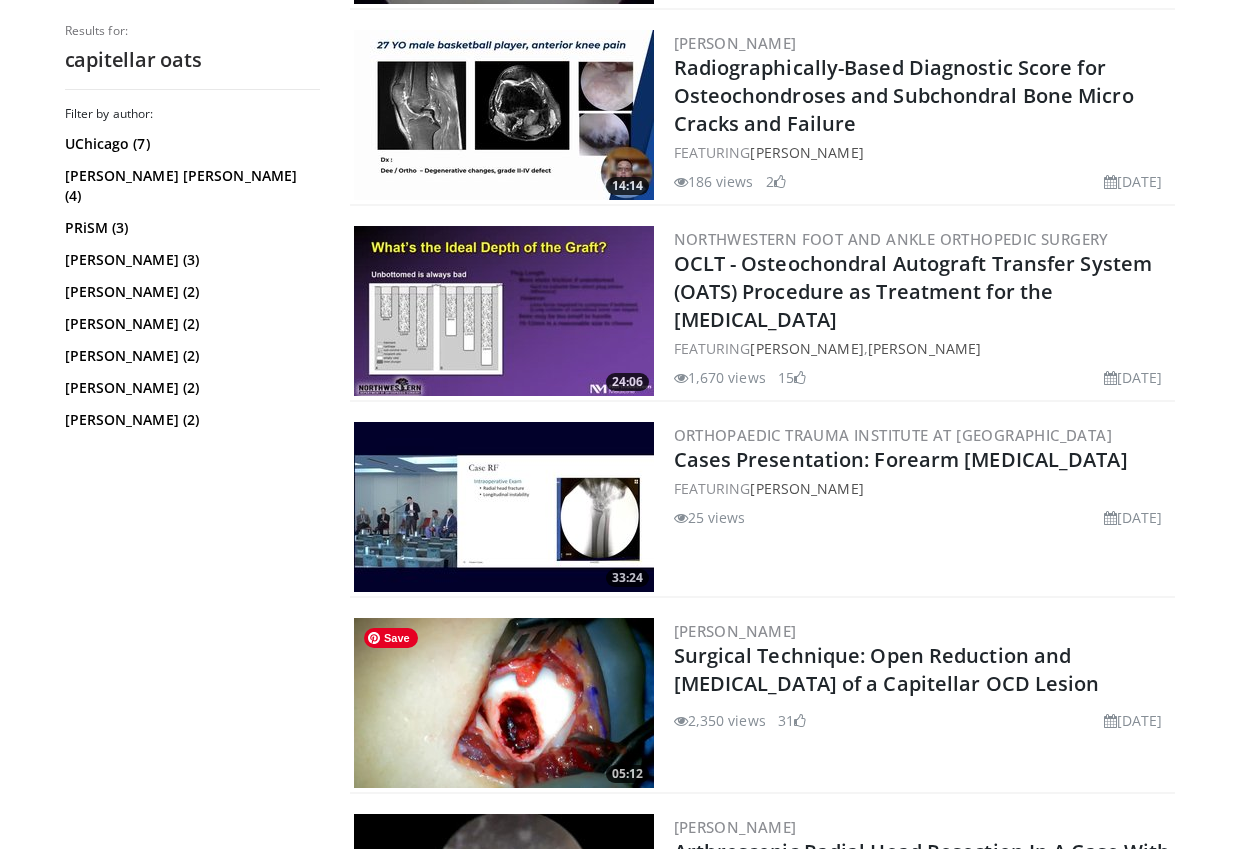 scroll, scrollTop: 2932, scrollLeft: 0, axis: vertical 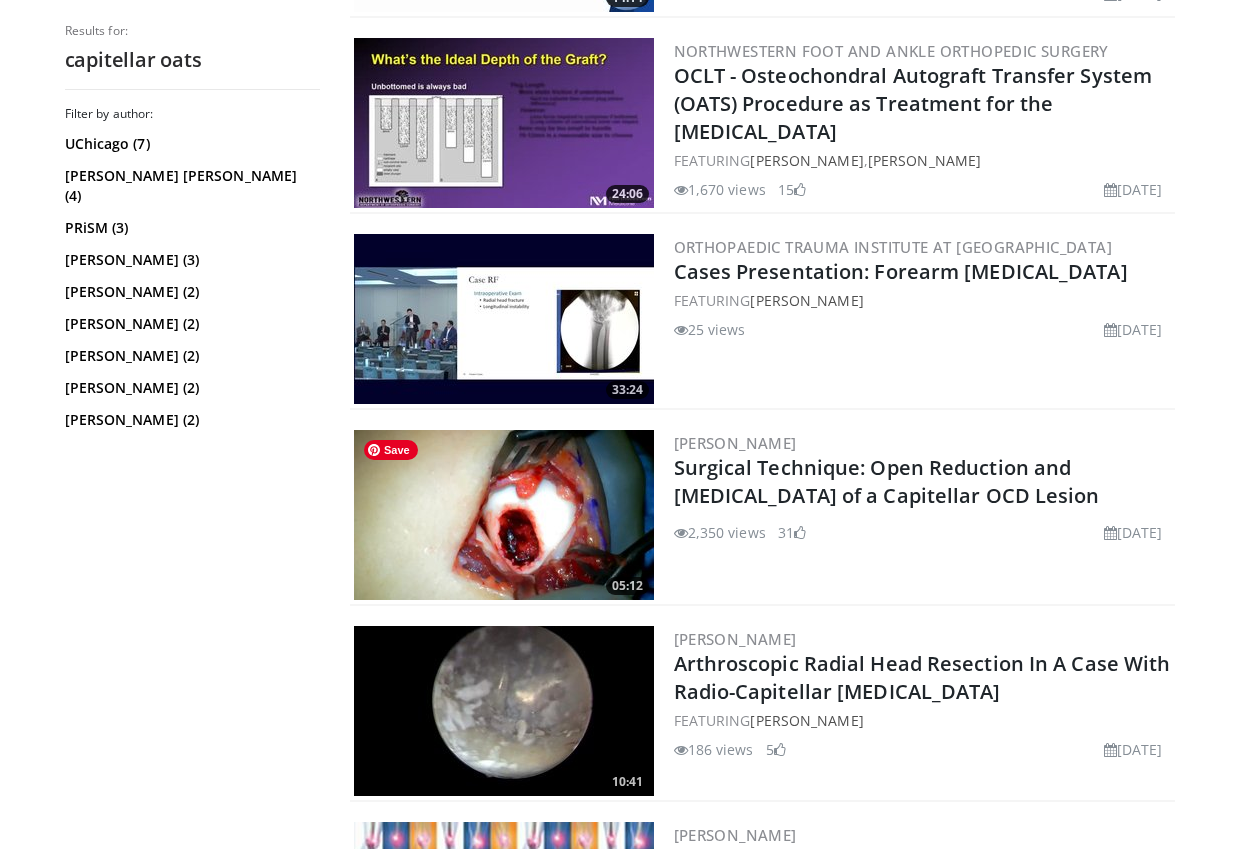 click at bounding box center [504, 515] 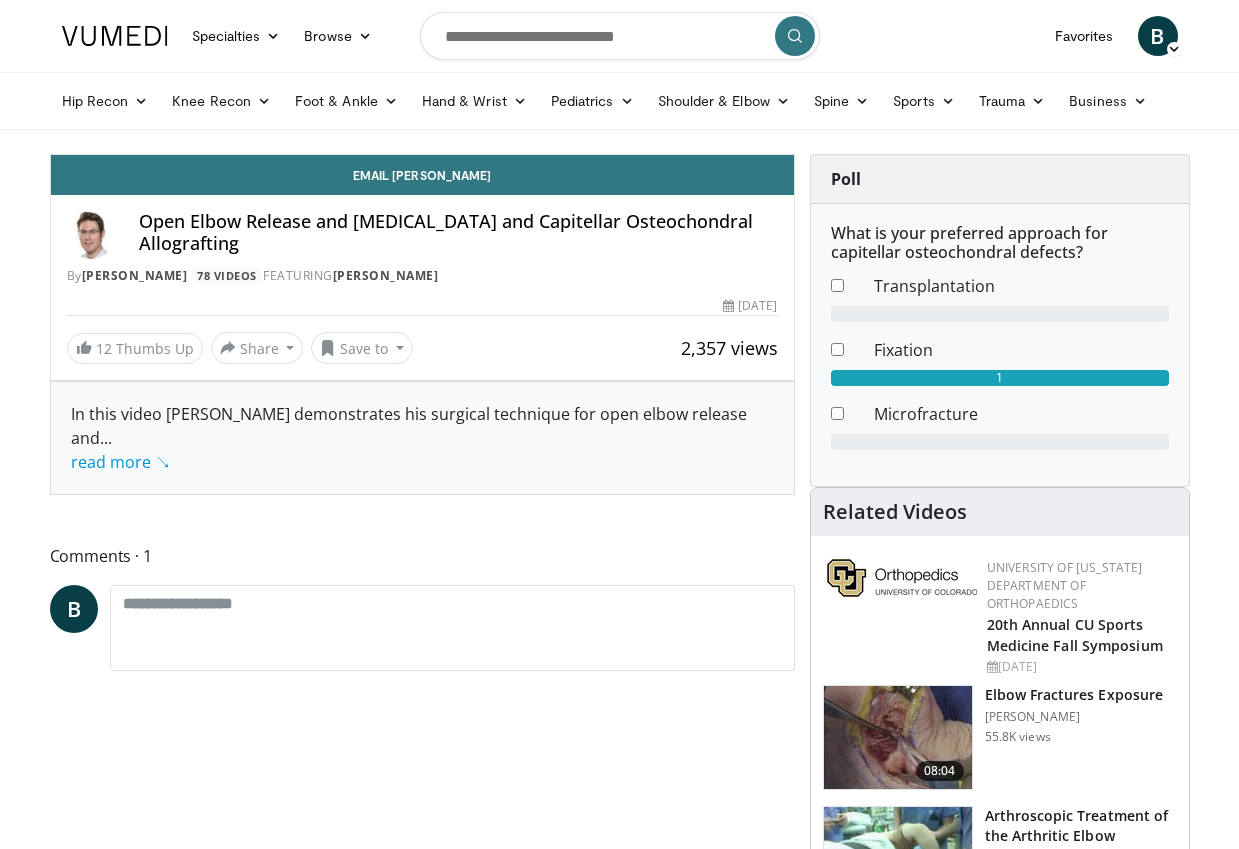 scroll, scrollTop: 0, scrollLeft: 0, axis: both 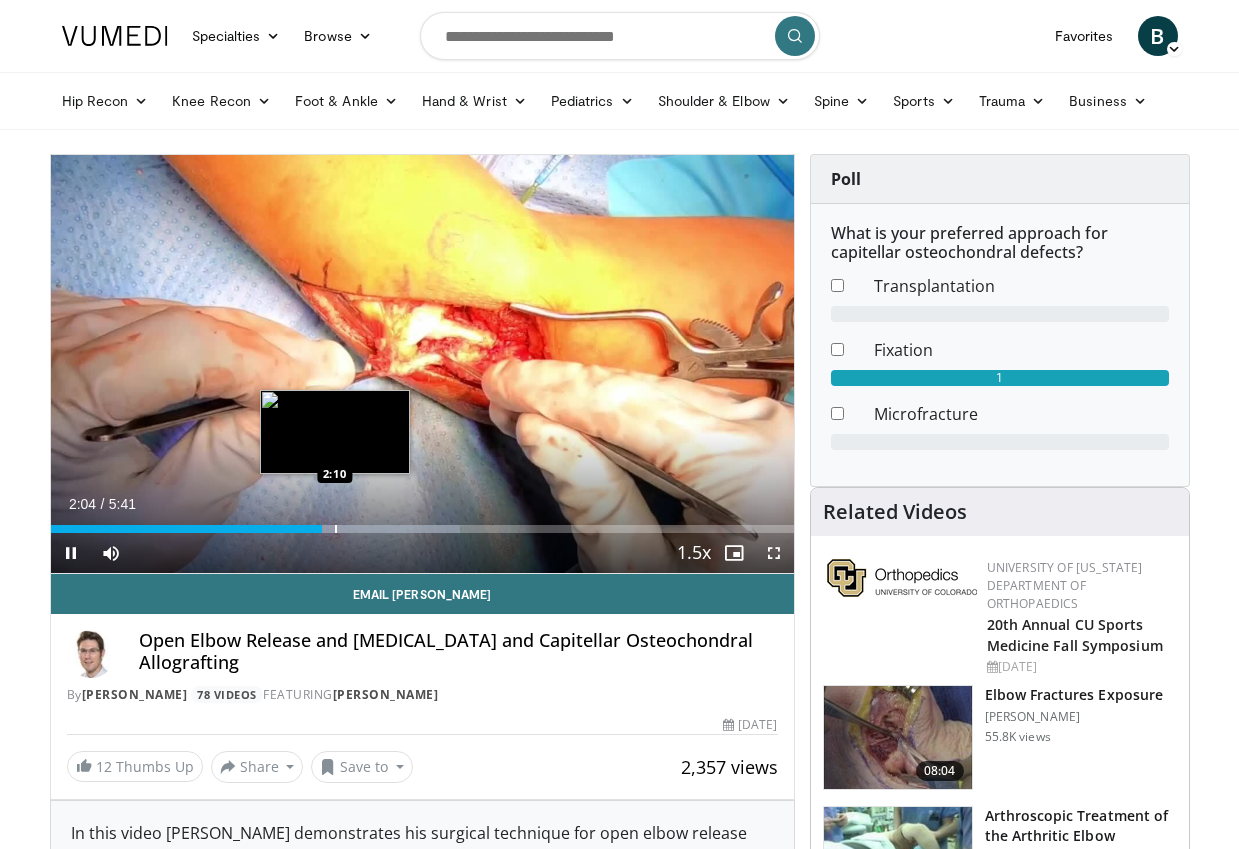click at bounding box center [336, 529] 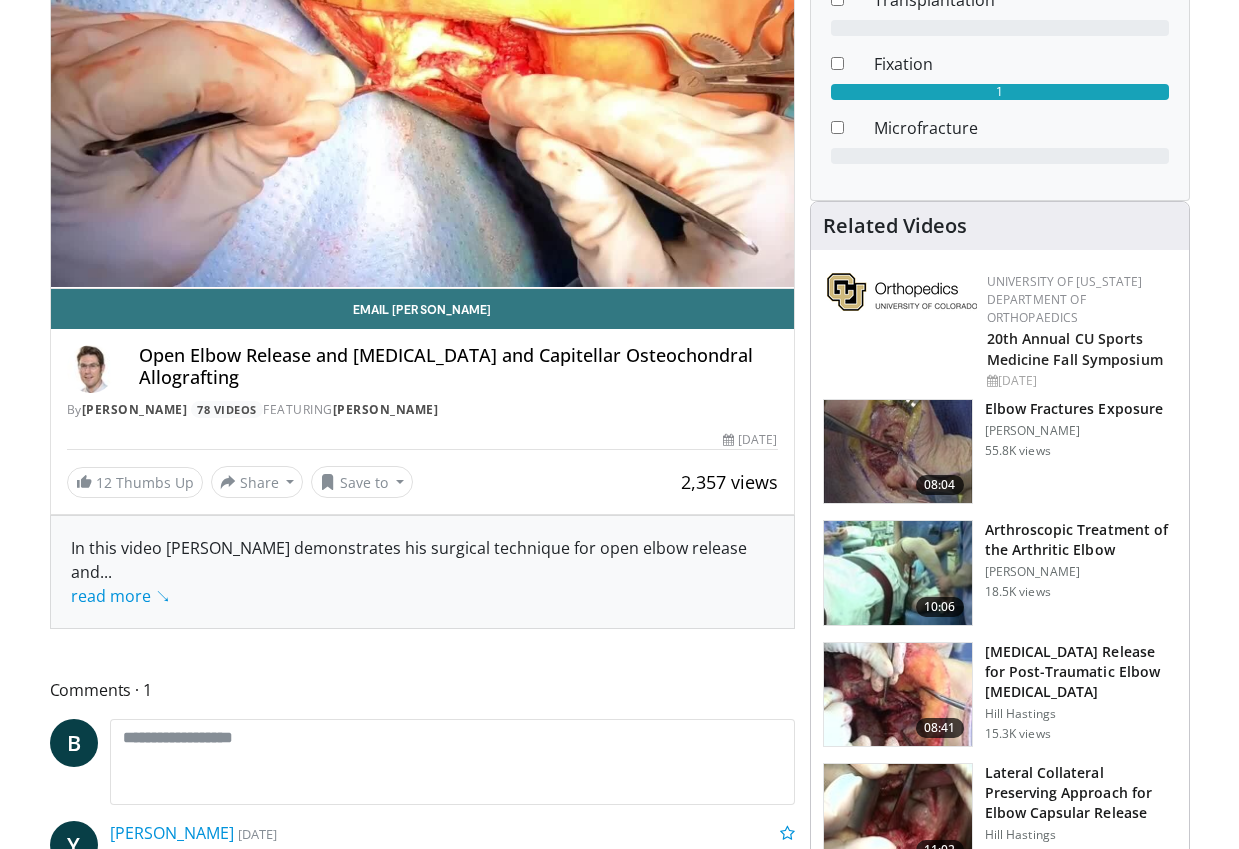 scroll, scrollTop: 0, scrollLeft: 0, axis: both 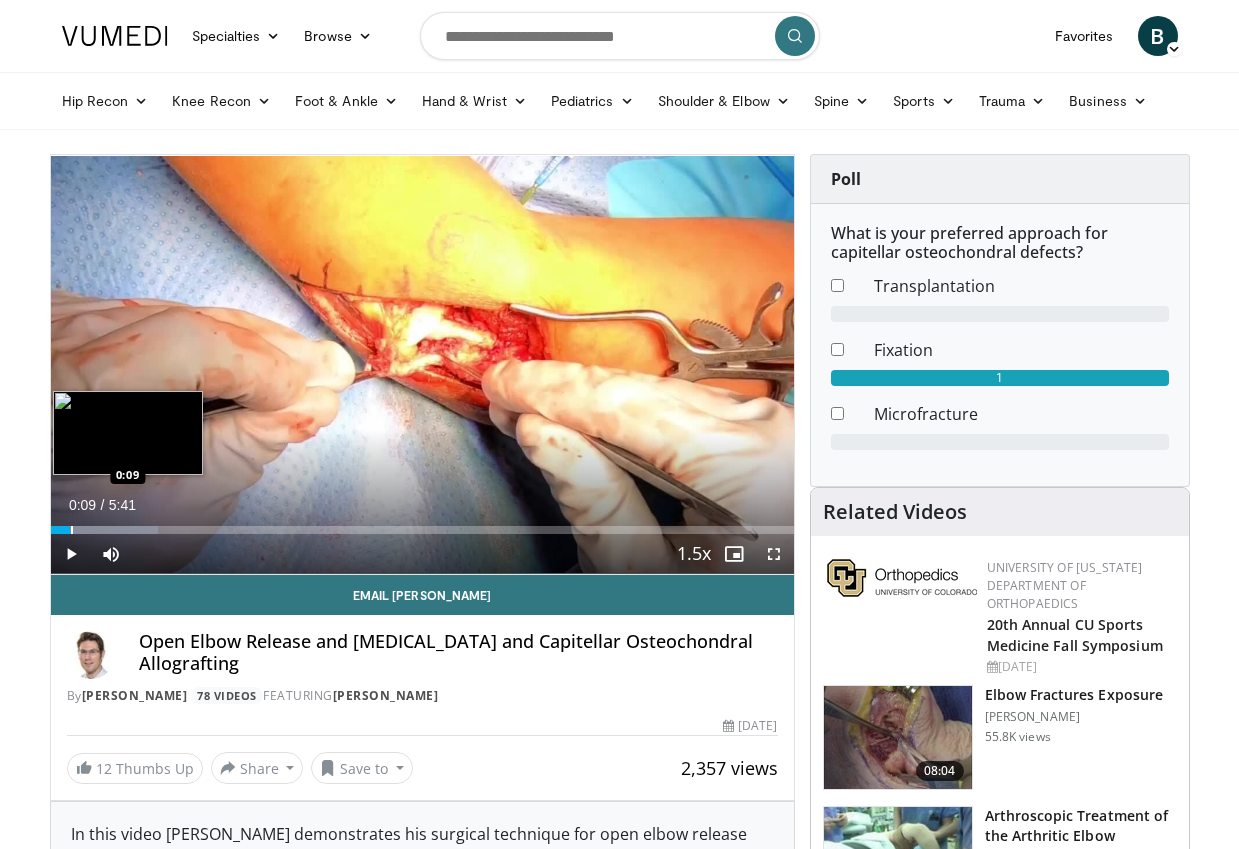 click at bounding box center [72, 530] 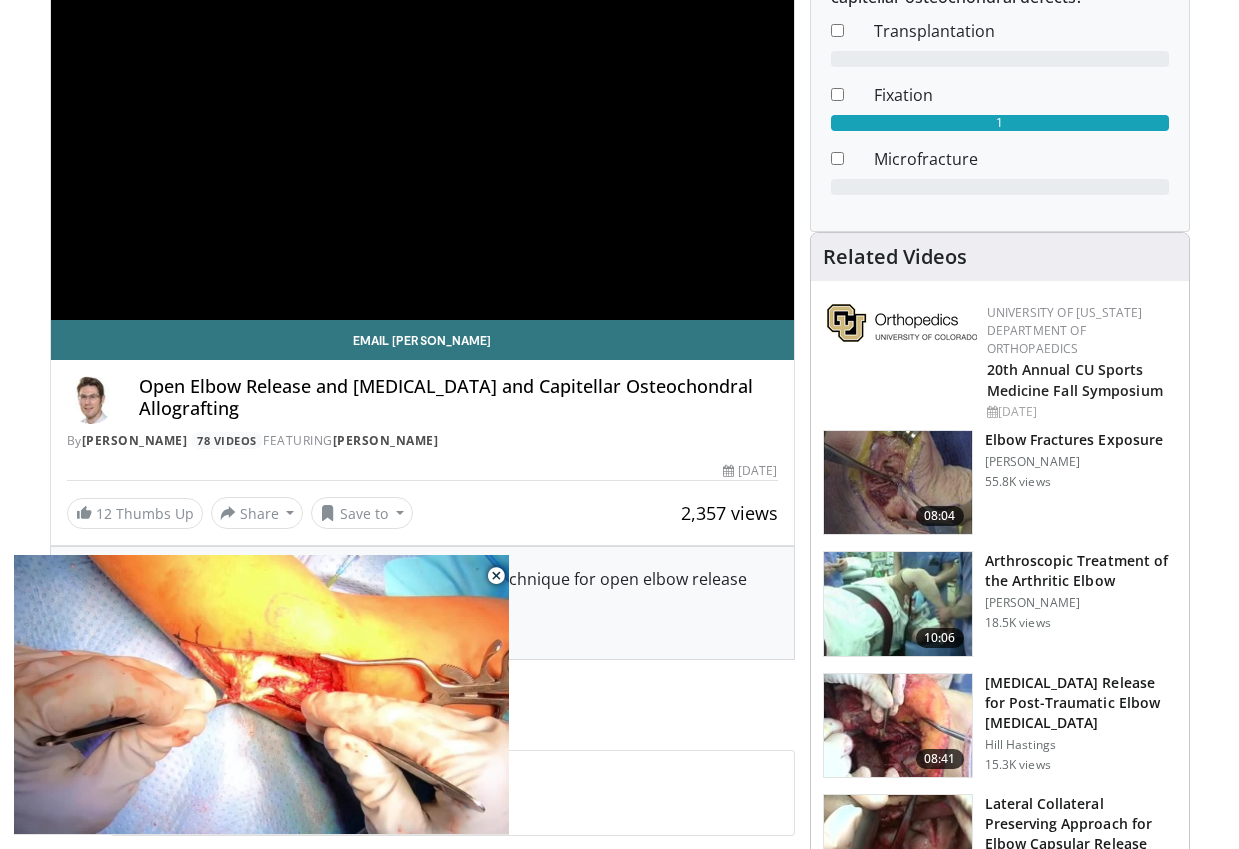 scroll, scrollTop: 33, scrollLeft: 0, axis: vertical 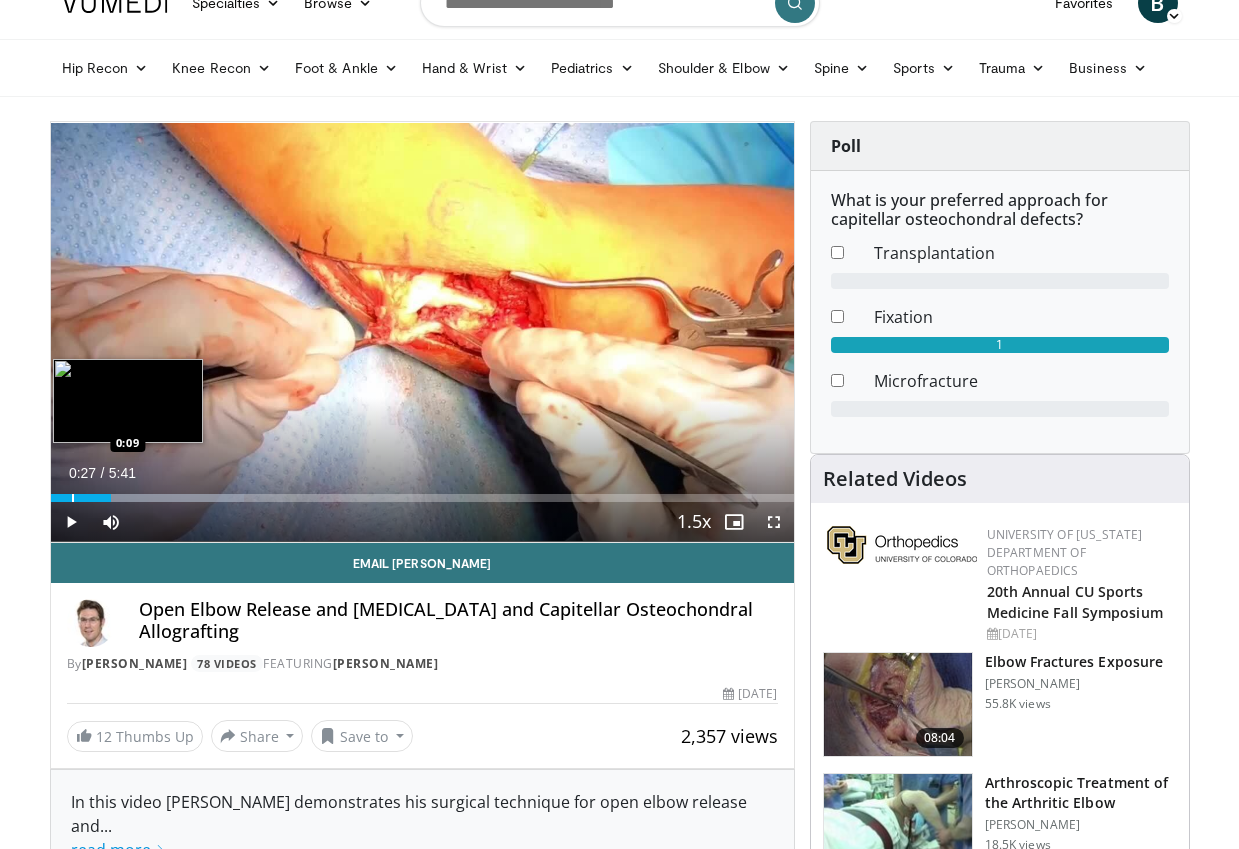 click at bounding box center (73, 498) 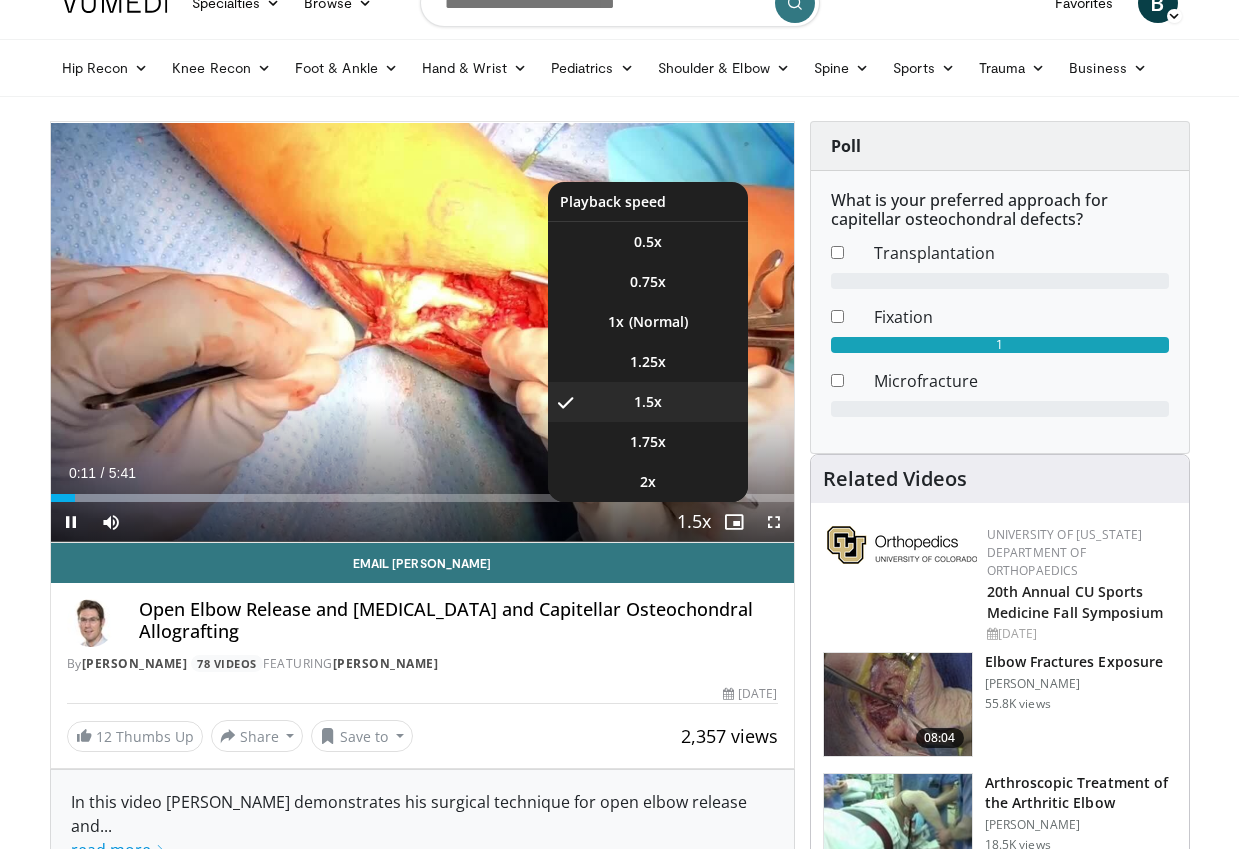 click at bounding box center [694, 523] 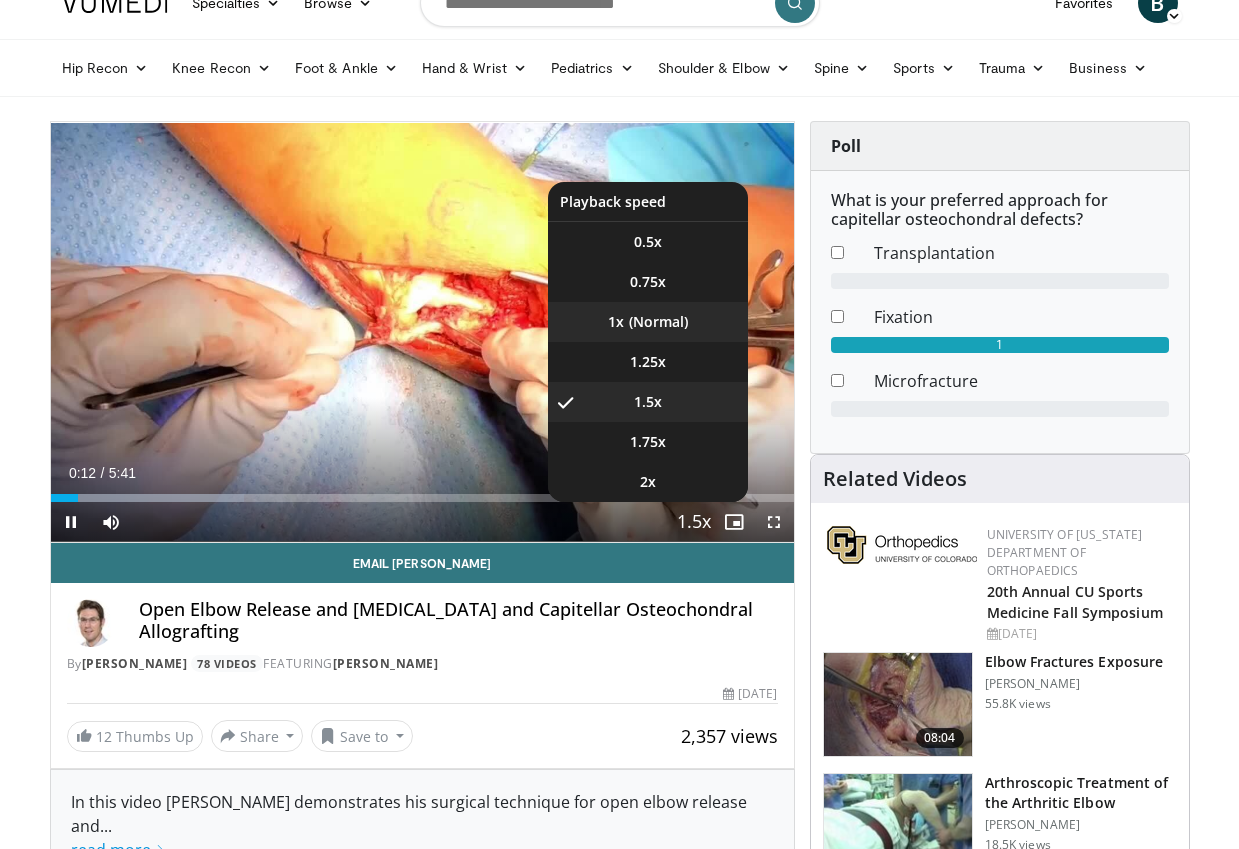 click on "1x" at bounding box center [648, 322] 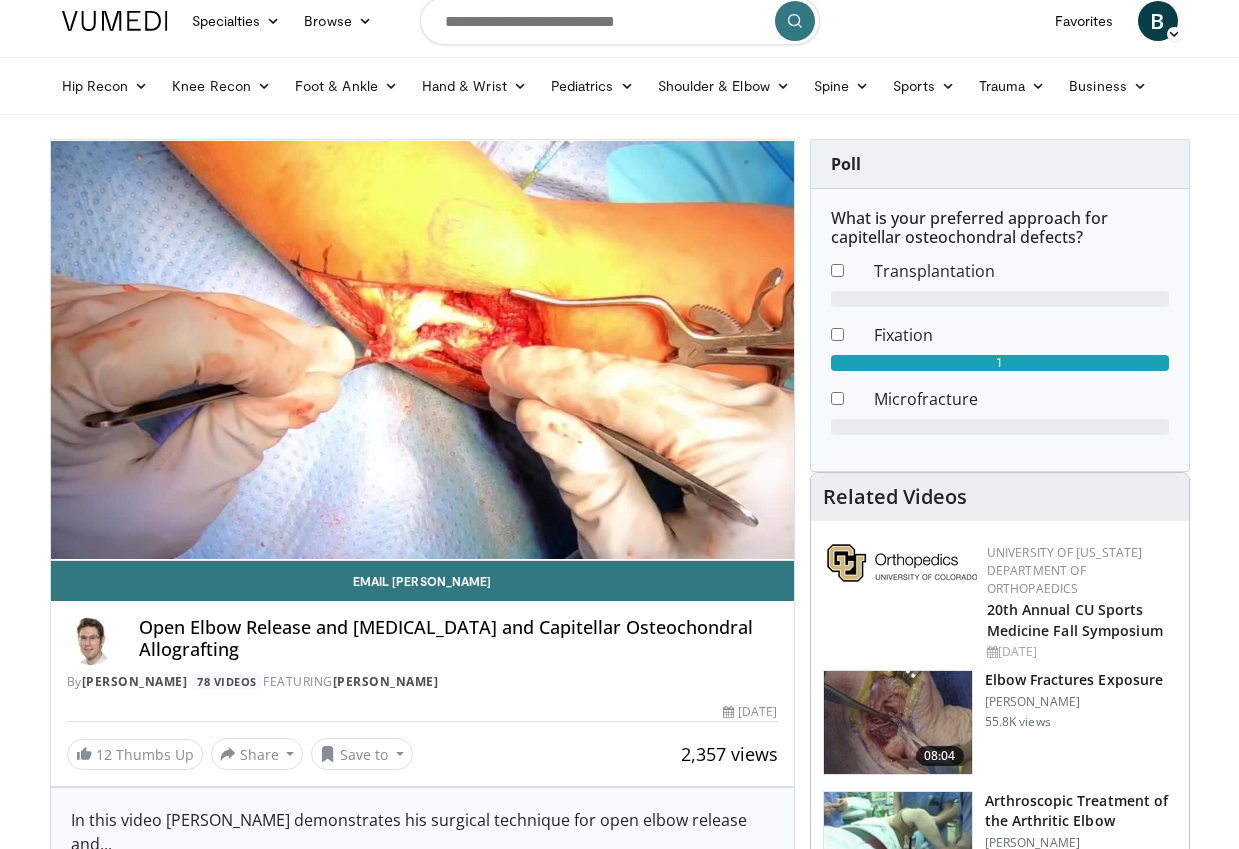 scroll, scrollTop: 9, scrollLeft: 0, axis: vertical 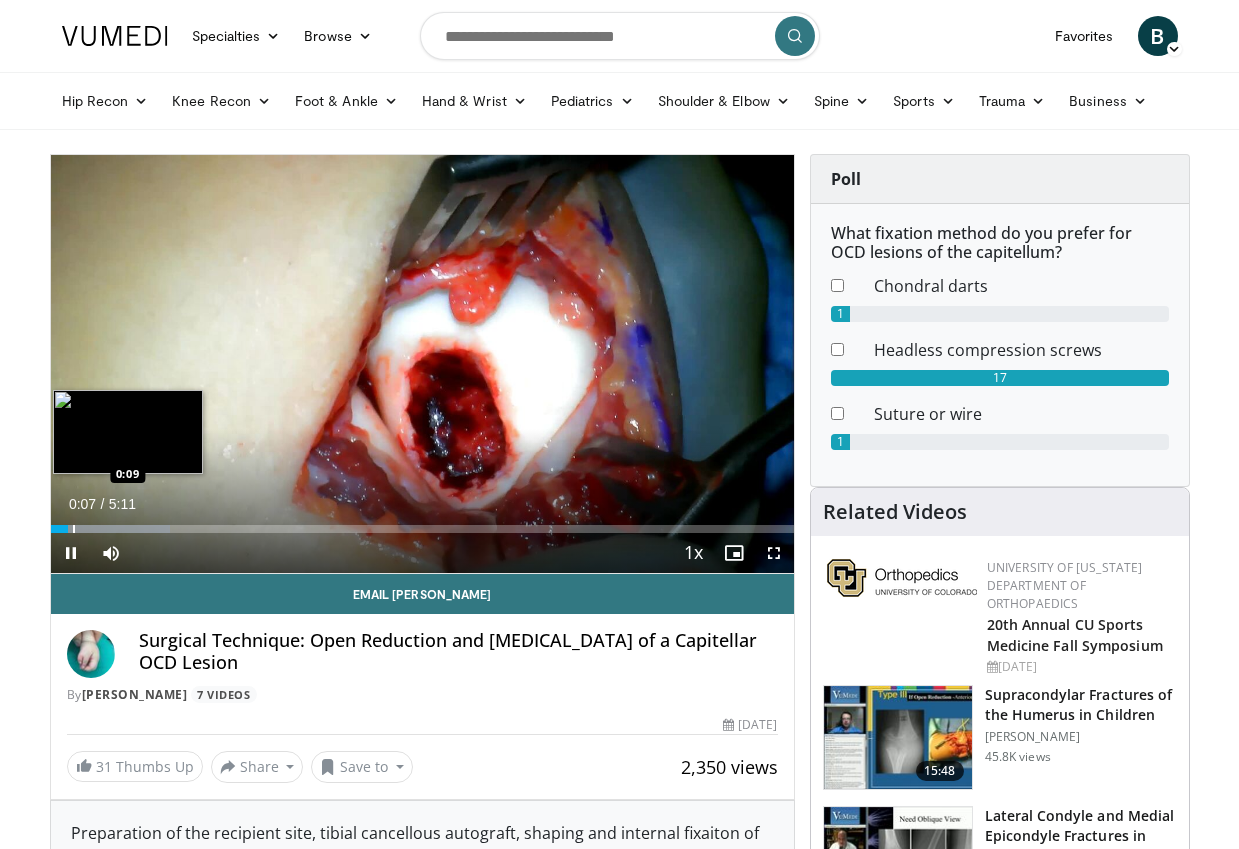 click at bounding box center (74, 529) 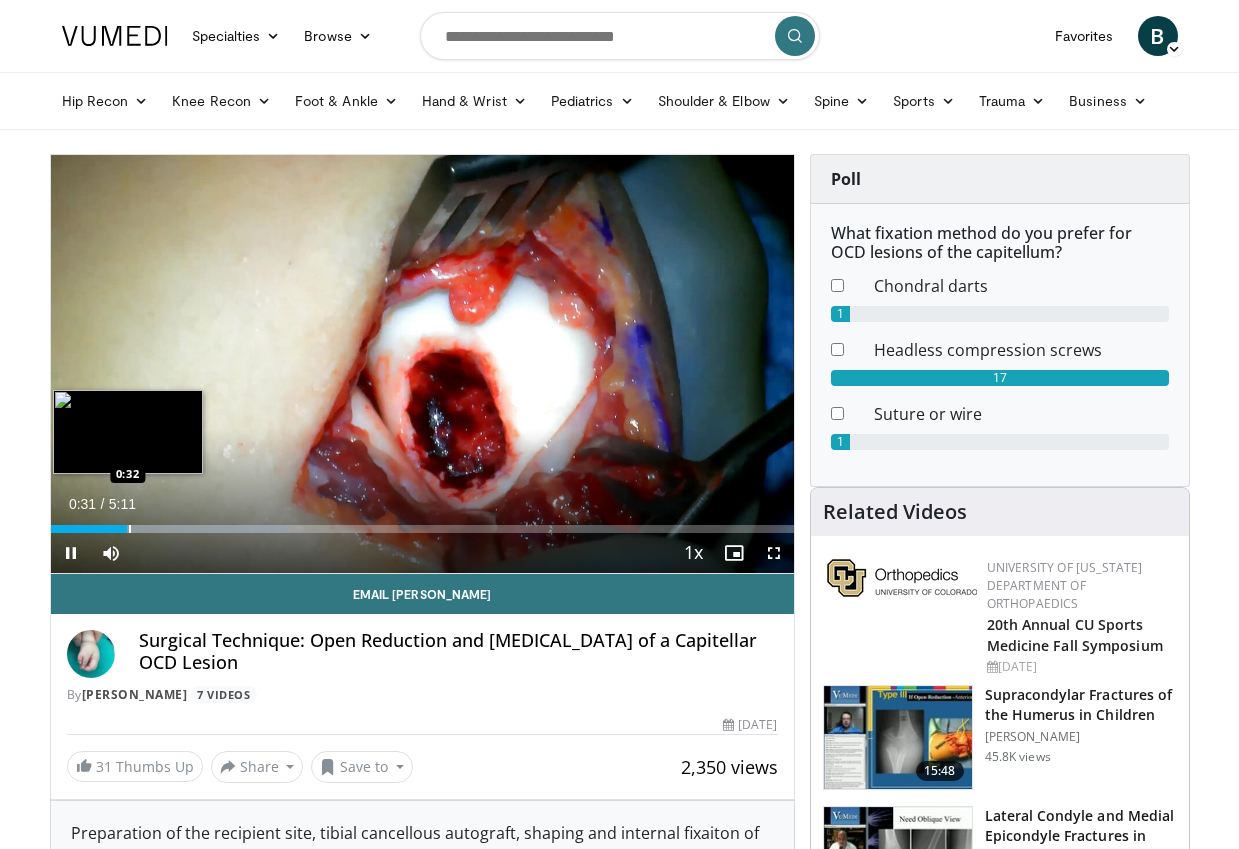click at bounding box center [130, 529] 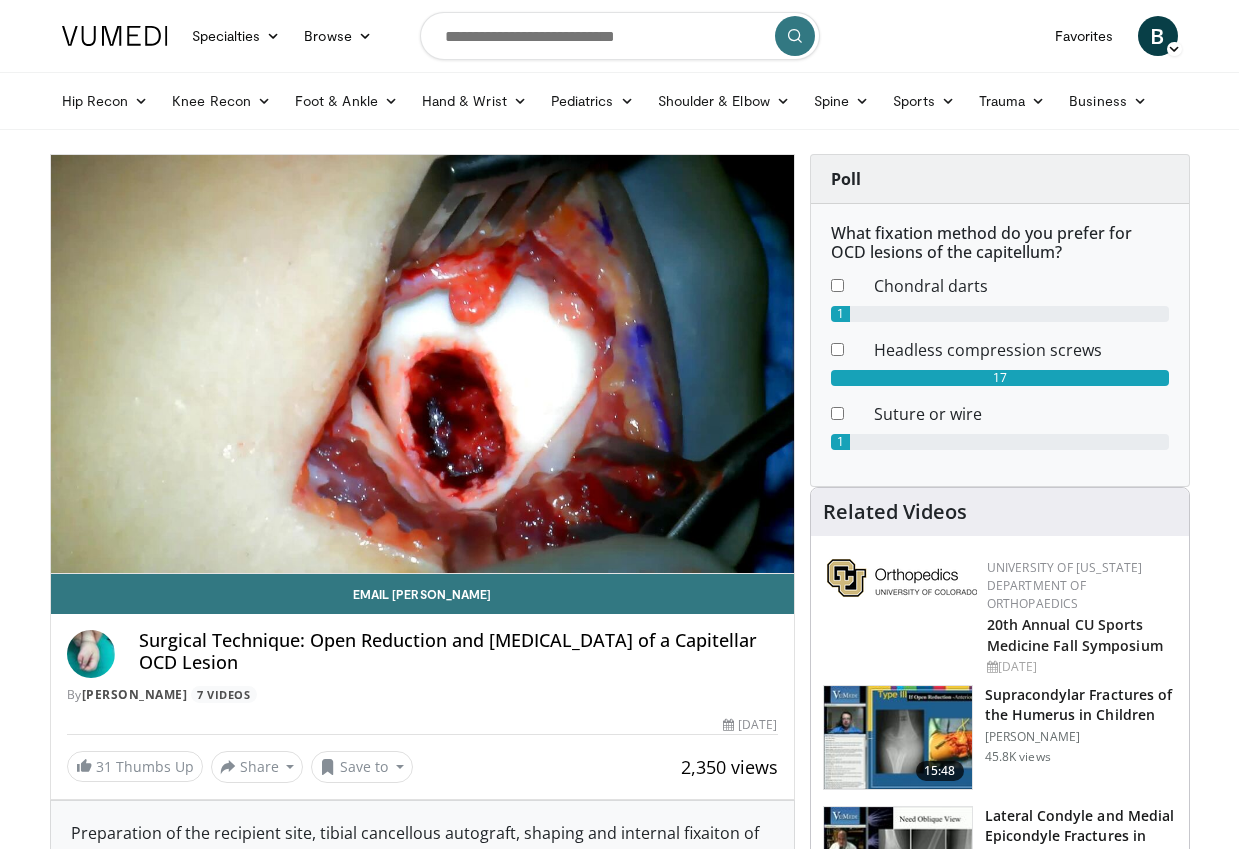 click on "10 seconds
Tap to unmute" at bounding box center (422, 364) 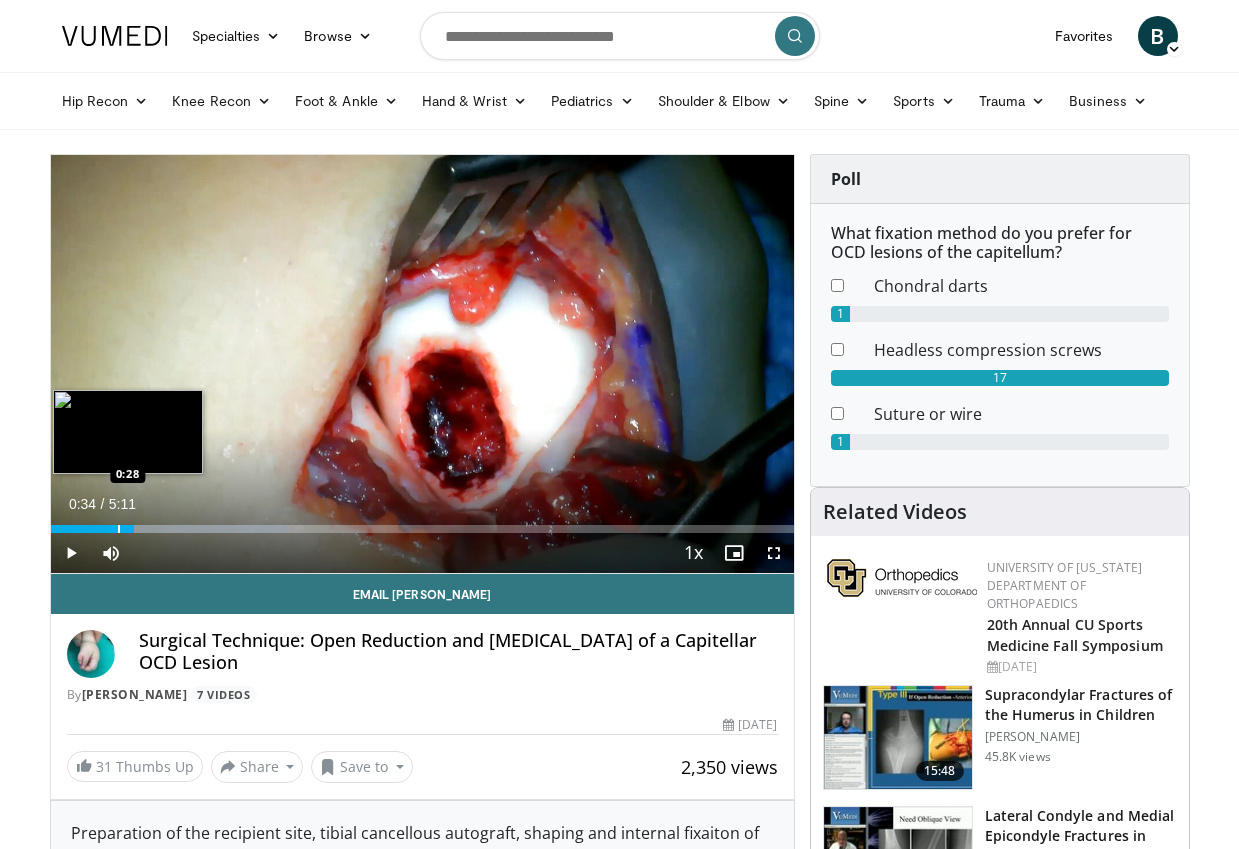 click at bounding box center (119, 529) 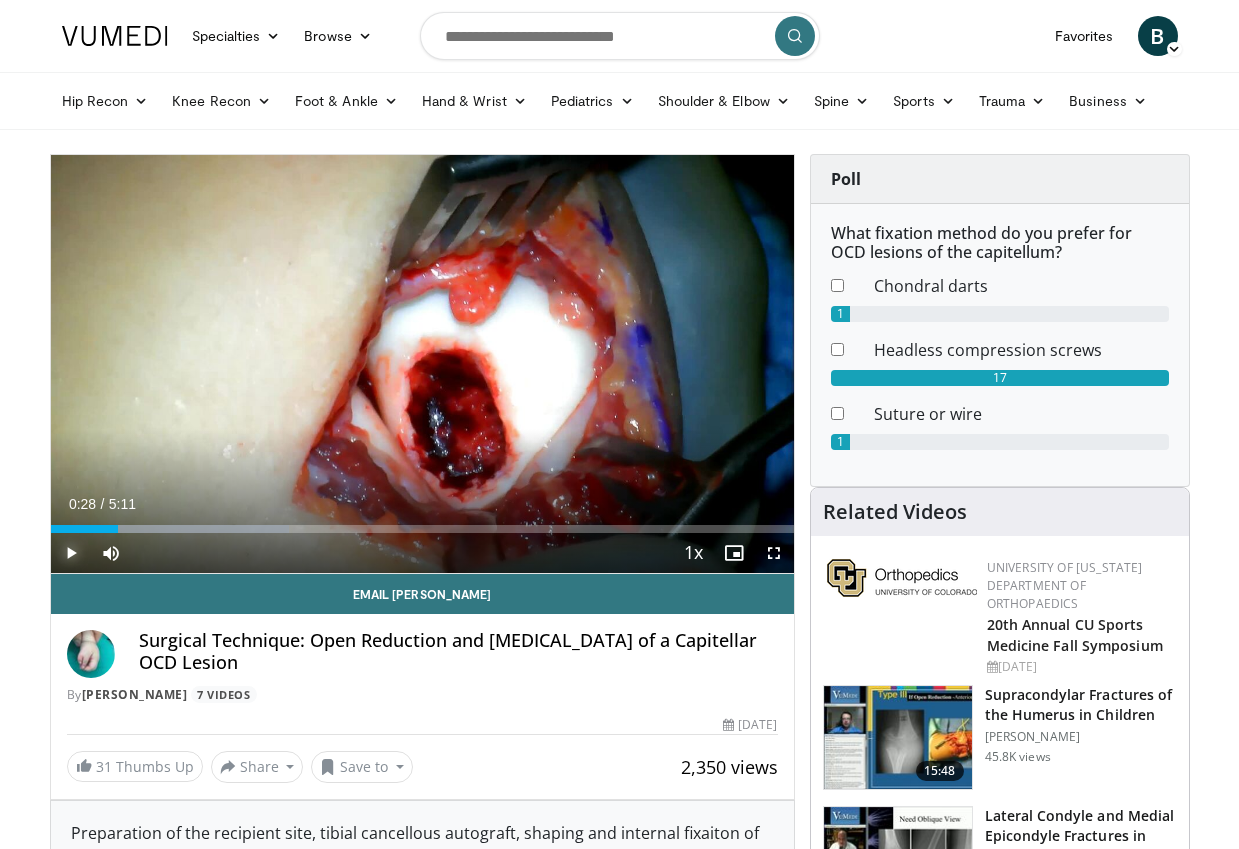 click at bounding box center (71, 553) 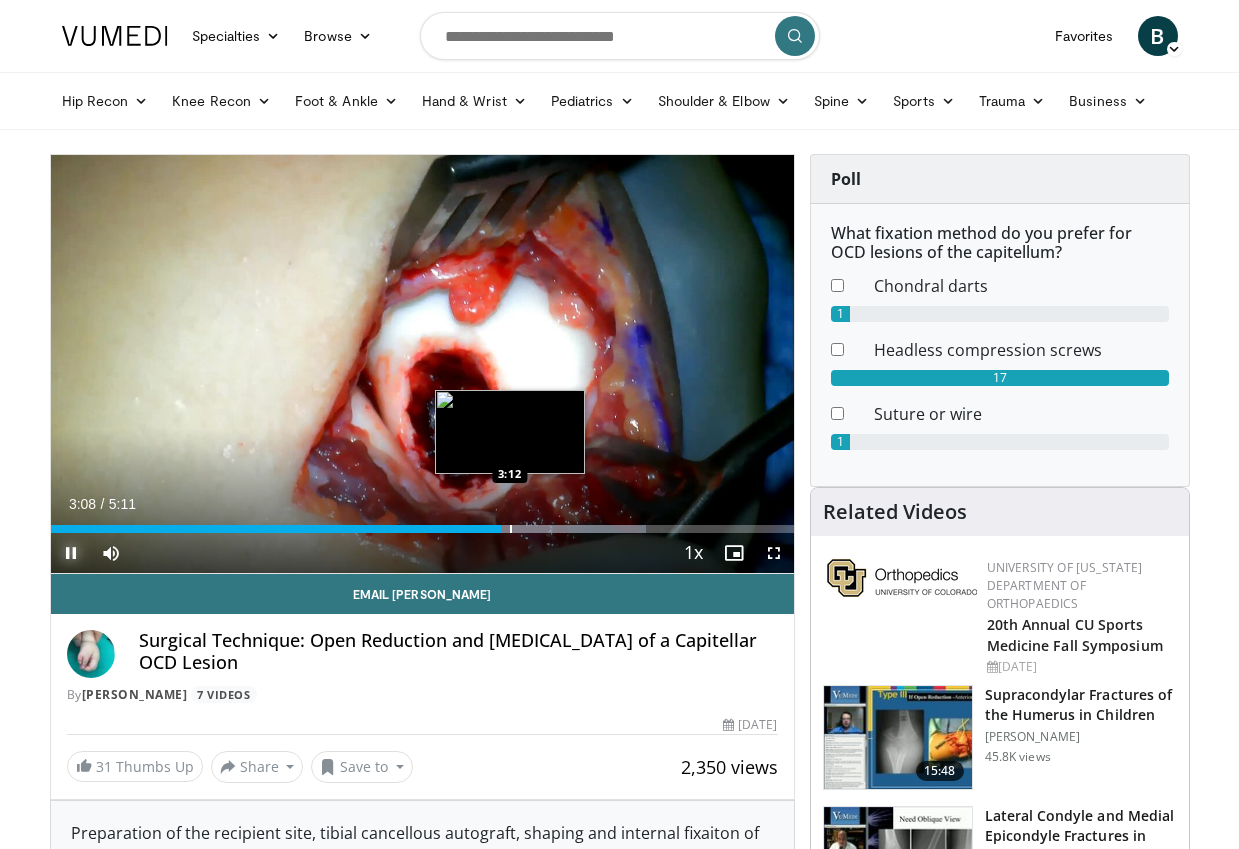 click at bounding box center (511, 529) 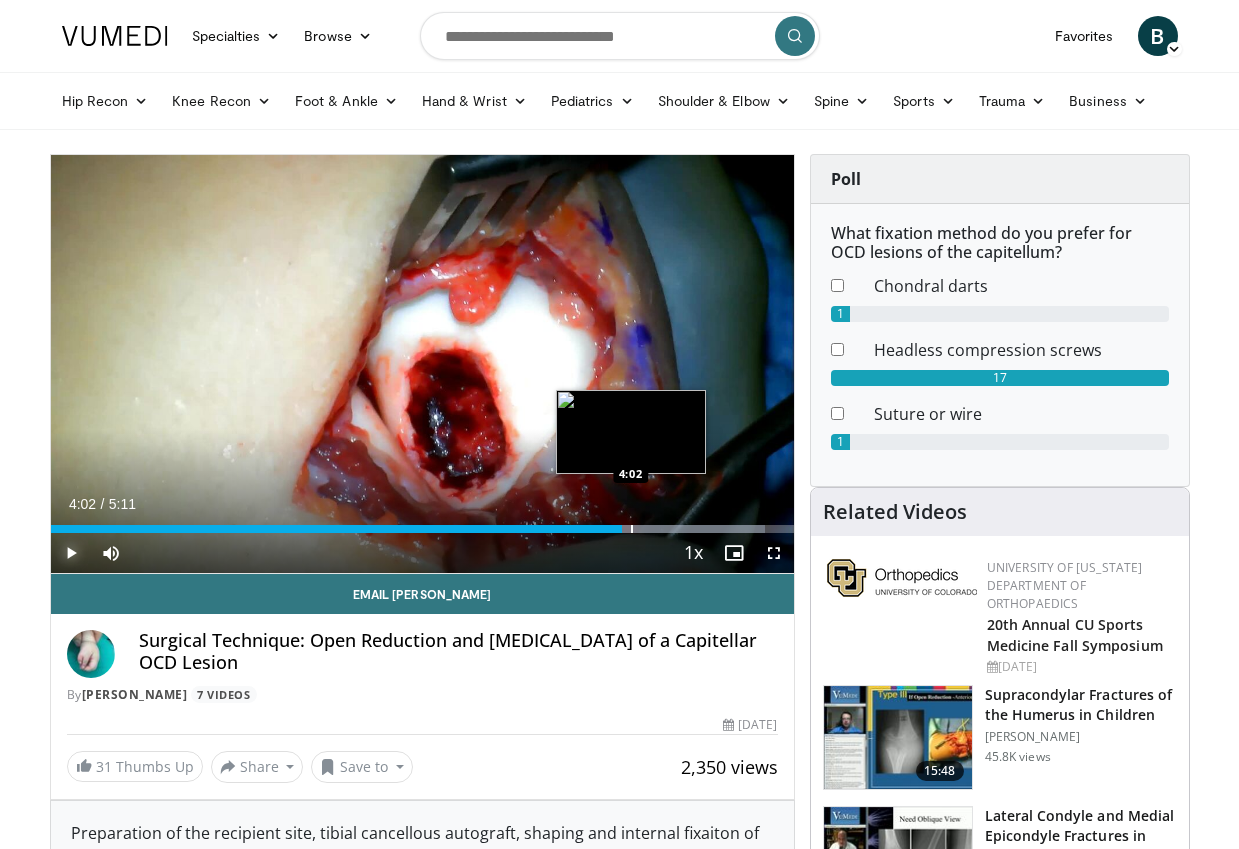 click at bounding box center (632, 529) 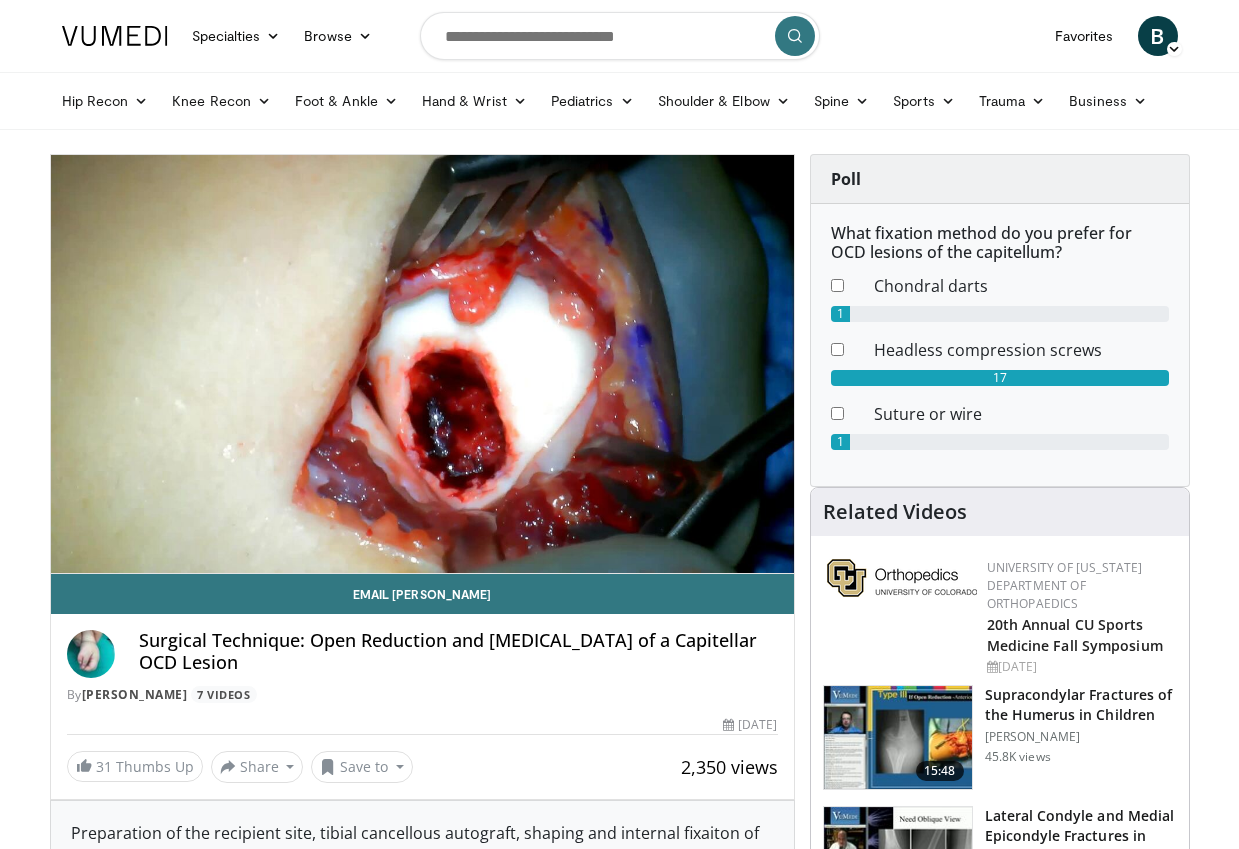 click on "**********" at bounding box center [422, 364] 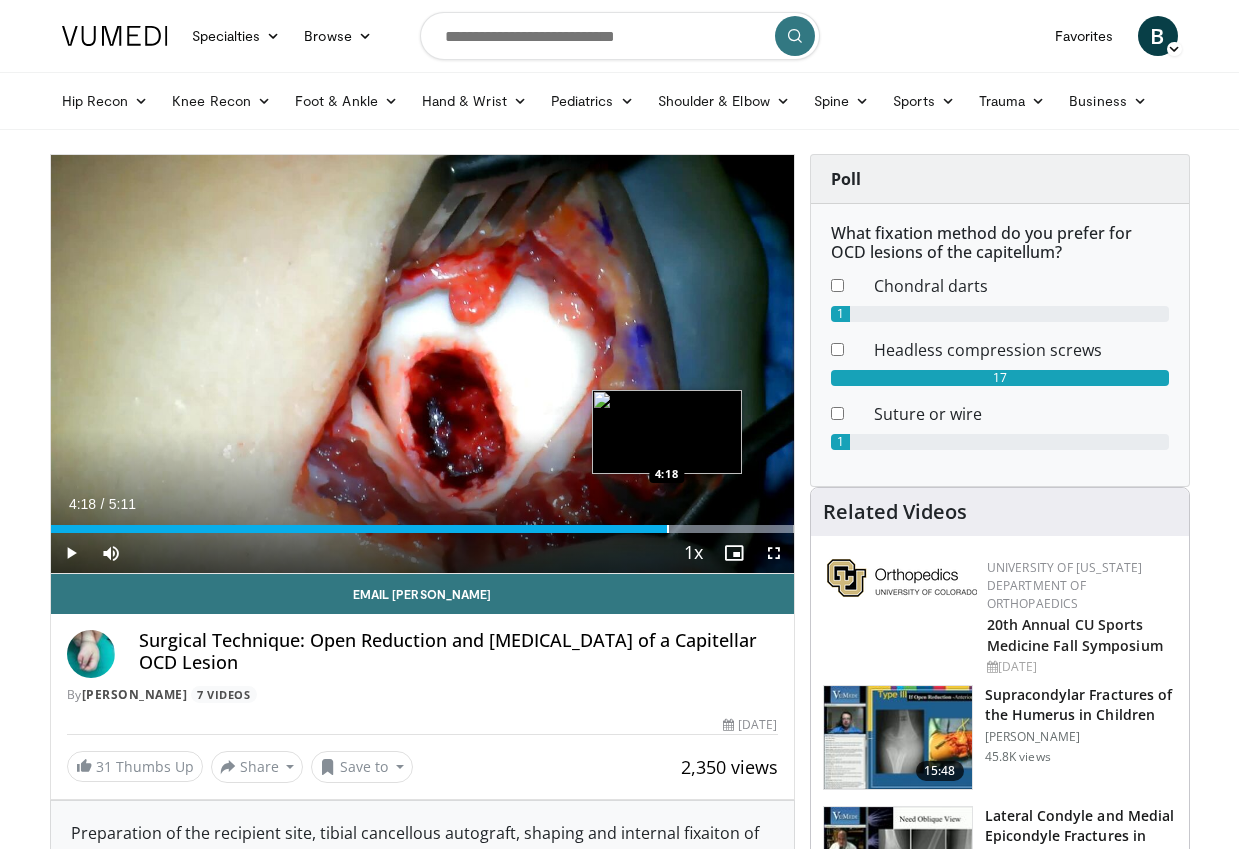 click at bounding box center [668, 529] 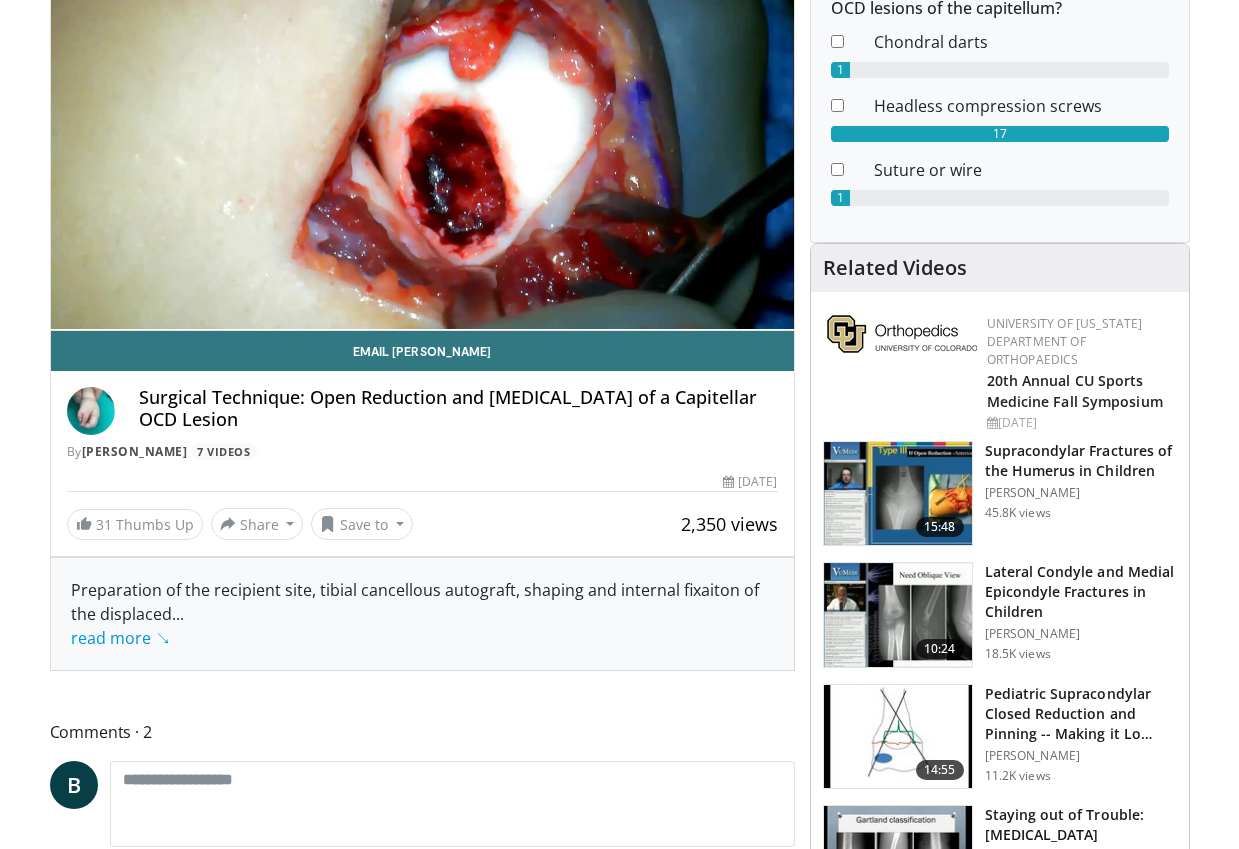 scroll, scrollTop: 25, scrollLeft: 0, axis: vertical 